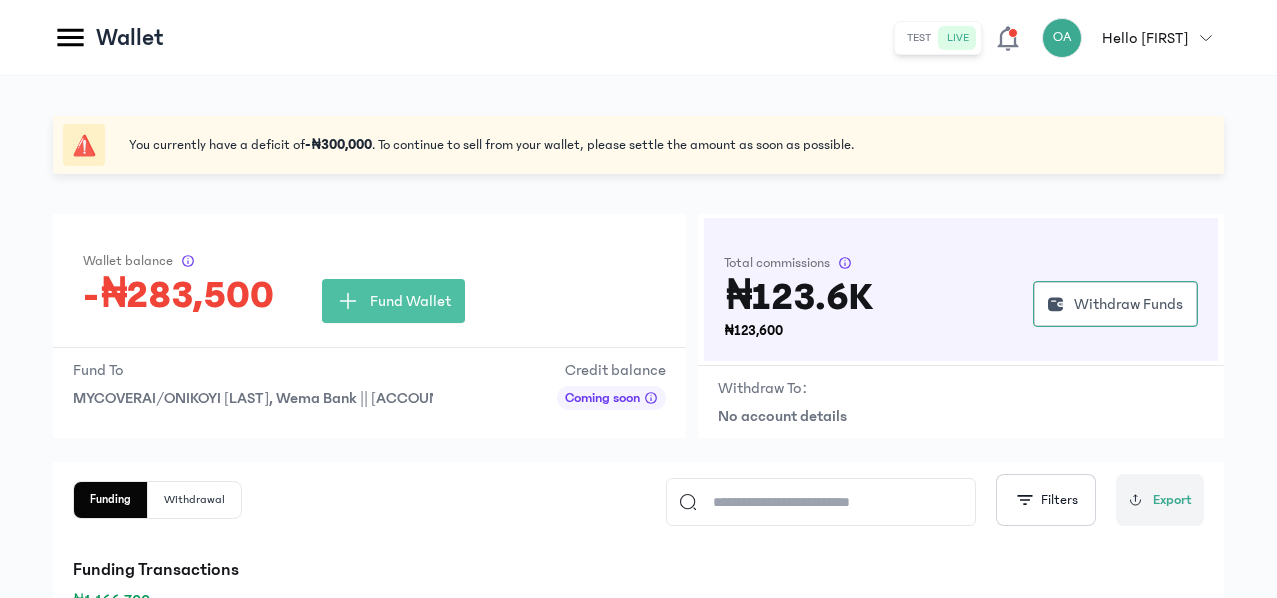 scroll, scrollTop: 0, scrollLeft: 0, axis: both 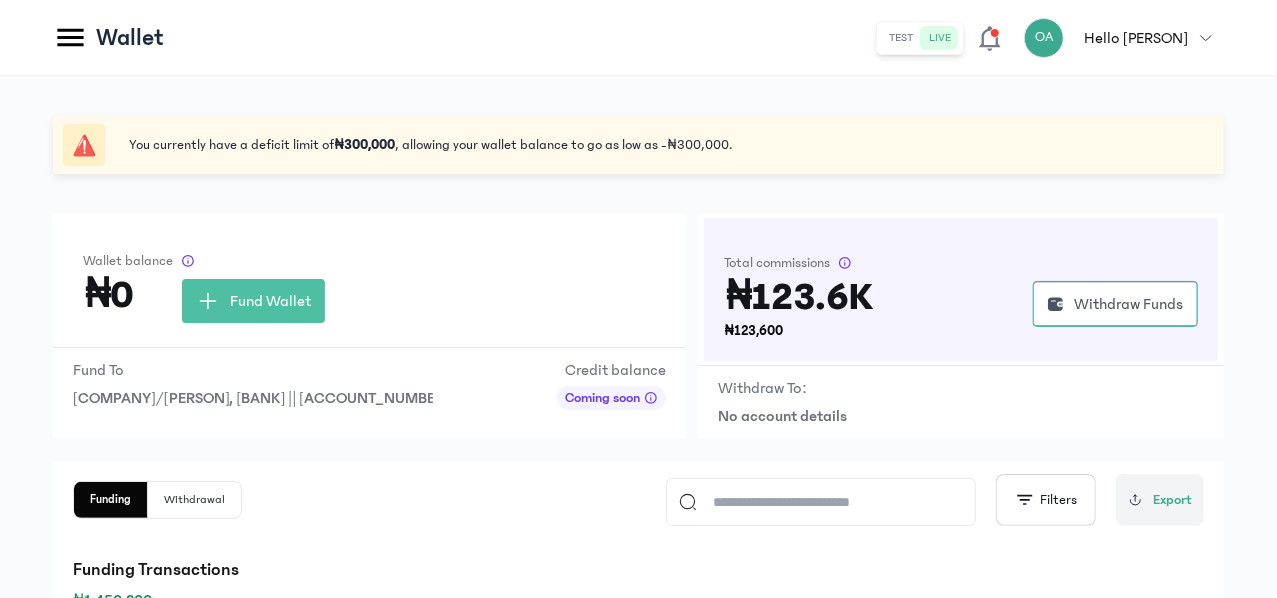 click on "Products" 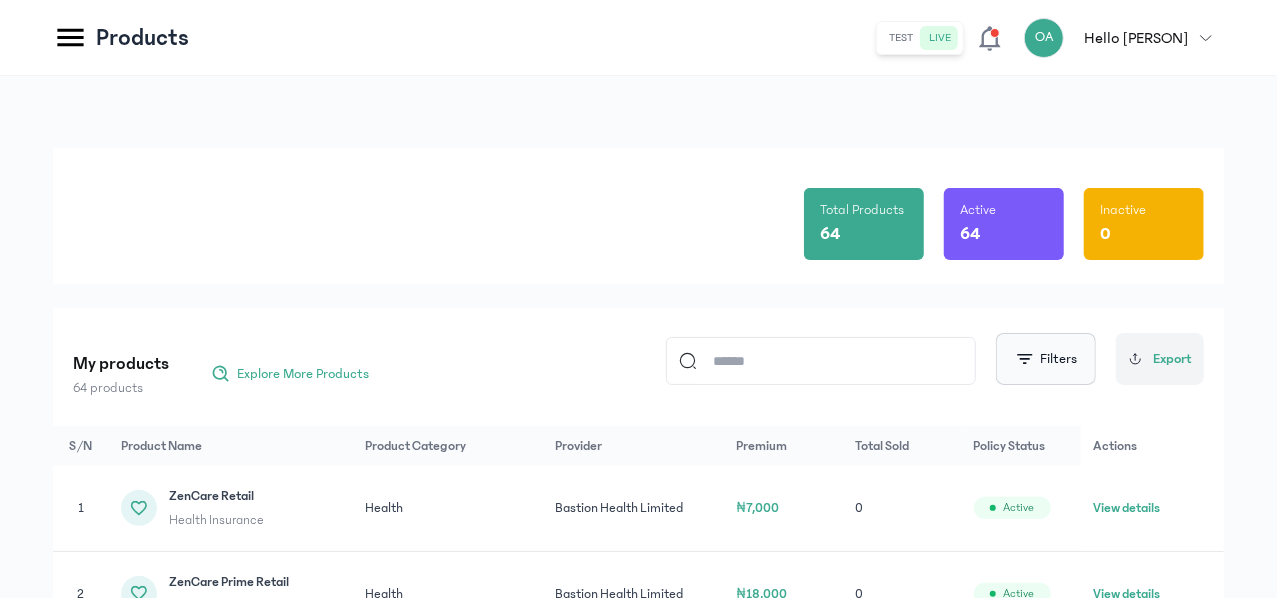click 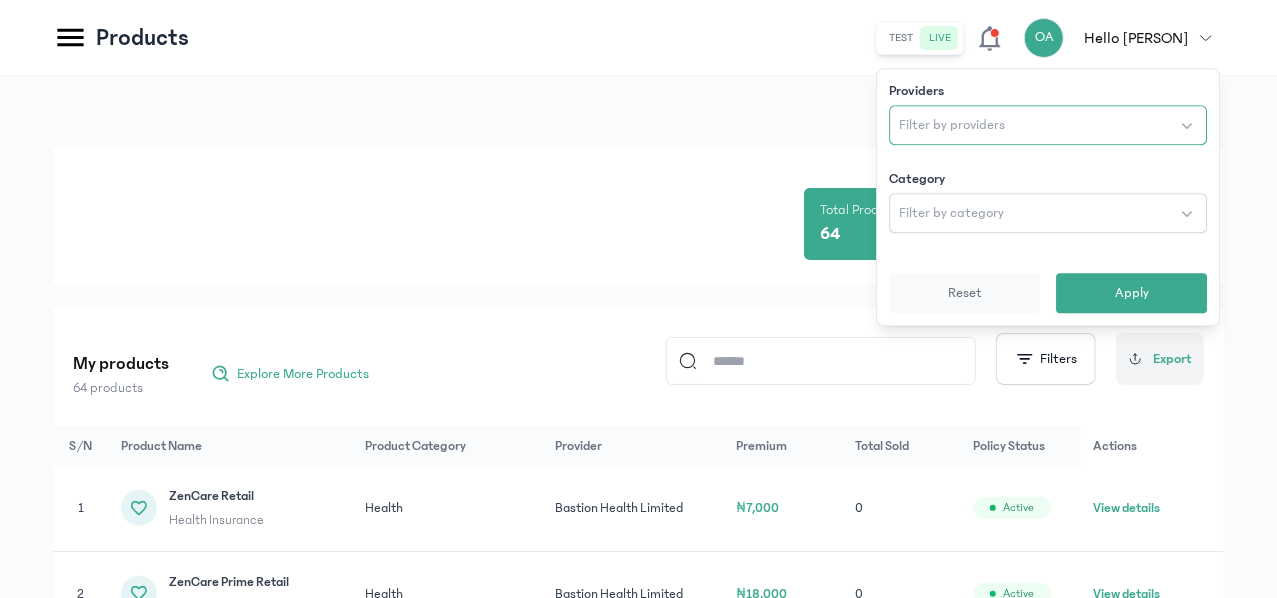 click on "Filter by providers" 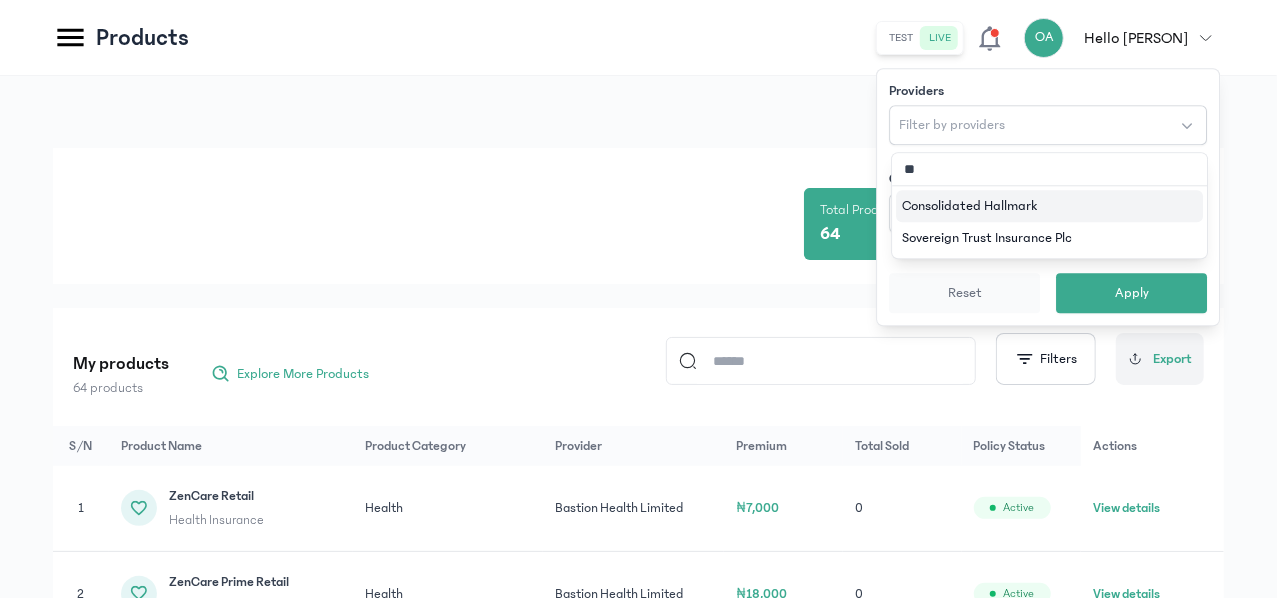 type on "***" 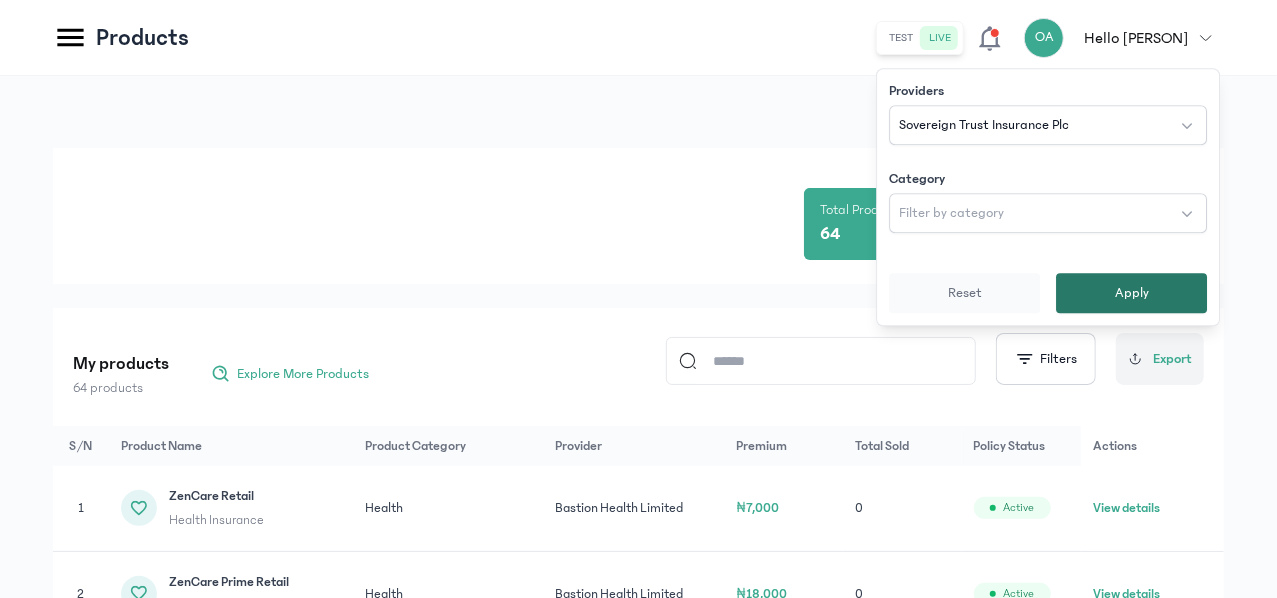 click on "Apply" at bounding box center [1131, 293] 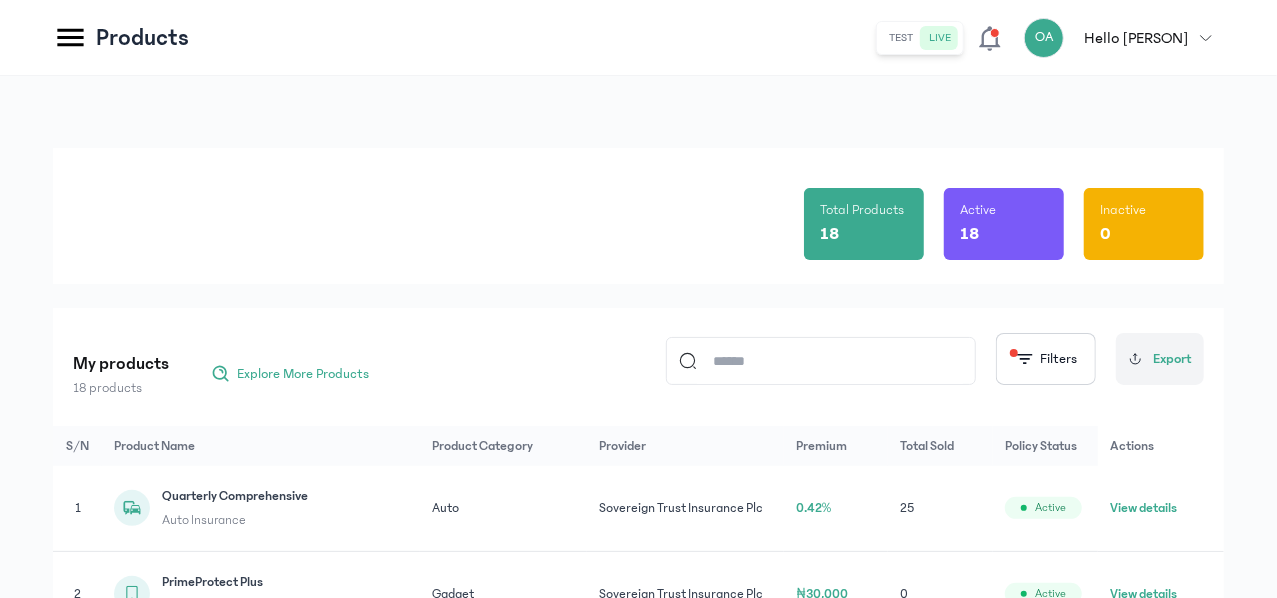 click on "View details" 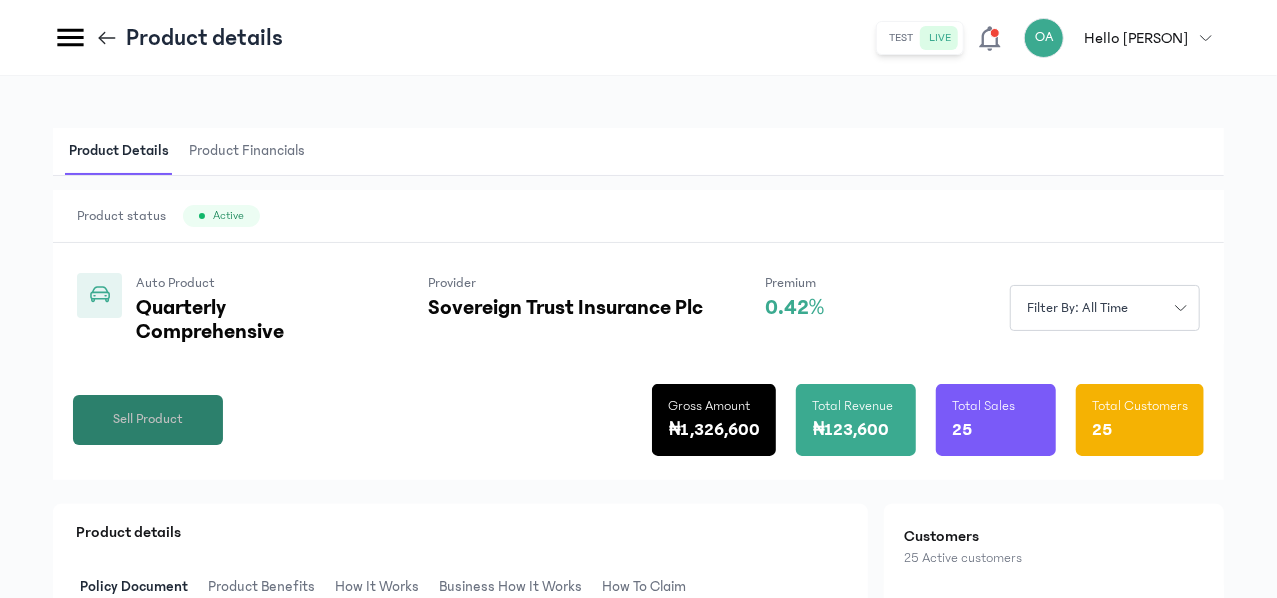 click on "Sell Product" 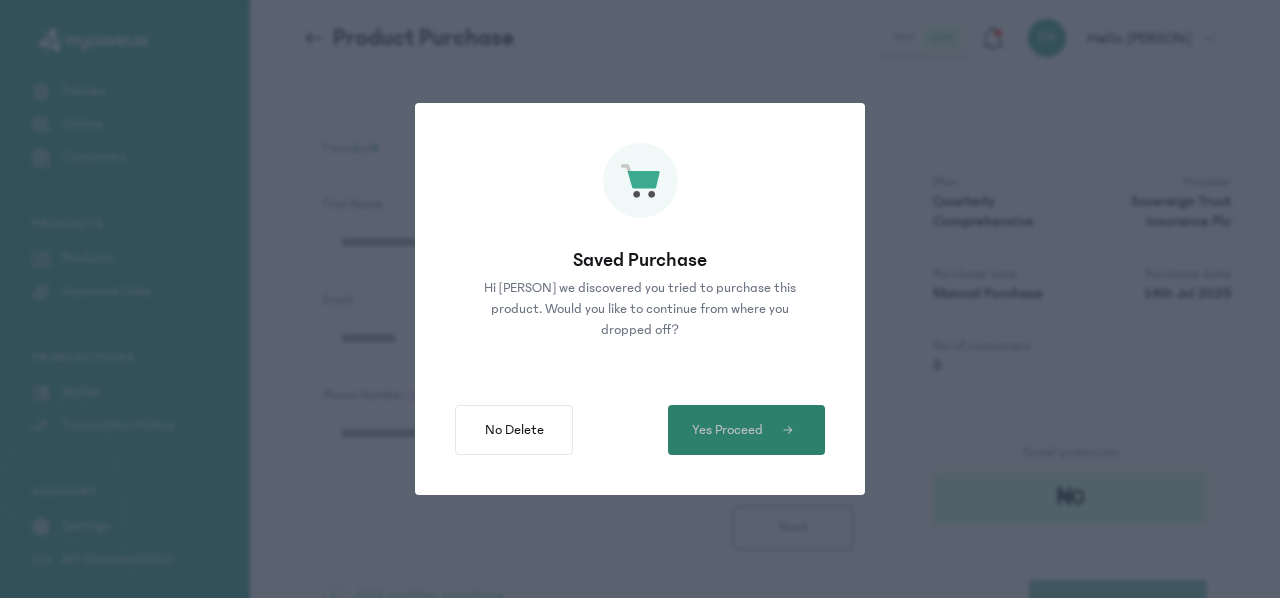 click on "Yes Proceed" at bounding box center (727, 430) 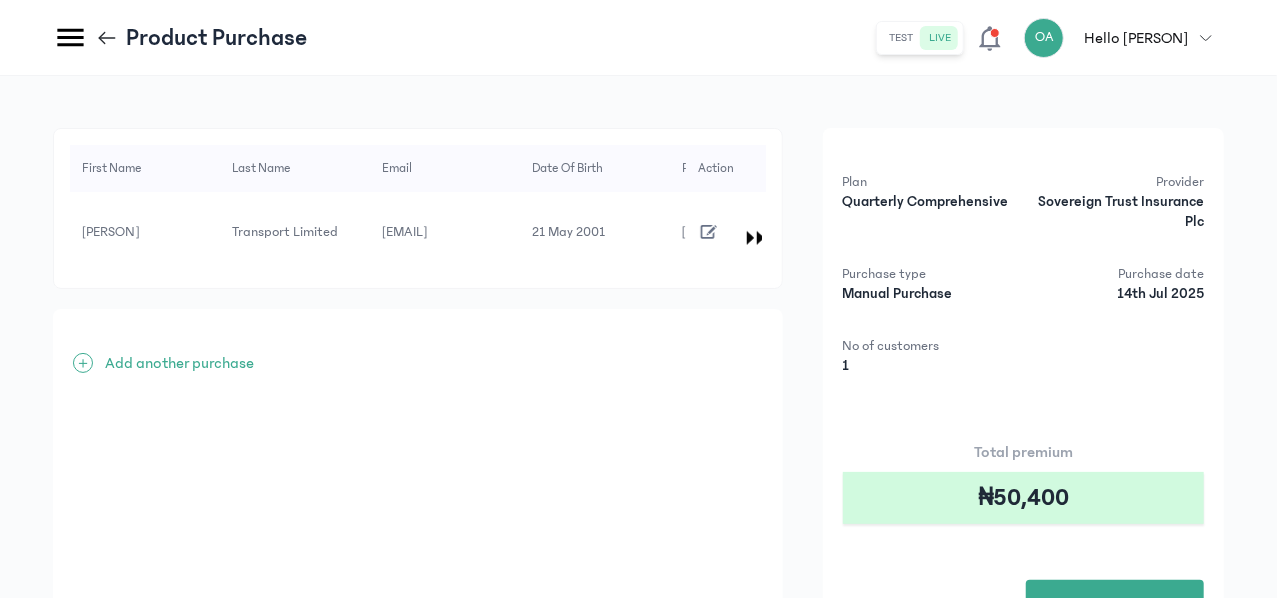 click 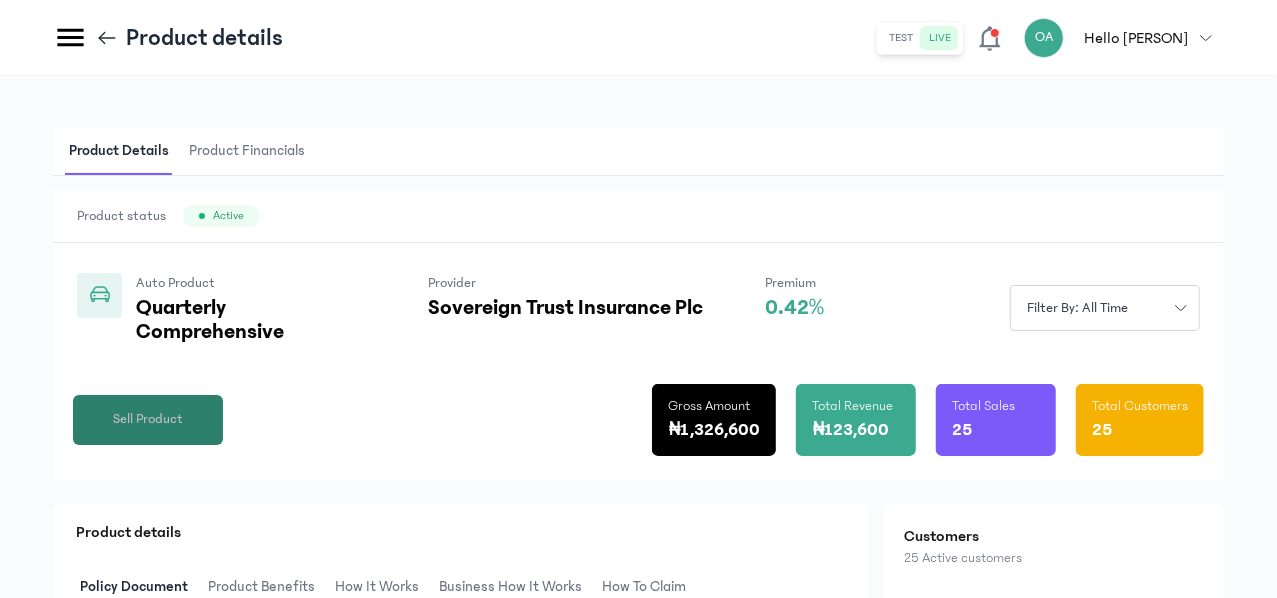 click on "Sell Product" at bounding box center [148, 419] 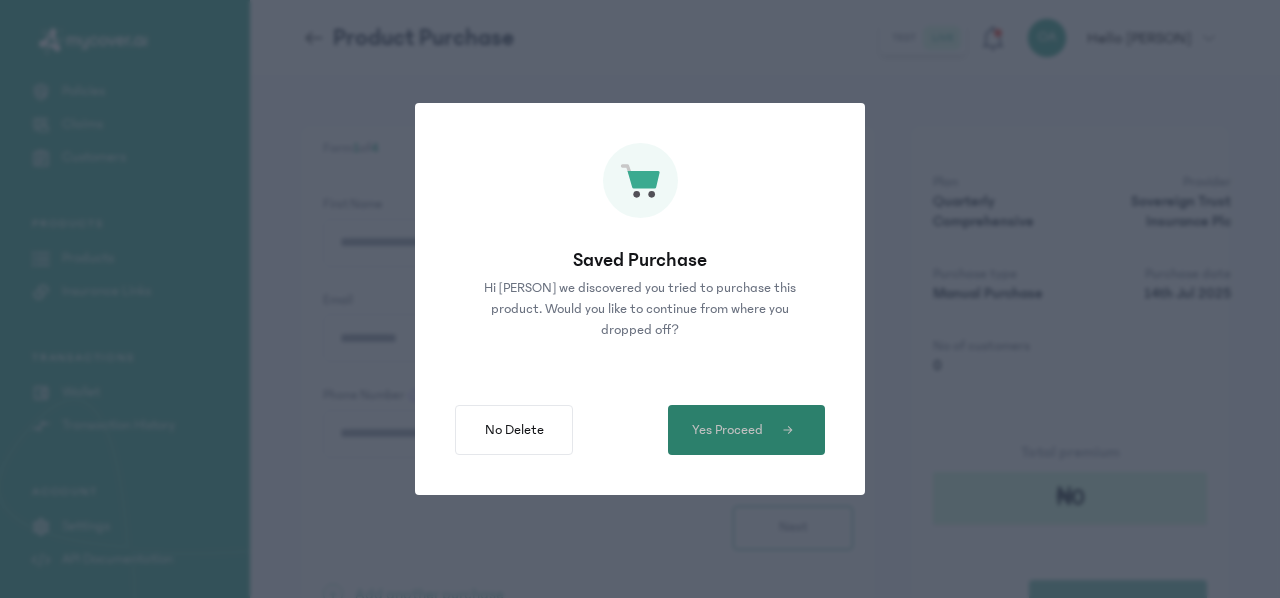 click on "Yes Proceed" at bounding box center [727, 430] 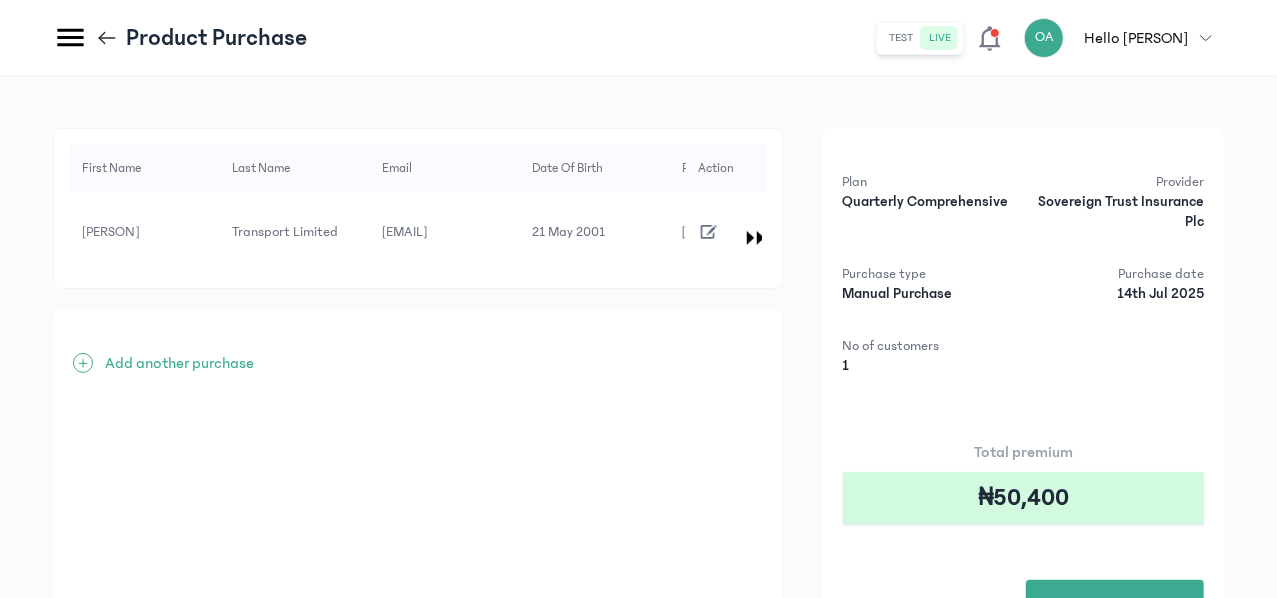 scroll, scrollTop: 177, scrollLeft: 0, axis: vertical 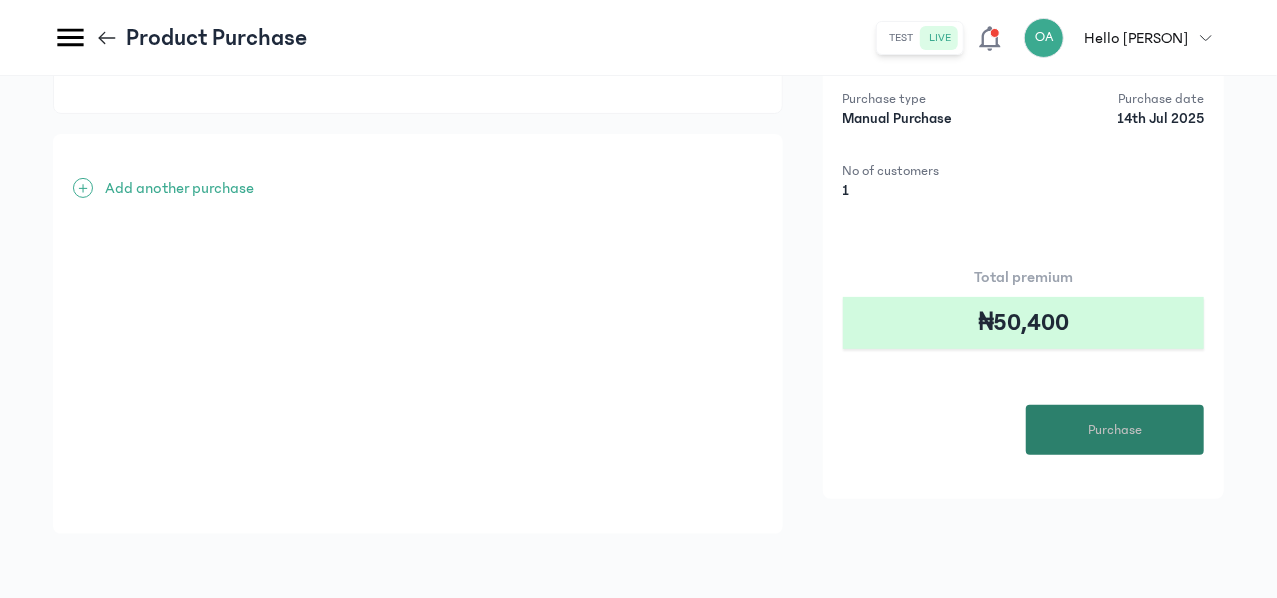 click on "Purchase" at bounding box center (1115, 430) 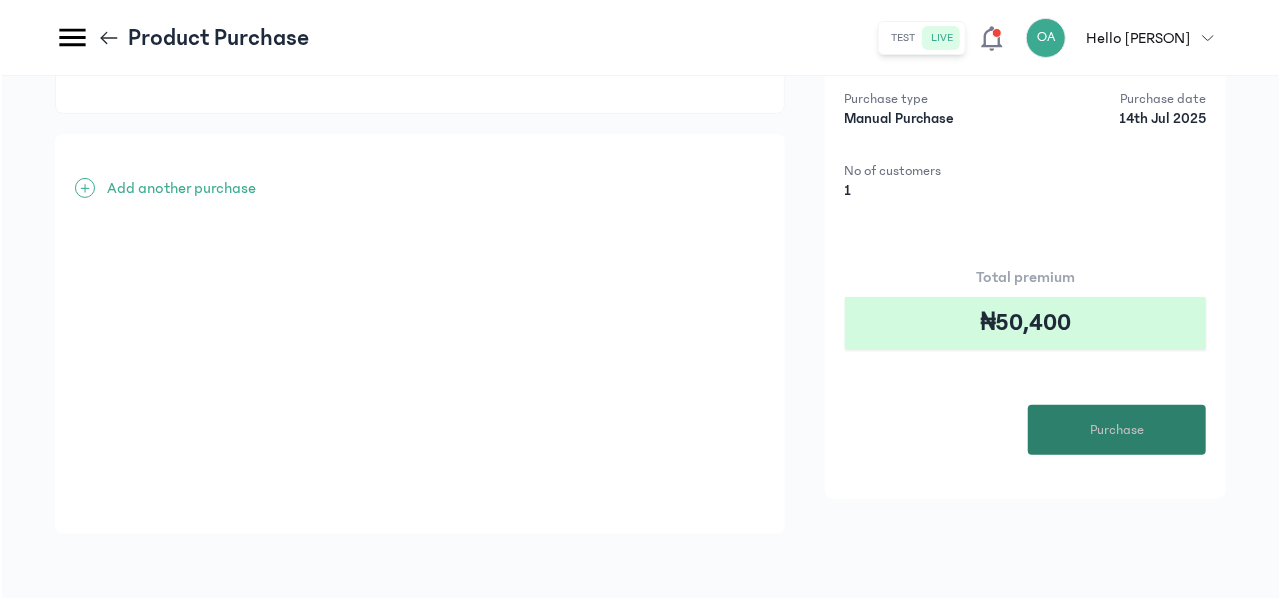 scroll, scrollTop: 0, scrollLeft: 0, axis: both 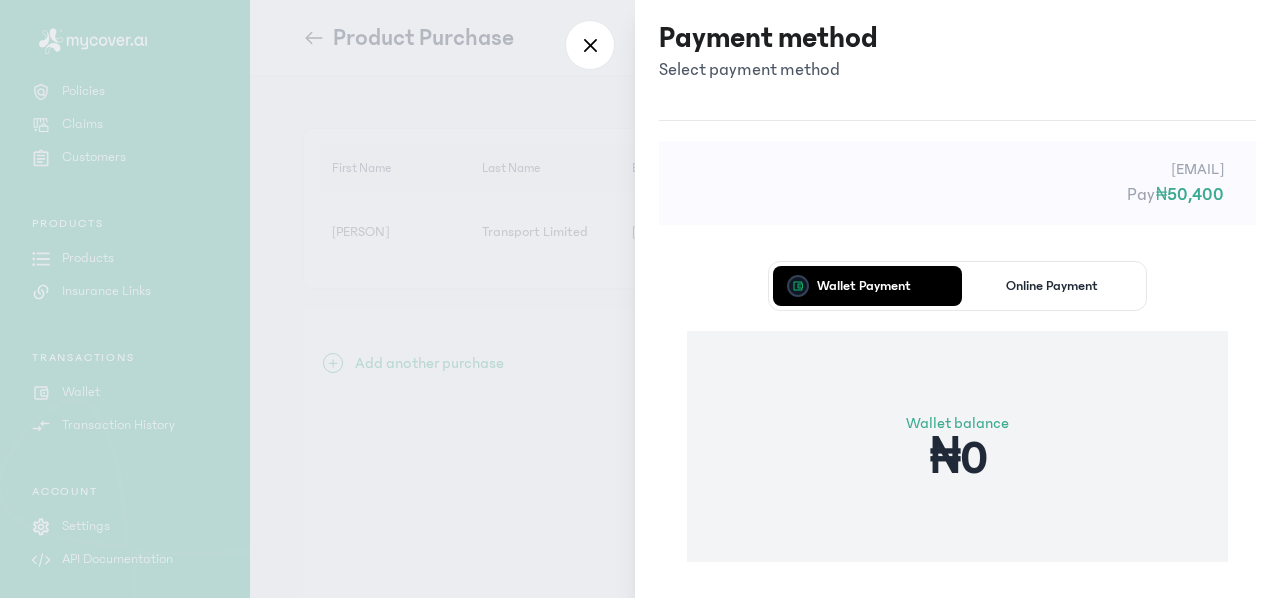 type 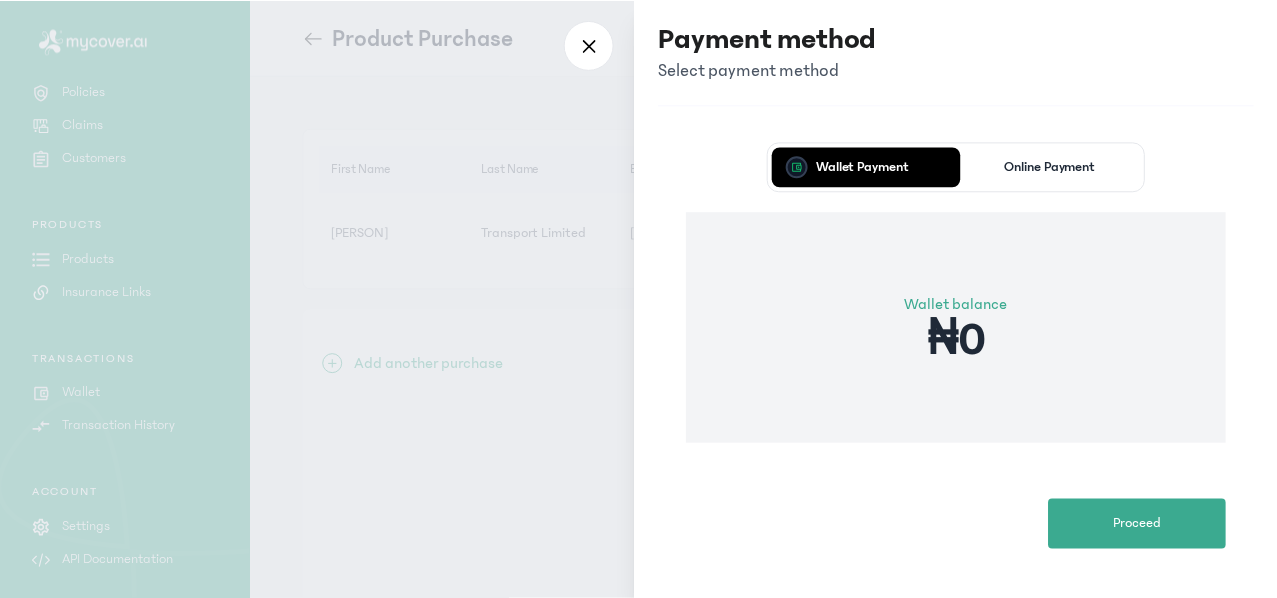 scroll, scrollTop: 120, scrollLeft: 0, axis: vertical 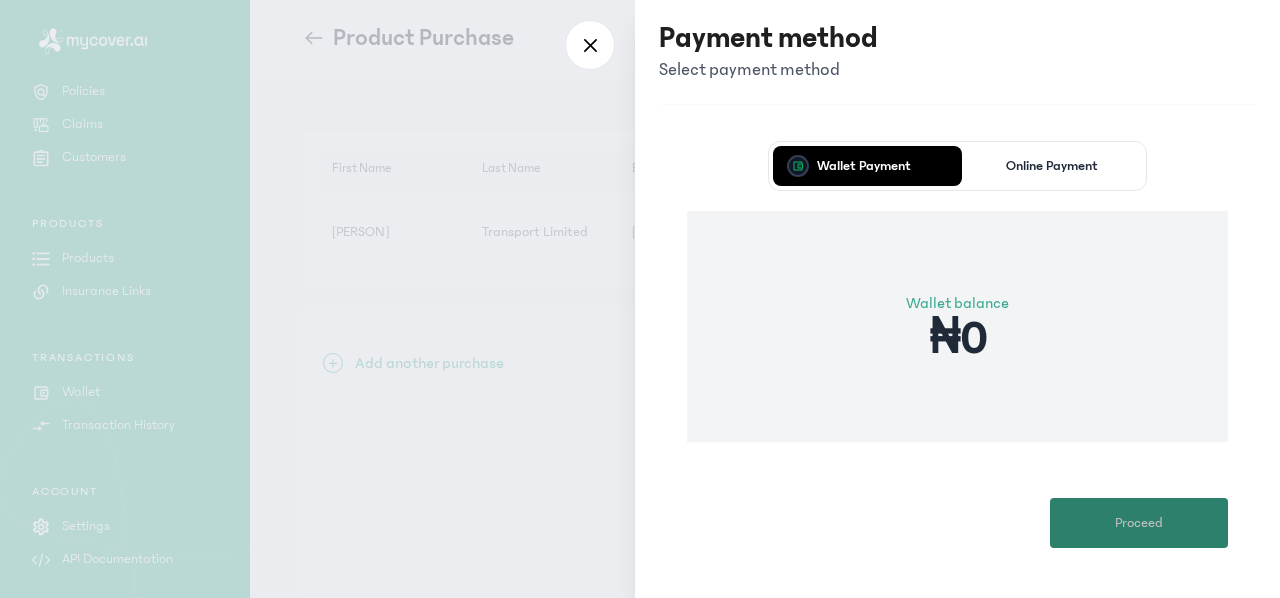 click on "Proceed" at bounding box center (1139, 523) 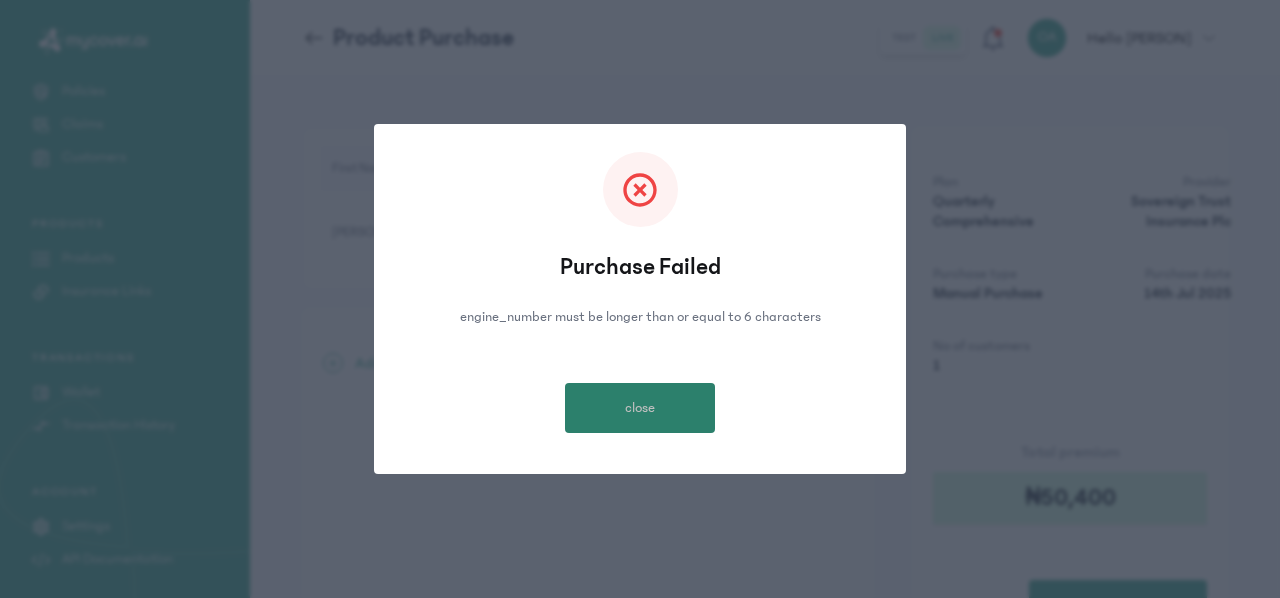 click on "close" at bounding box center (640, 408) 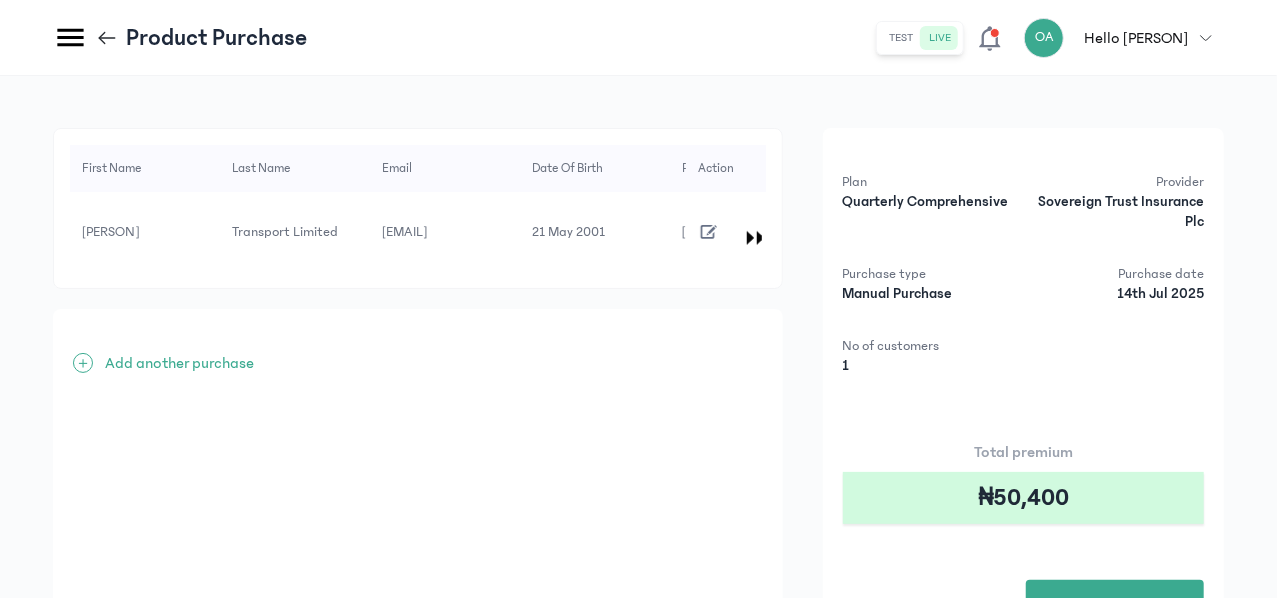 click 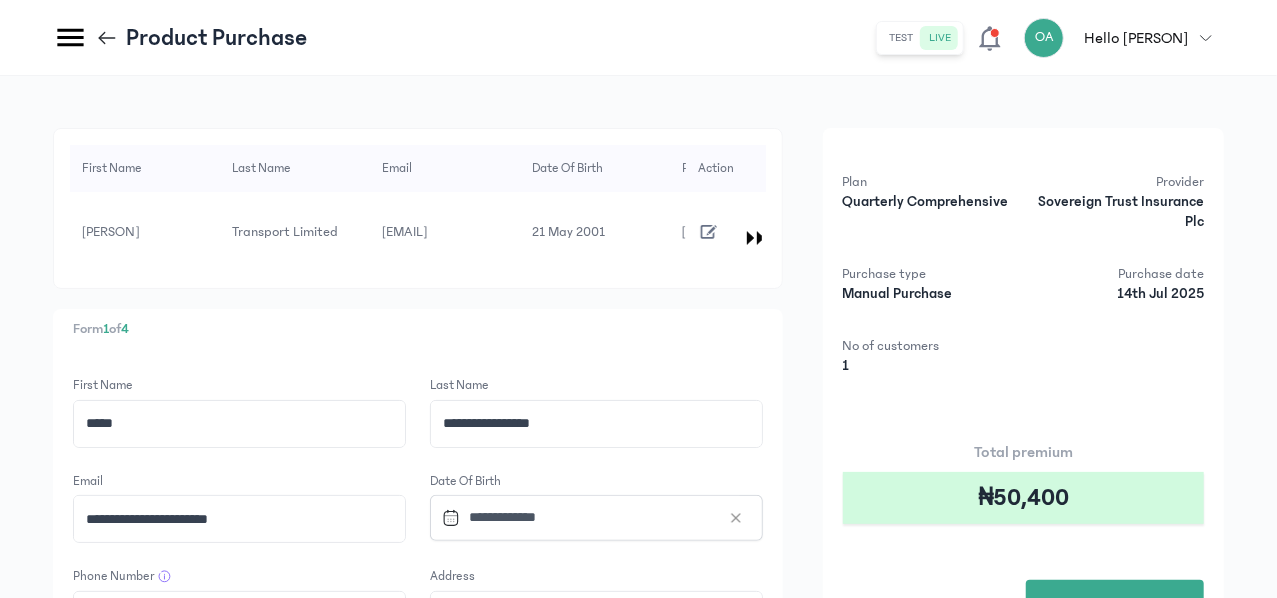 type 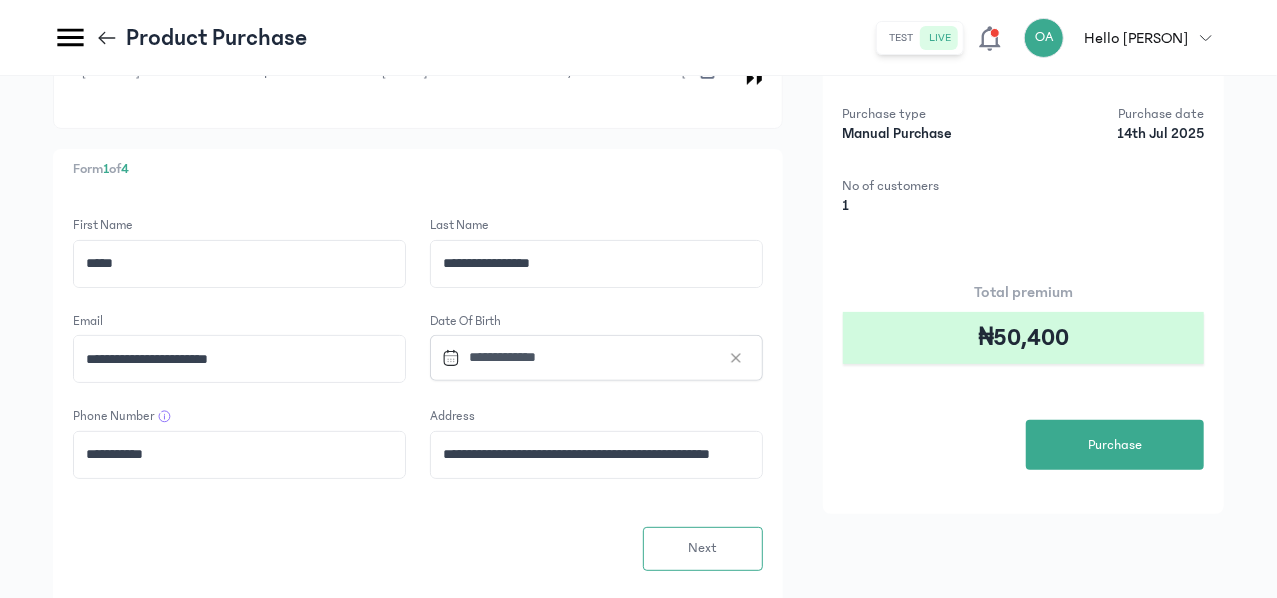 scroll, scrollTop: 200, scrollLeft: 0, axis: vertical 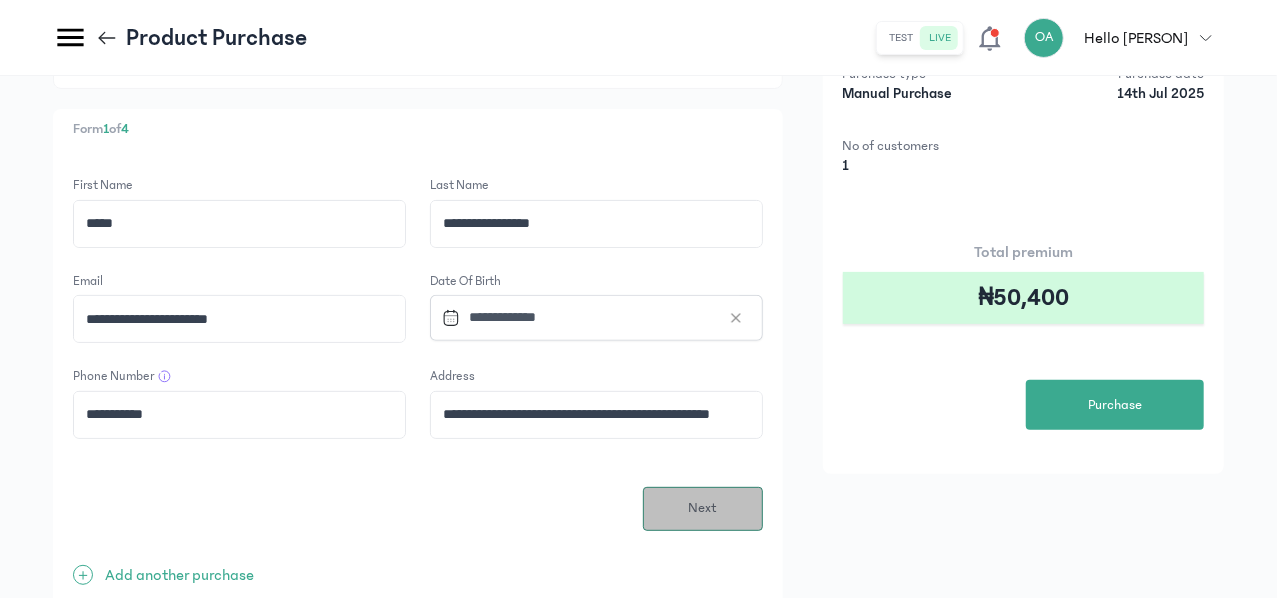 click on "Next" at bounding box center [703, 509] 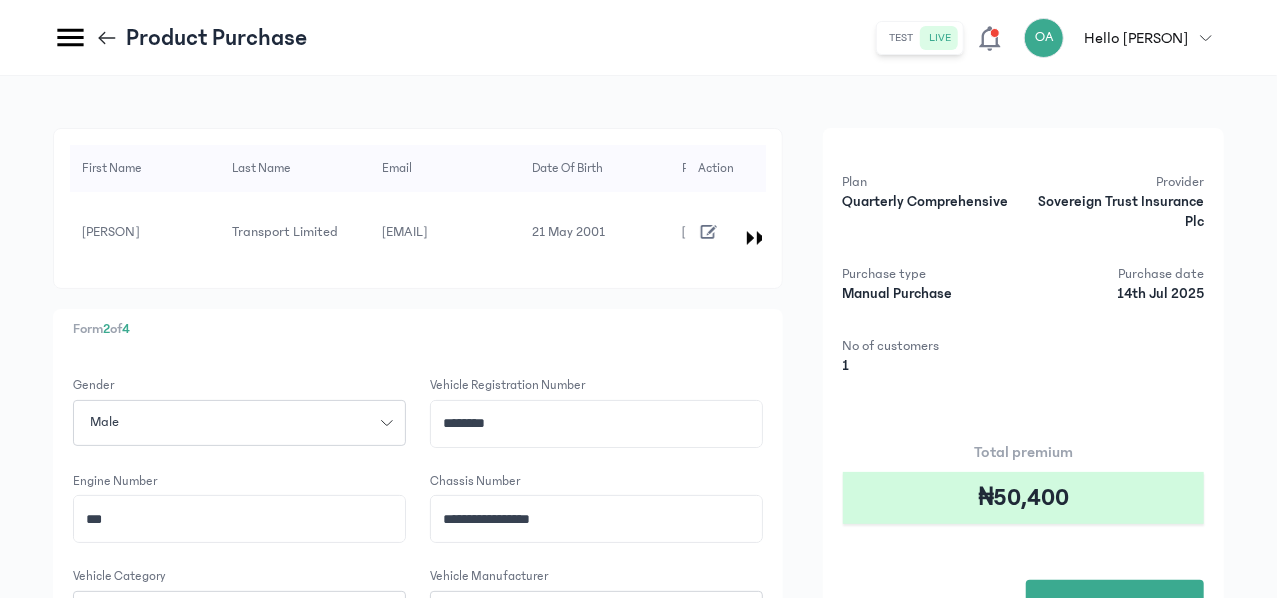 click on "***" 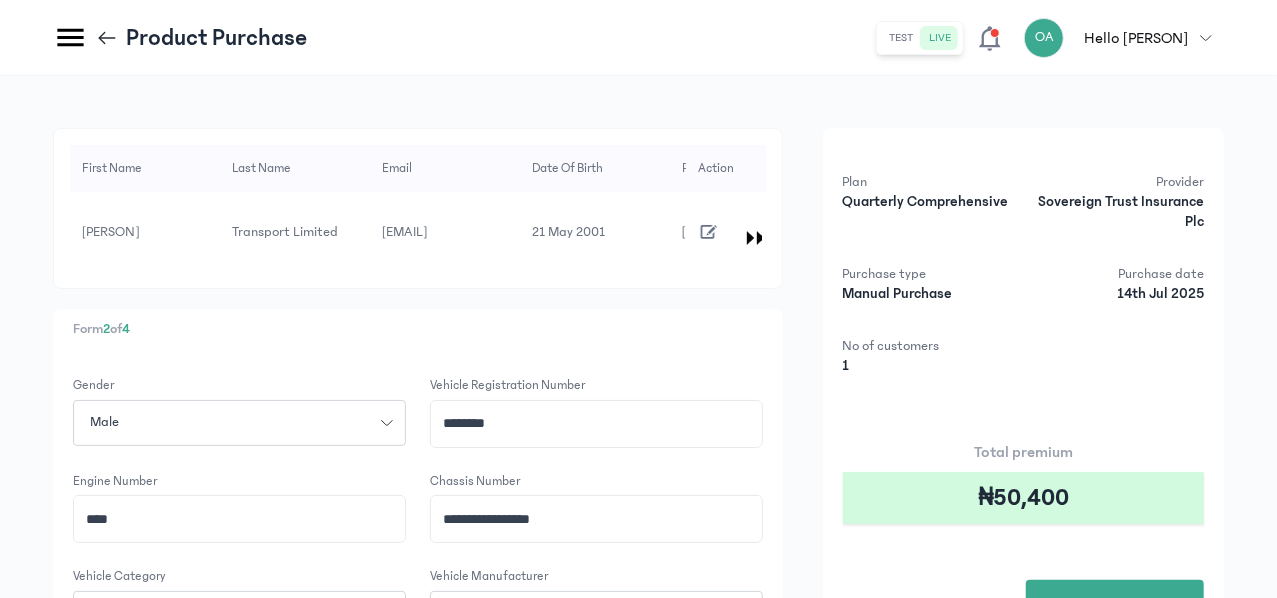 type on "****" 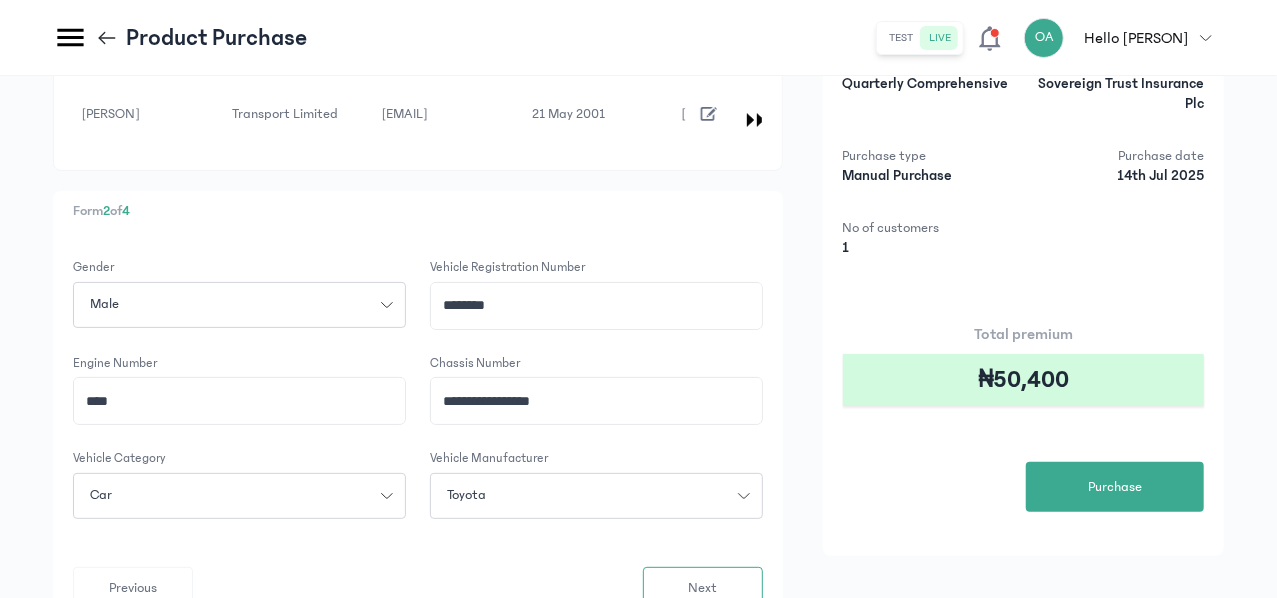 scroll, scrollTop: 120, scrollLeft: 0, axis: vertical 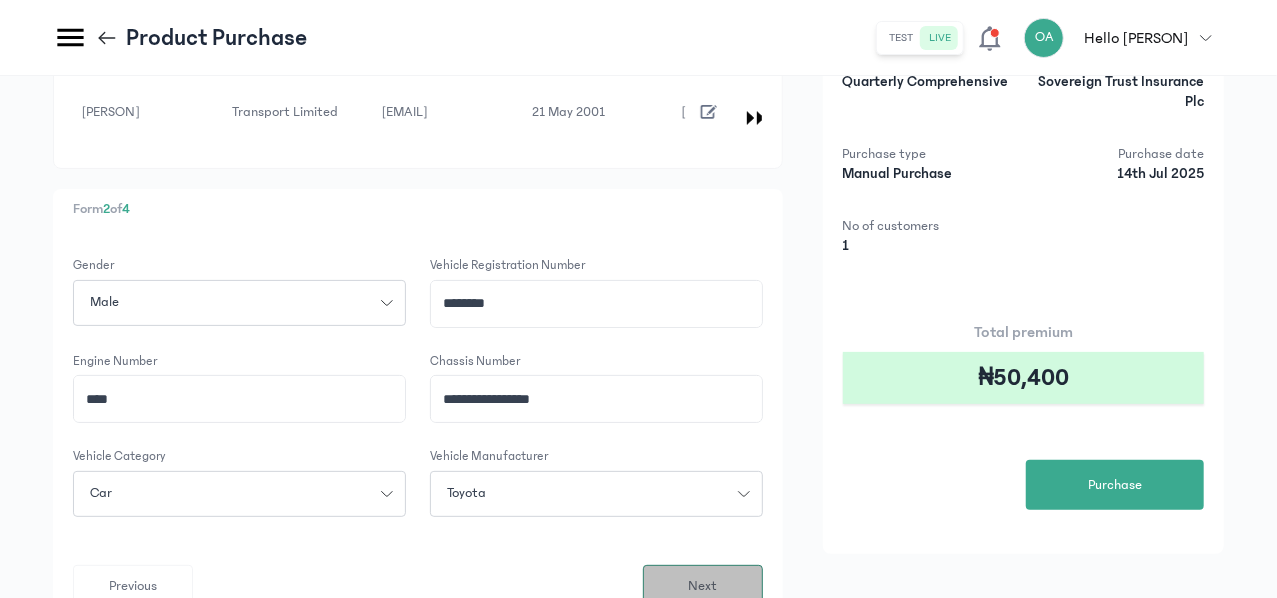 click on "Next" at bounding box center [703, 587] 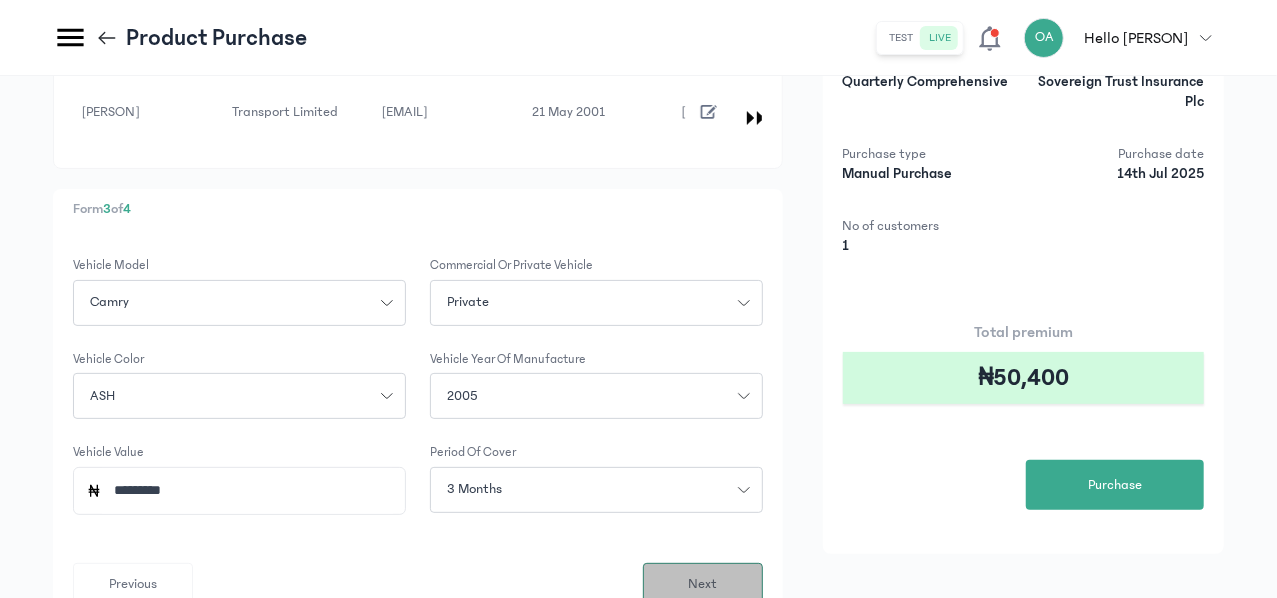 scroll, scrollTop: 0, scrollLeft: 0, axis: both 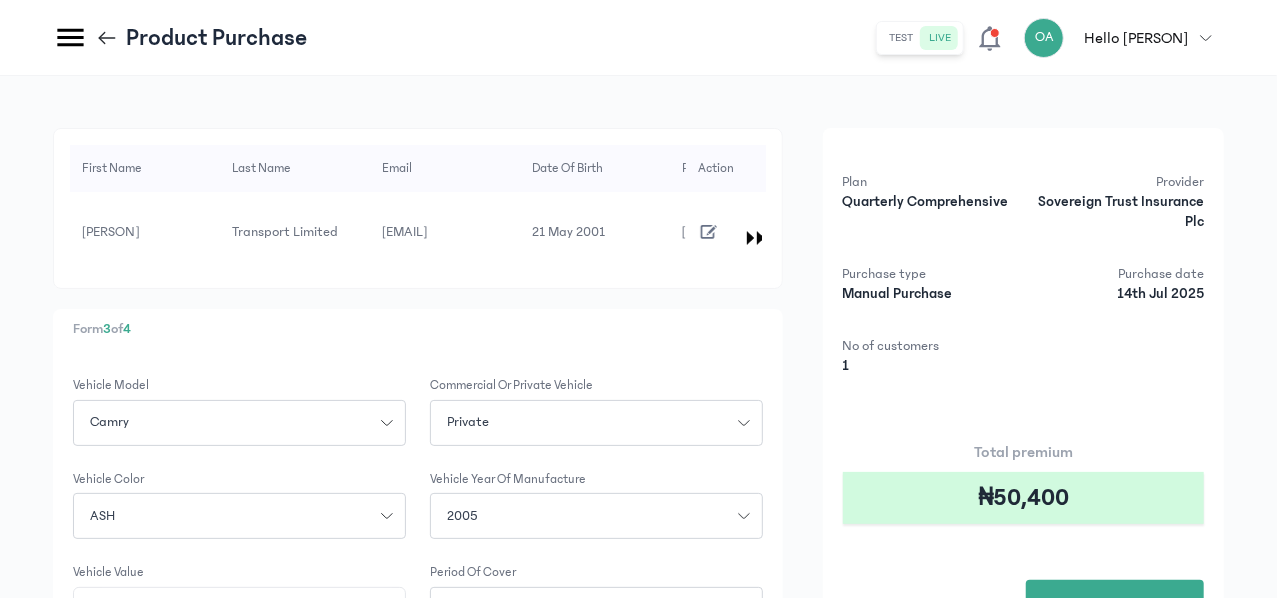 click on "Form  3  of  4 Vehicle Model  Camry
Commercial or private vehicle  Private
Vehicle Color  ASH
Vehicle Year of Manufacture  2005
Vehicle Value ********* Period of cover  3 months
Previous  Next  +  Add another purchase" 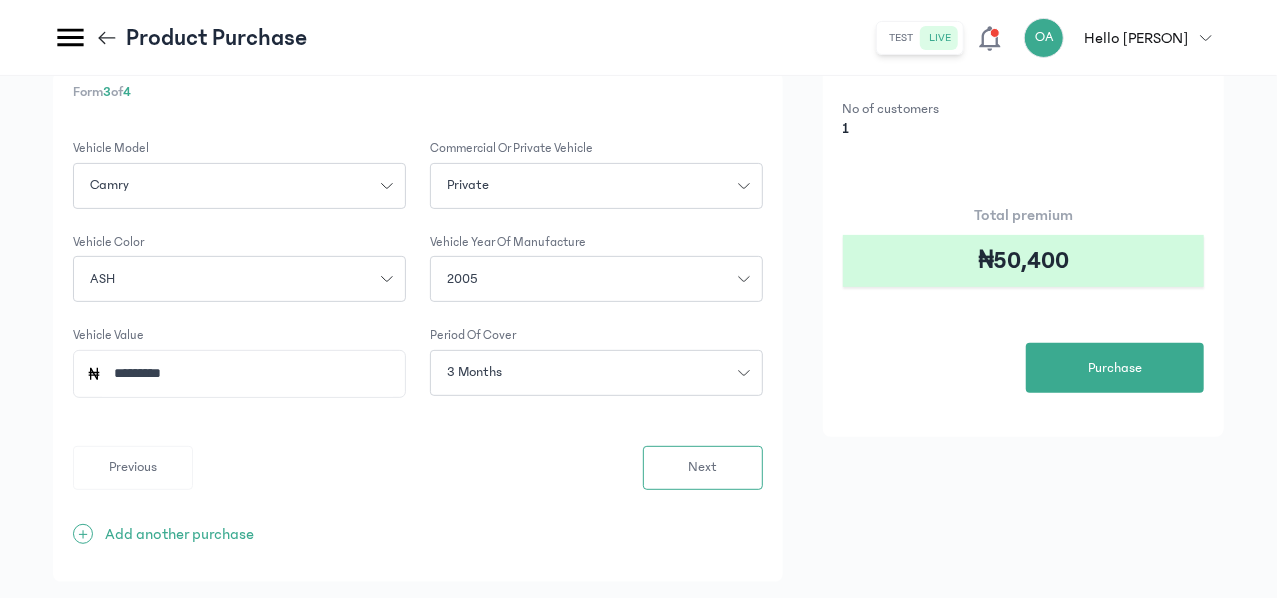 scroll, scrollTop: 240, scrollLeft: 0, axis: vertical 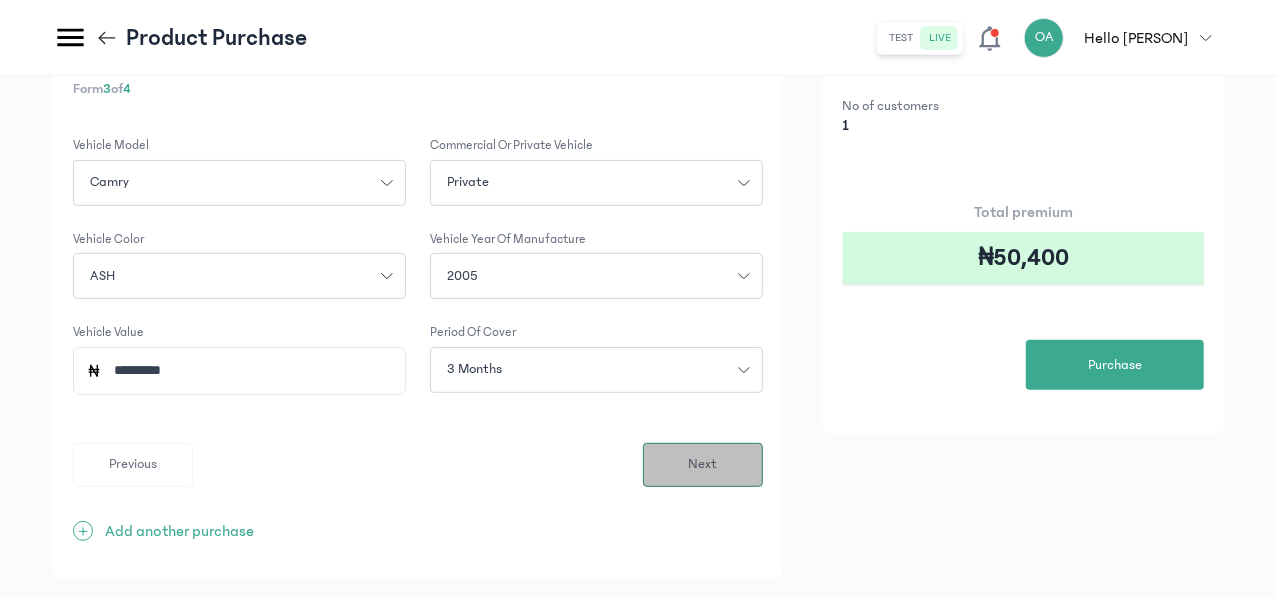 click on "Next" at bounding box center (703, 465) 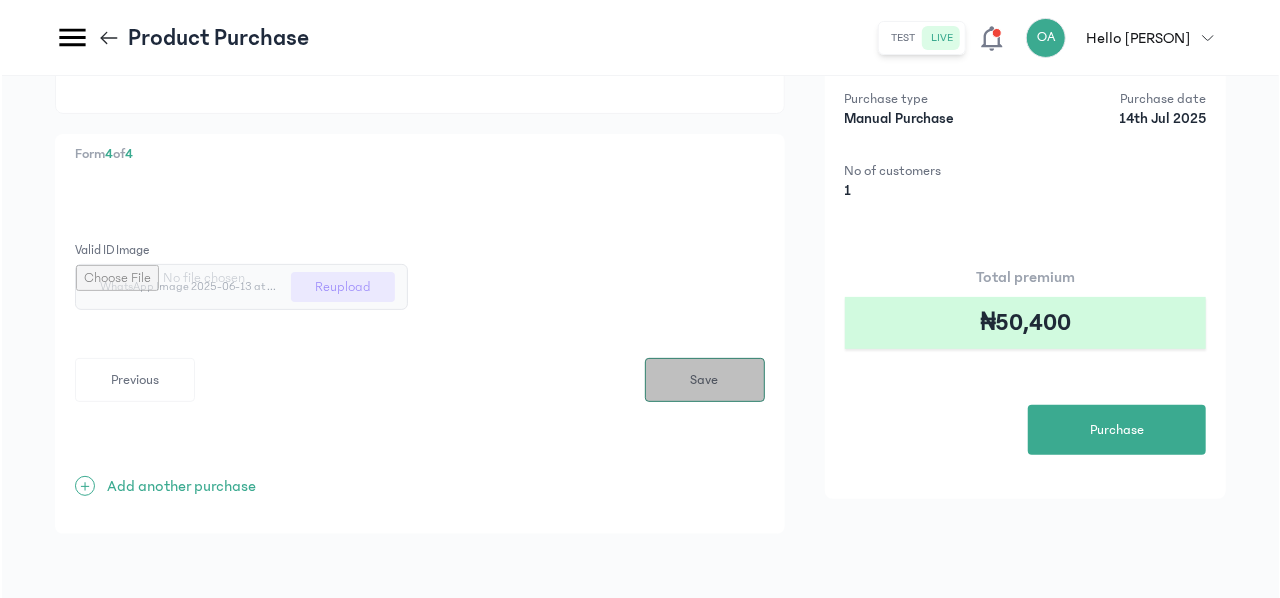 scroll, scrollTop: 0, scrollLeft: 0, axis: both 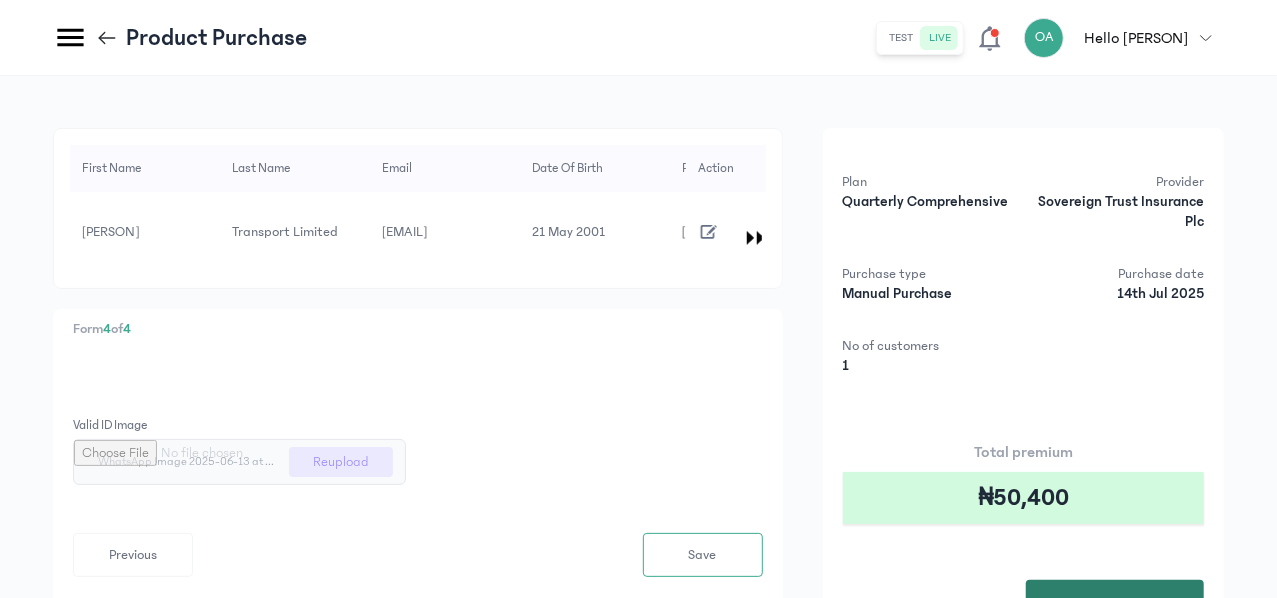 click on "Purchase" at bounding box center [1115, 605] 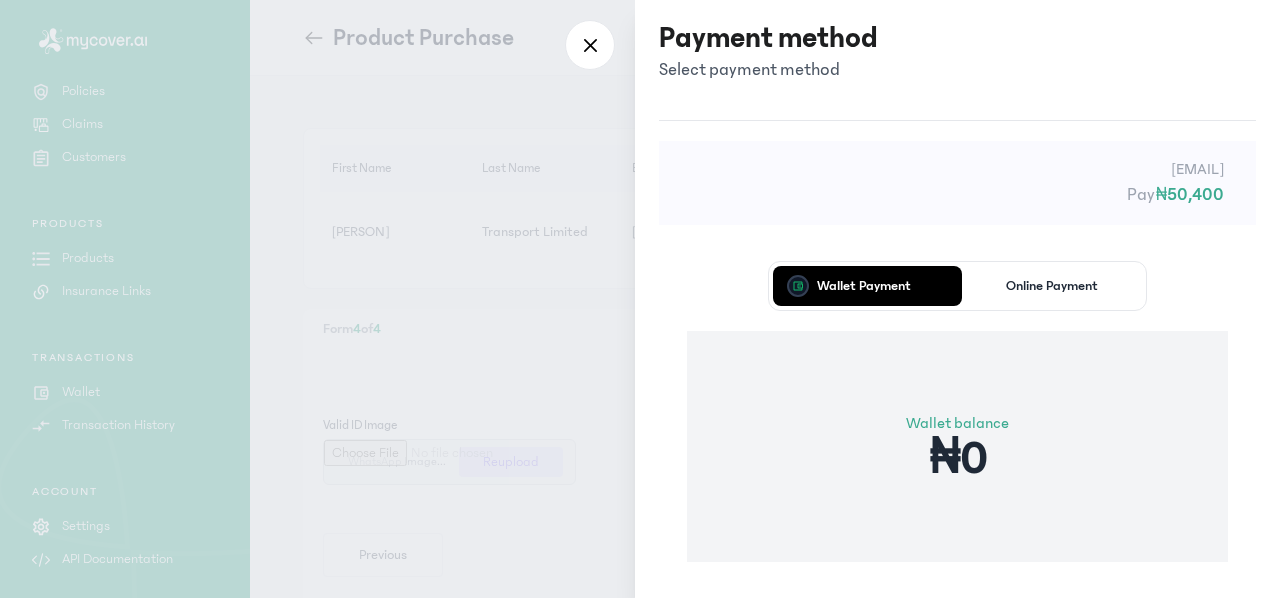click on "yinka@gbovotransport.com  Pay  ₦50,400
Wallet Payment
Online Payment Wallet balance ₦0  Proceed" at bounding box center (957, 420) 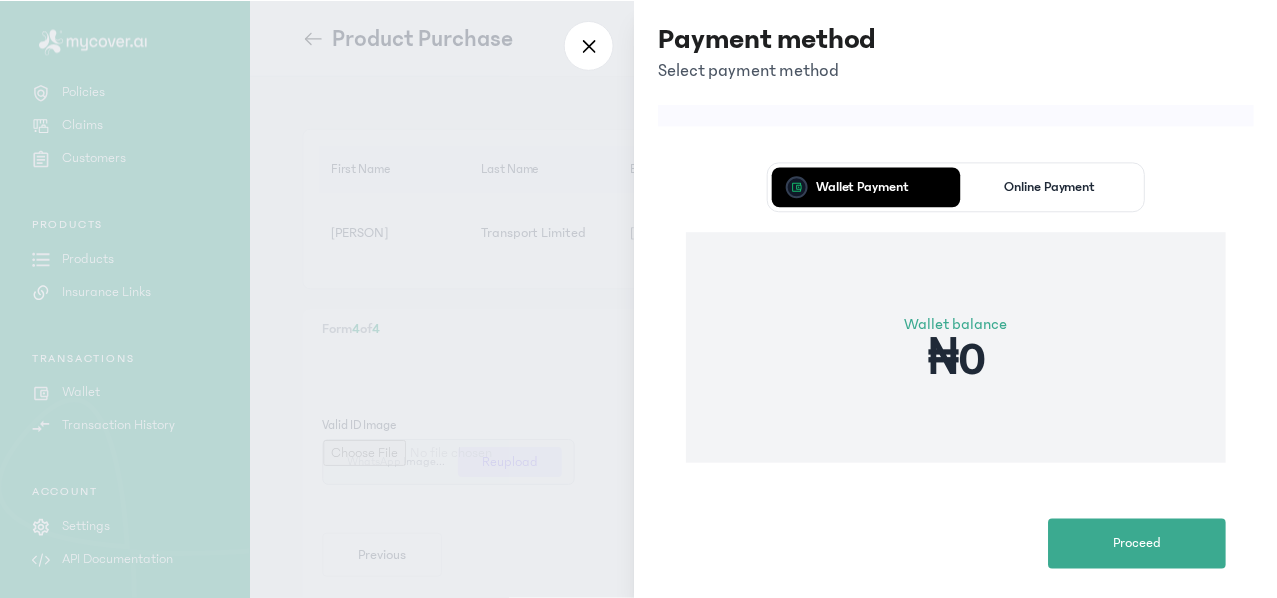 scroll, scrollTop: 121, scrollLeft: 0, axis: vertical 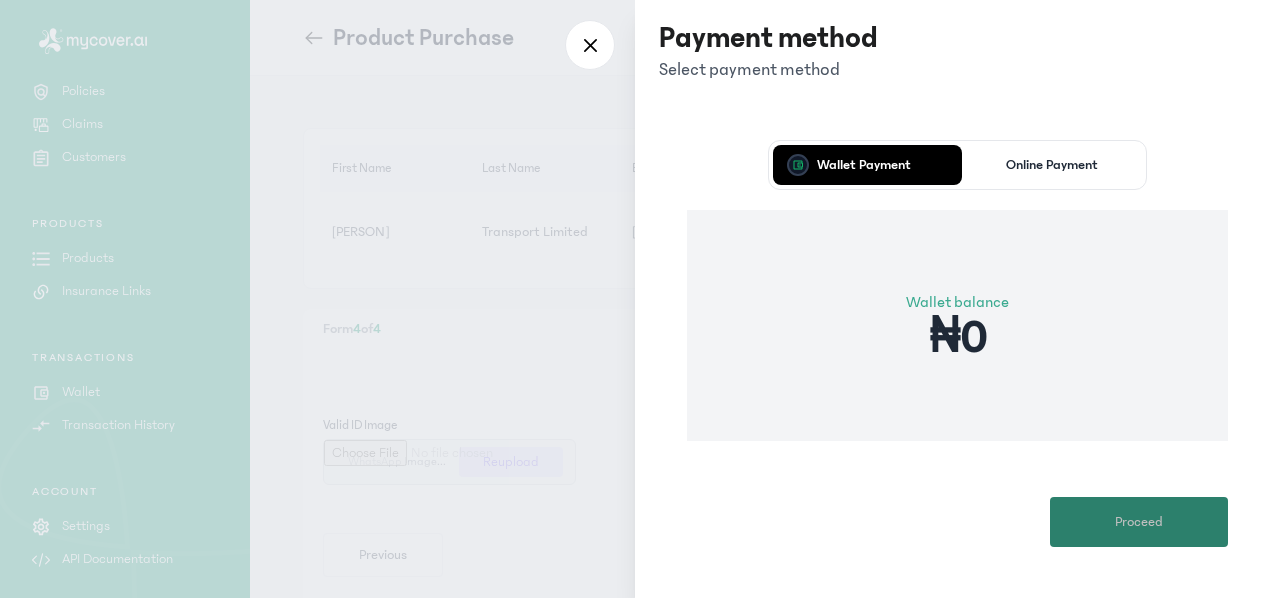 click on "Proceed" at bounding box center [1139, 522] 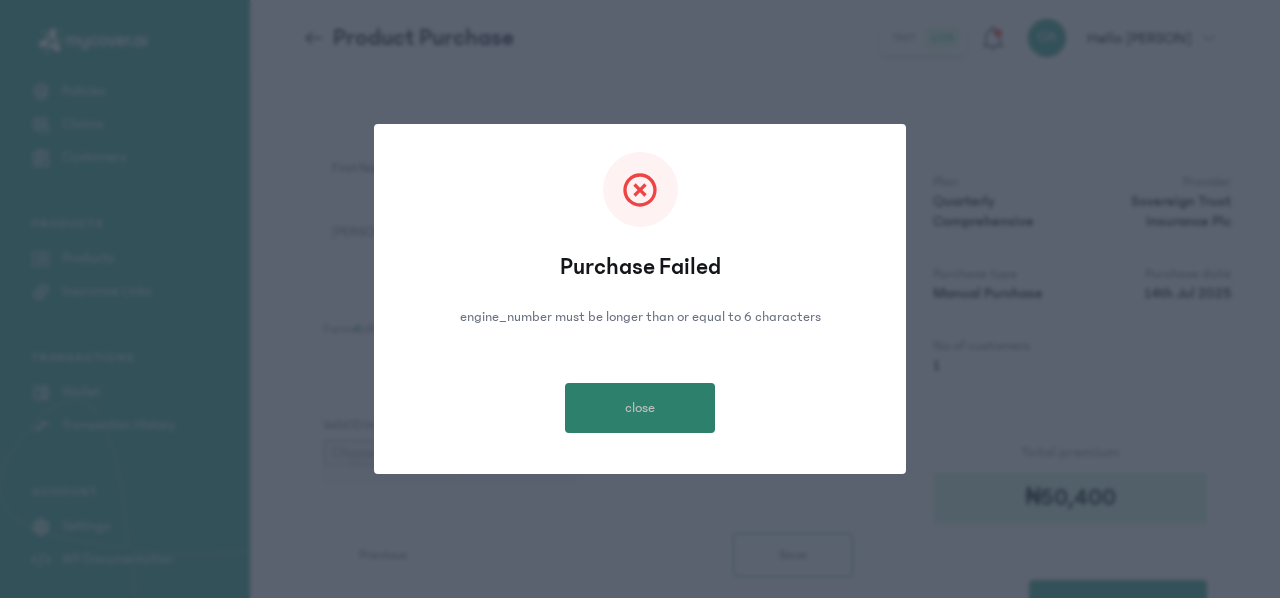 click on "close" at bounding box center [640, 408] 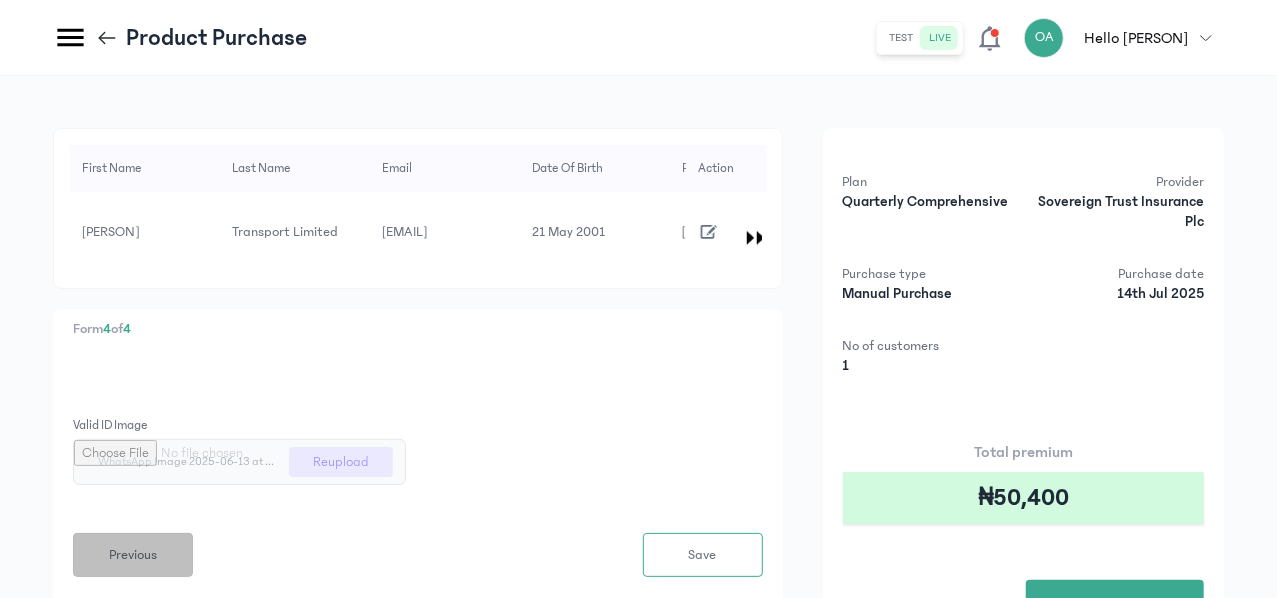 click on "Previous" at bounding box center (133, 555) 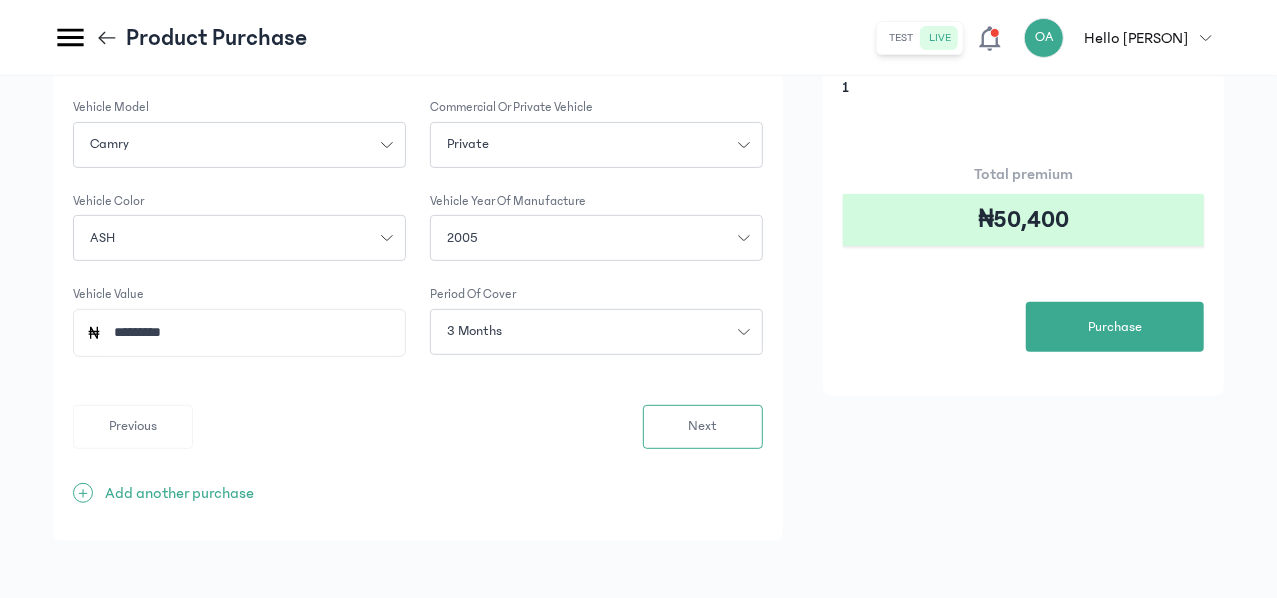 scroll, scrollTop: 286, scrollLeft: 0, axis: vertical 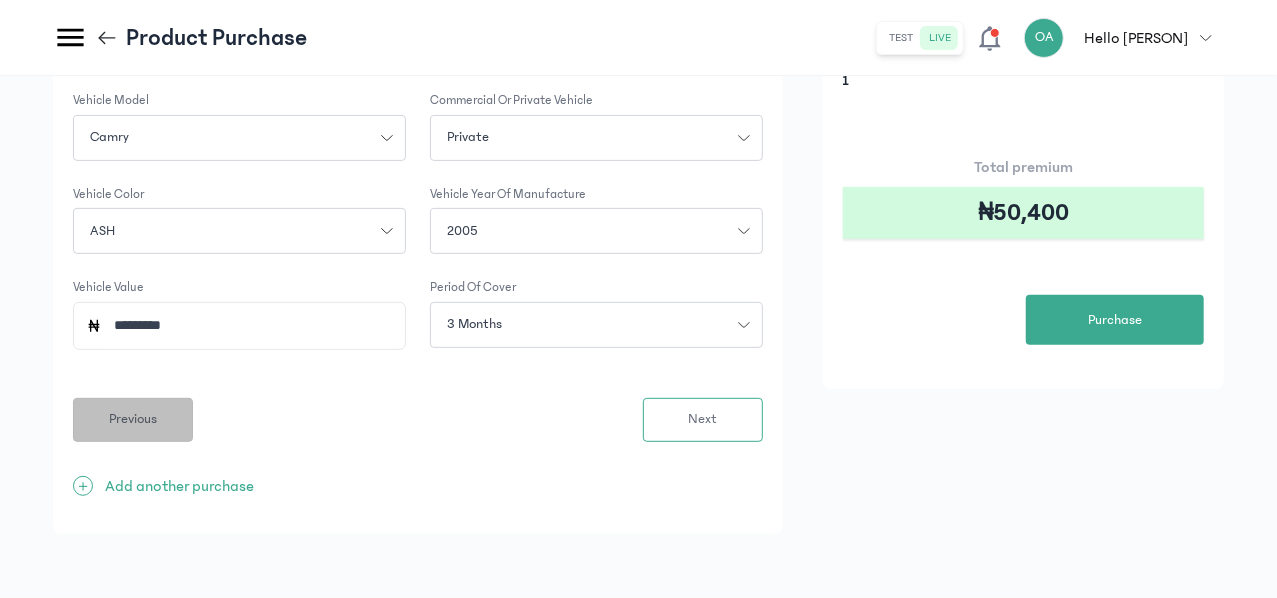 click on "Previous" at bounding box center (133, 419) 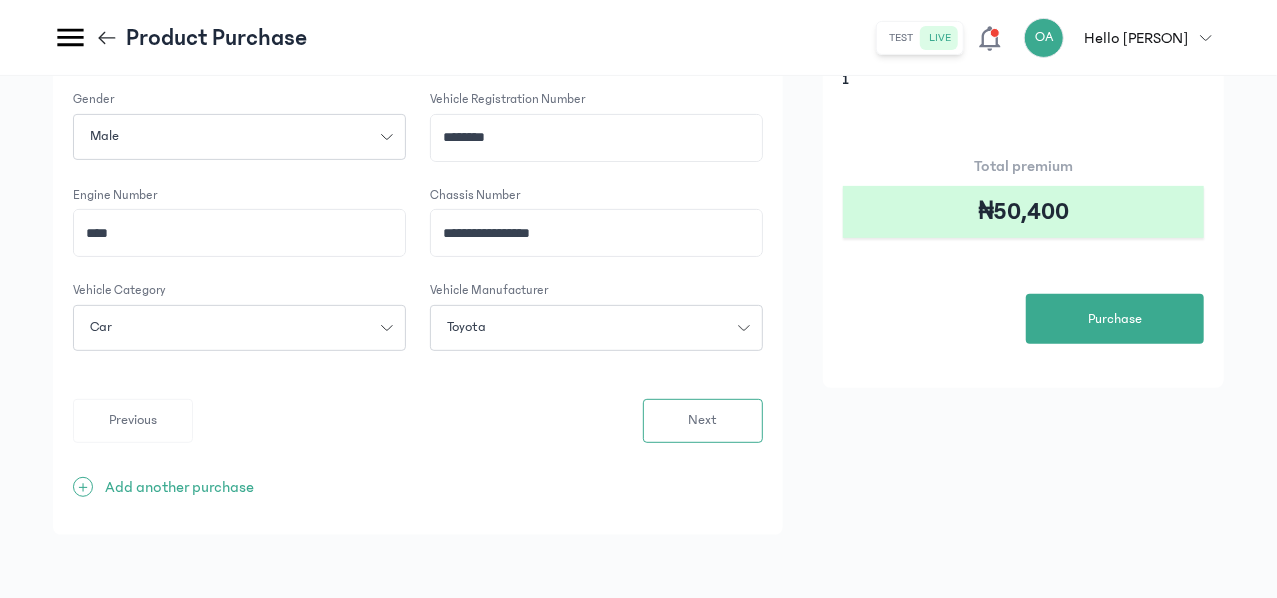 drag, startPoint x: 613, startPoint y: 234, endPoint x: 775, endPoint y: 235, distance: 162.00308 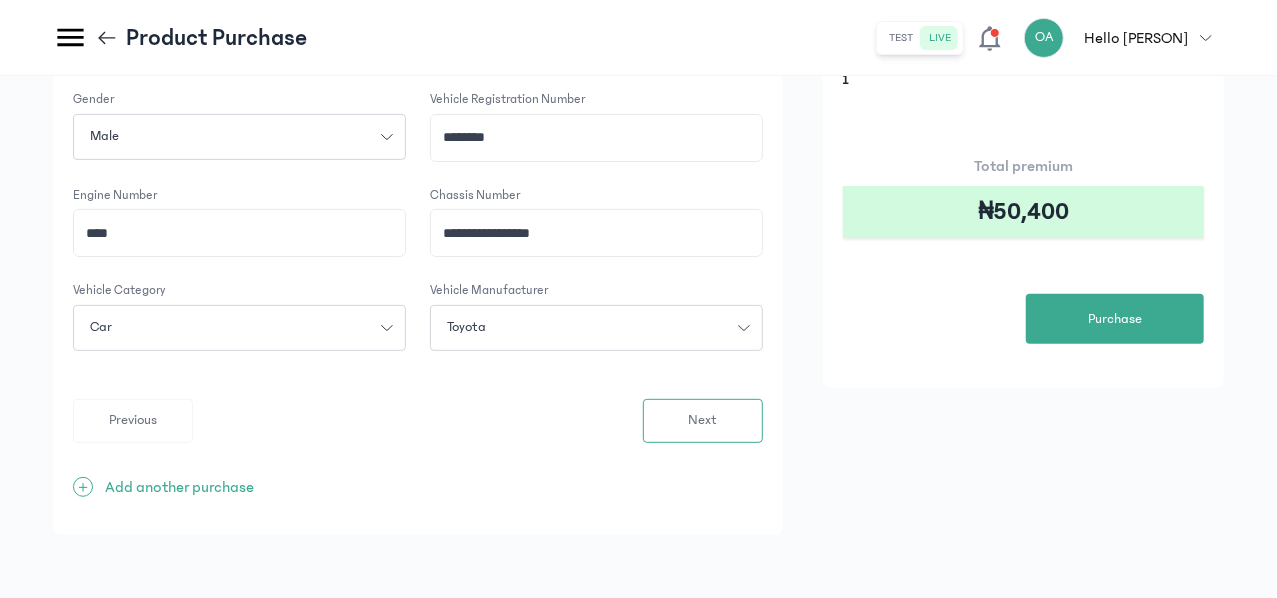 type on "*" 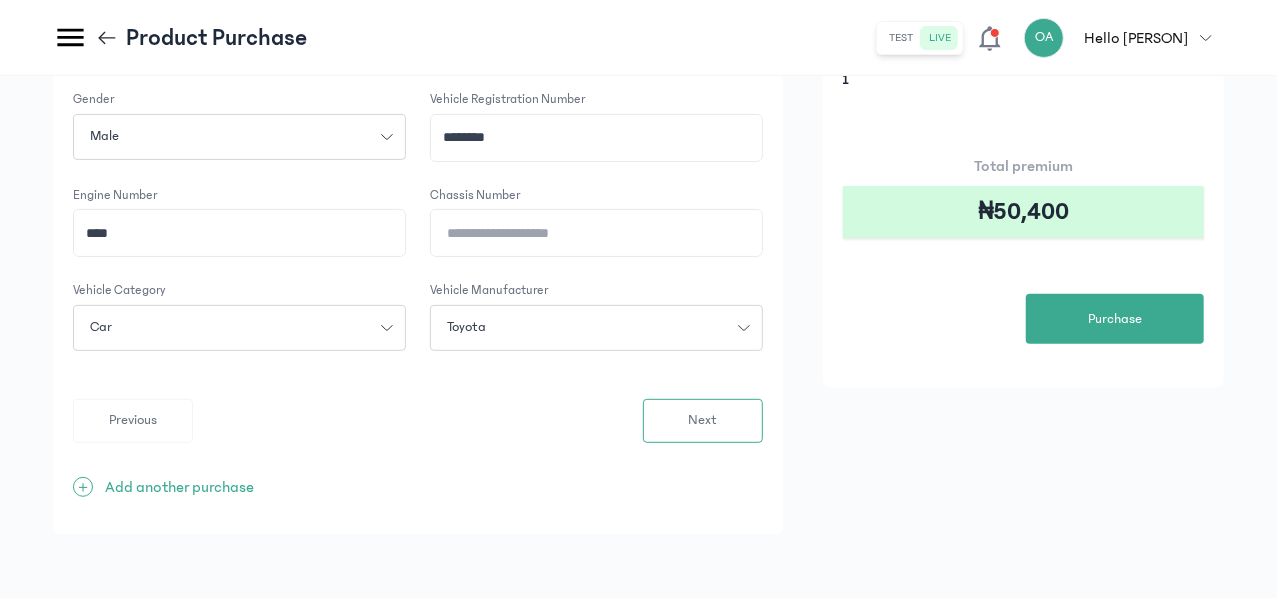 paste on "**********" 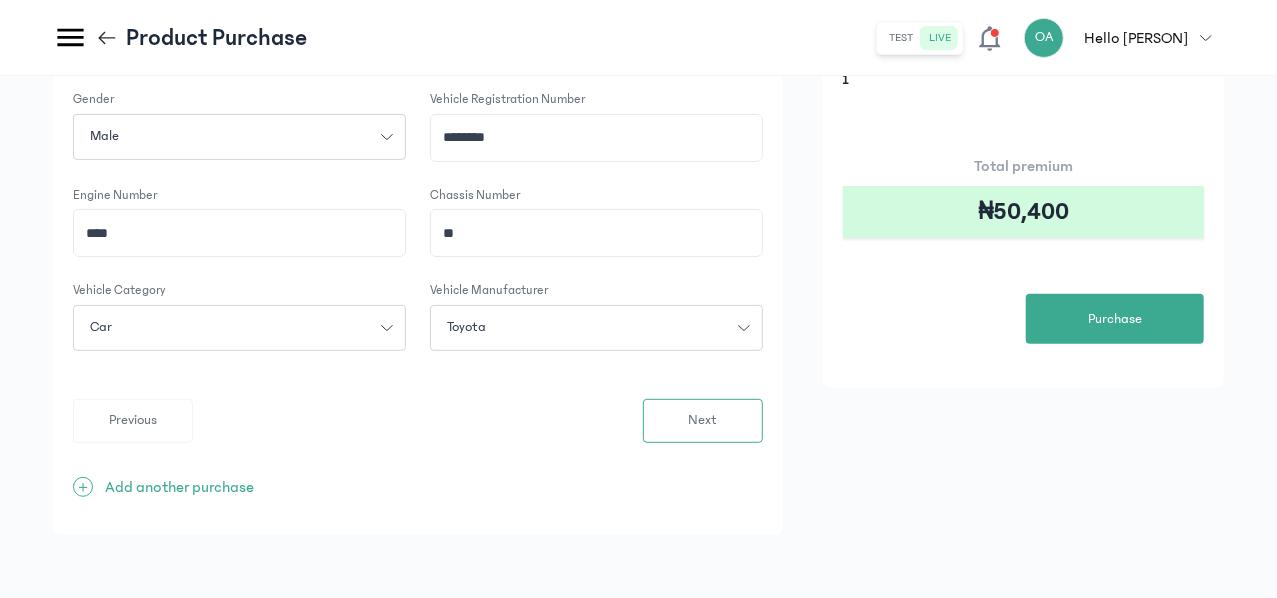 type on "*" 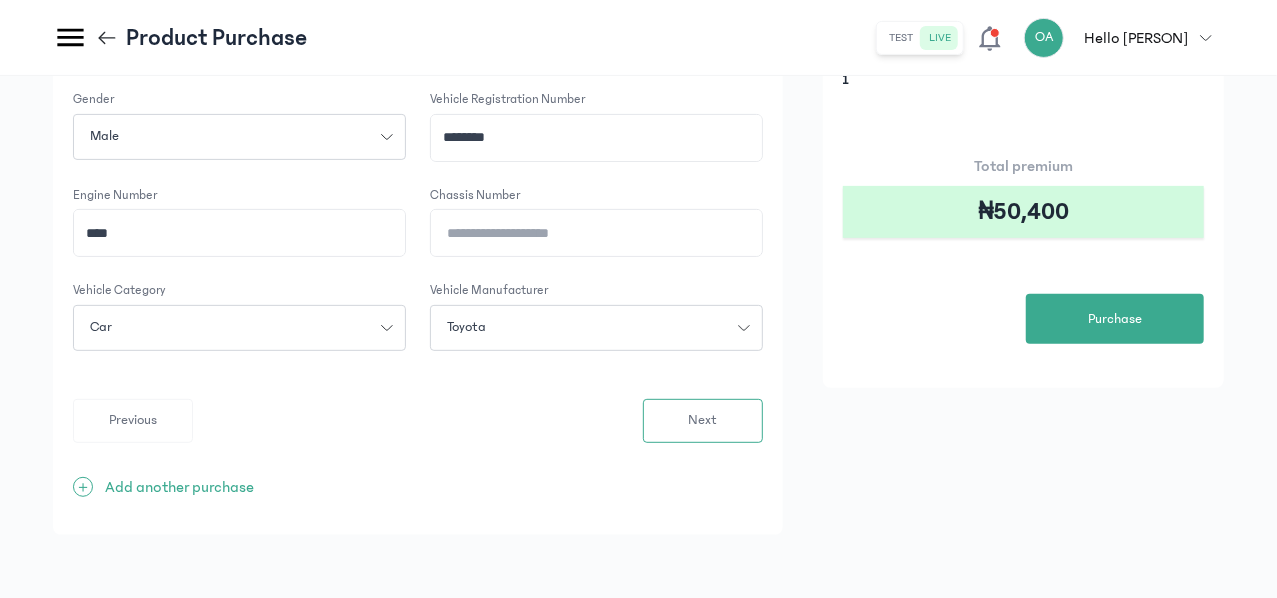 type 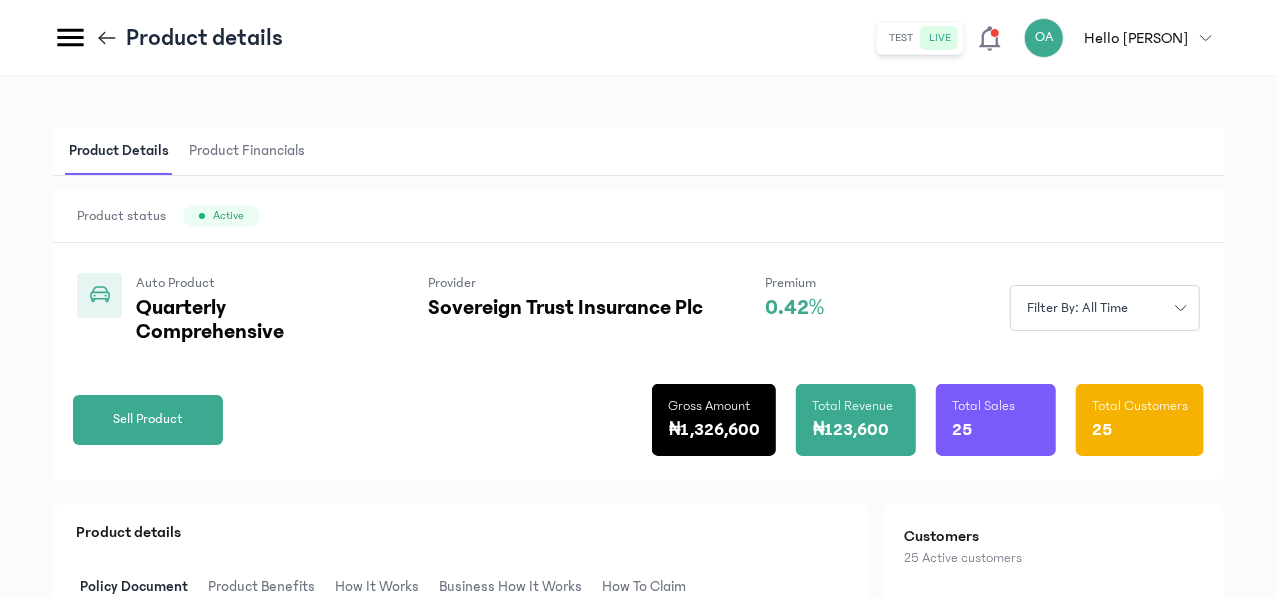 scroll, scrollTop: 0, scrollLeft: 0, axis: both 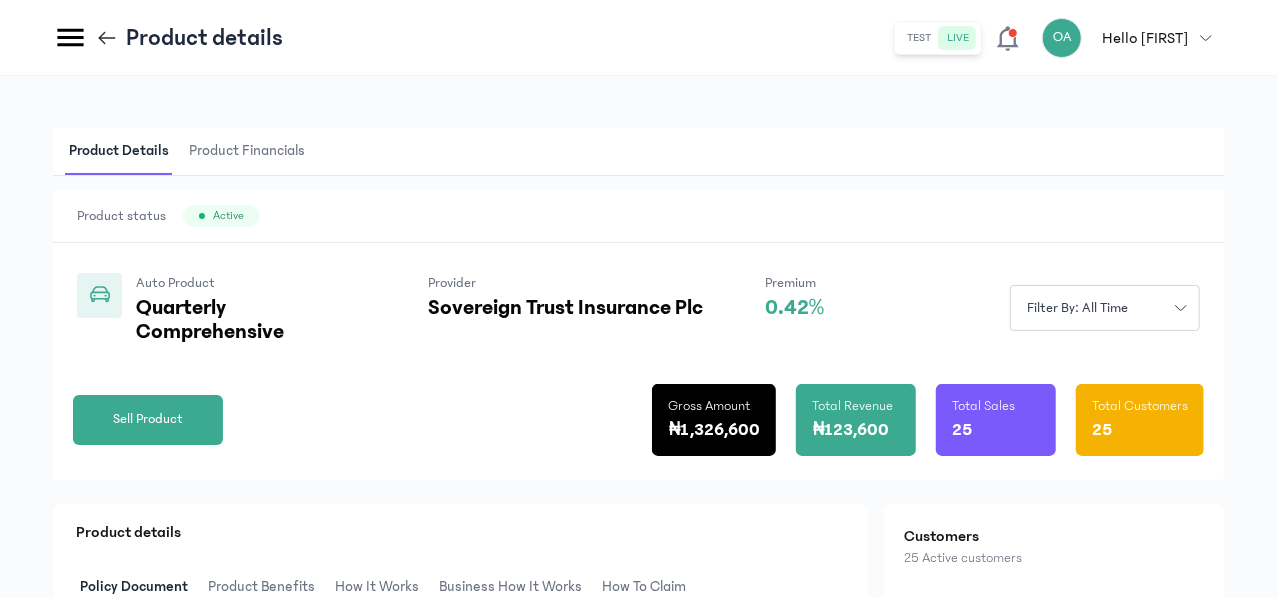 click 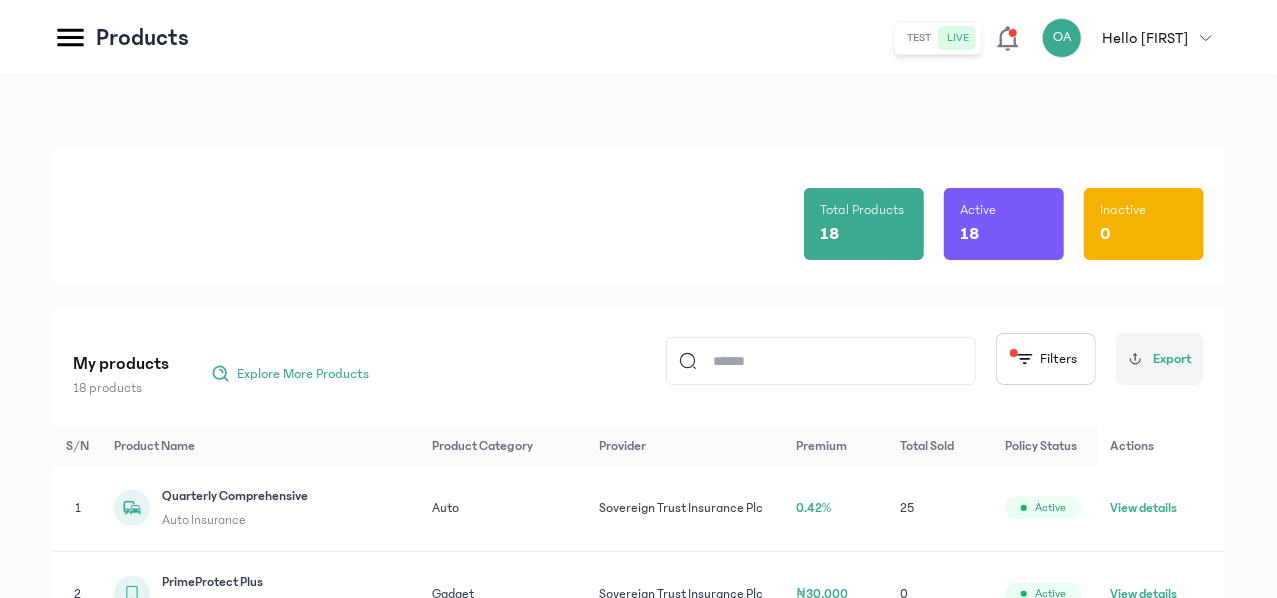 click on "Products" at bounding box center (-162, 518) 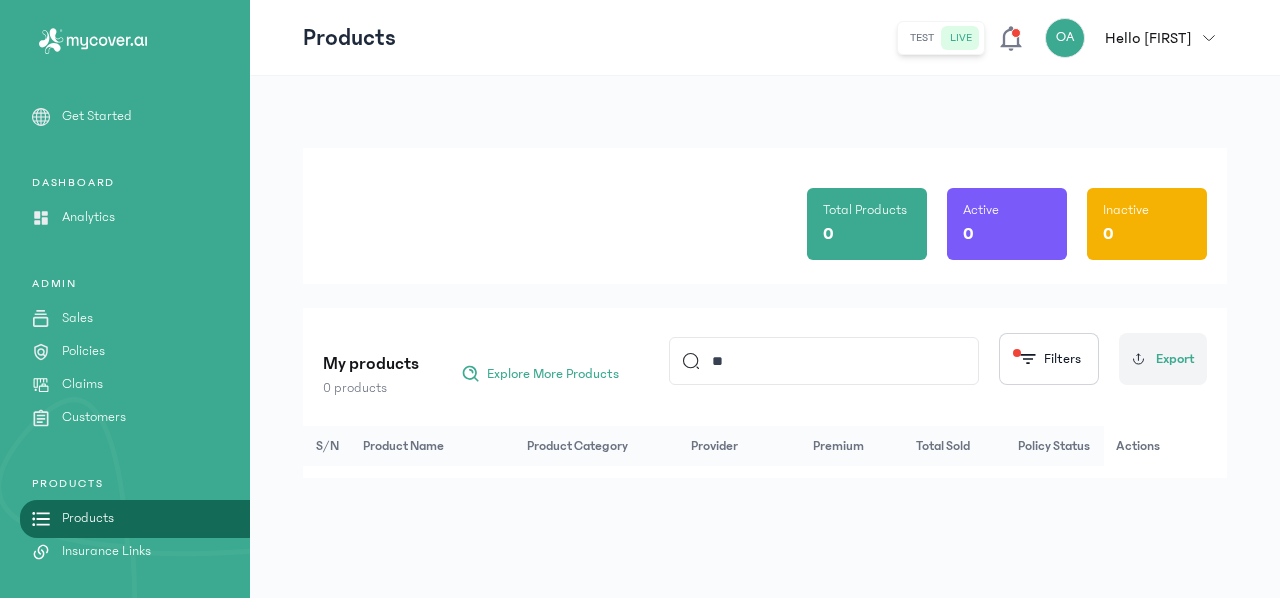 type on "*" 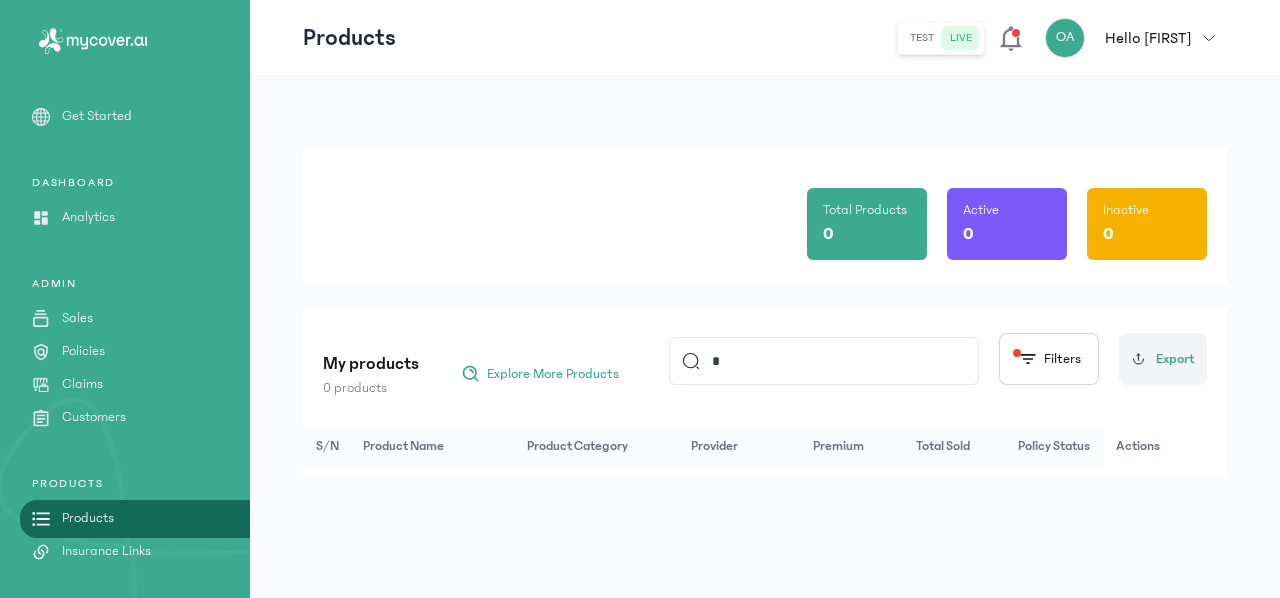 type 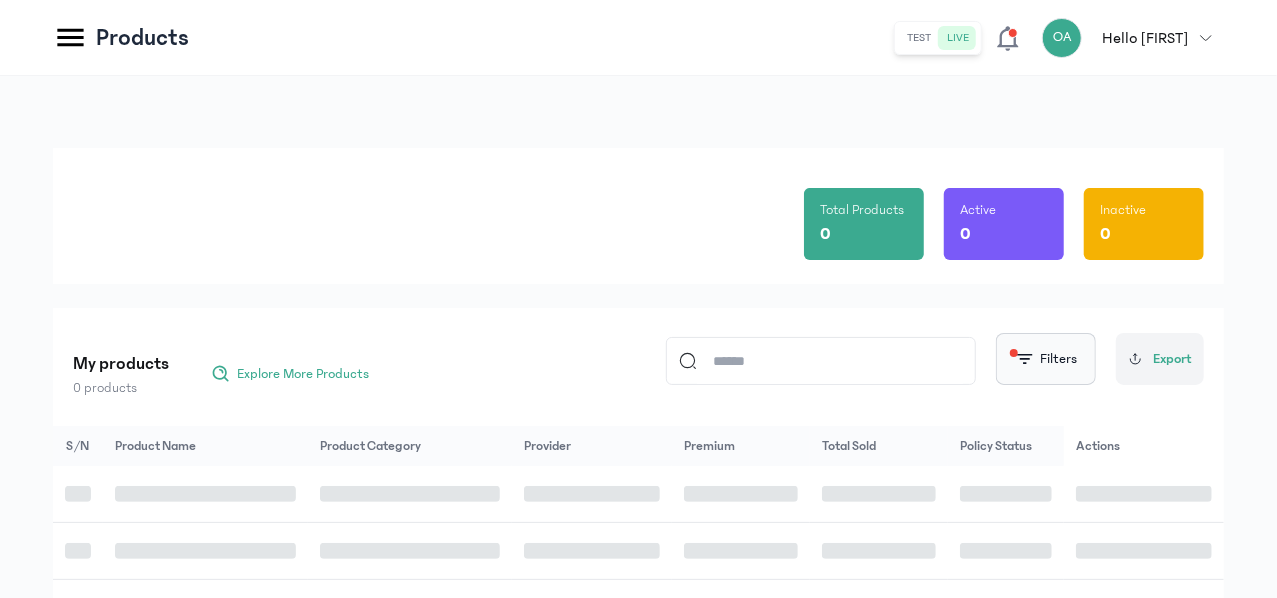 click on "Filters" 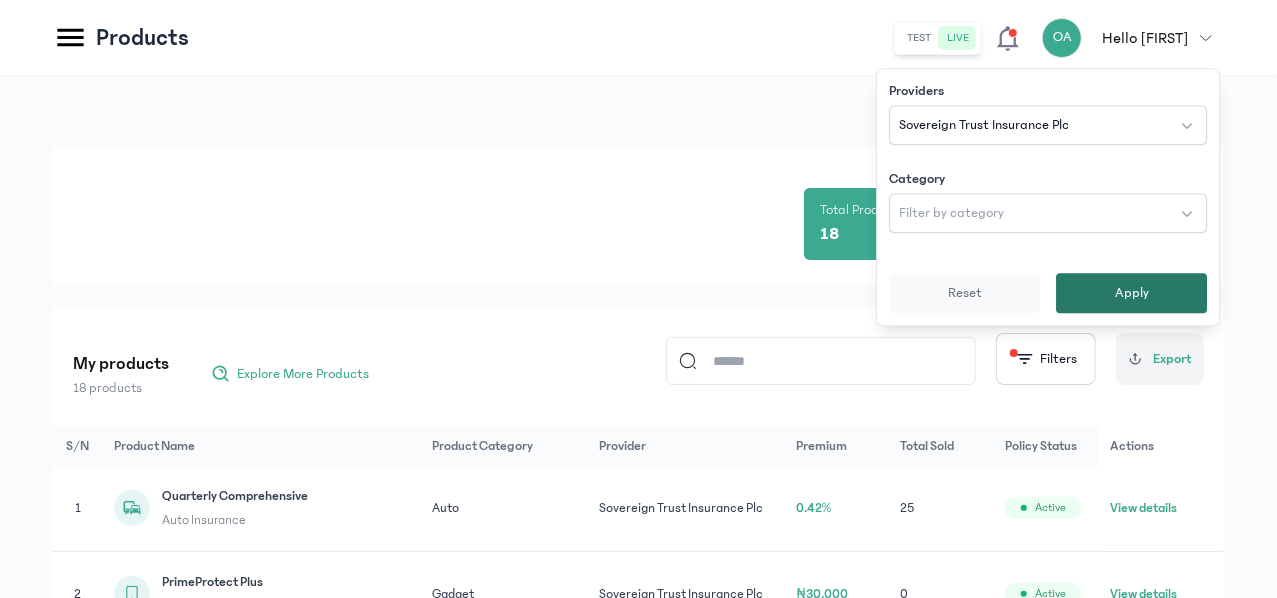 click on "Apply" 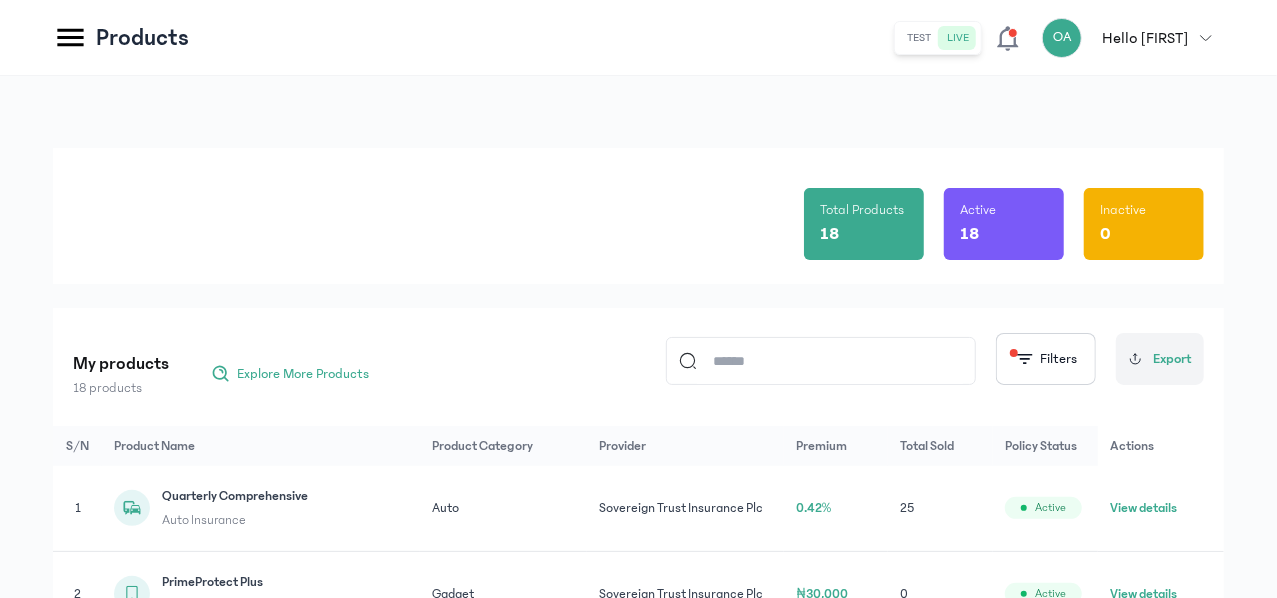 click on "View details" 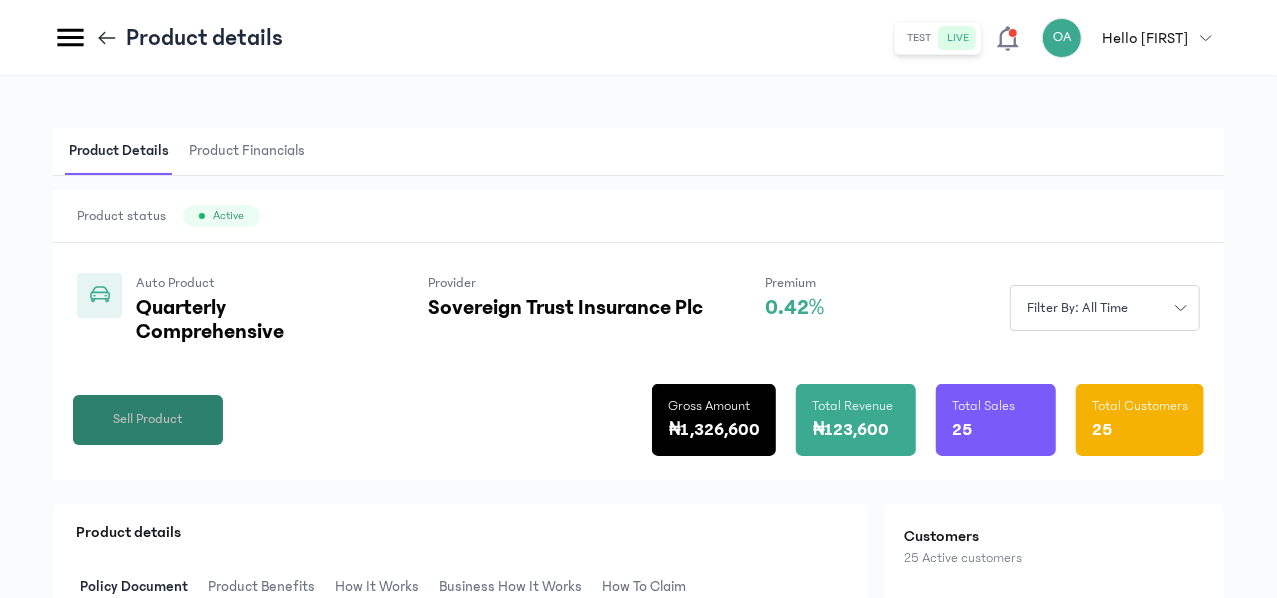 click on "Sell Product" at bounding box center [148, 419] 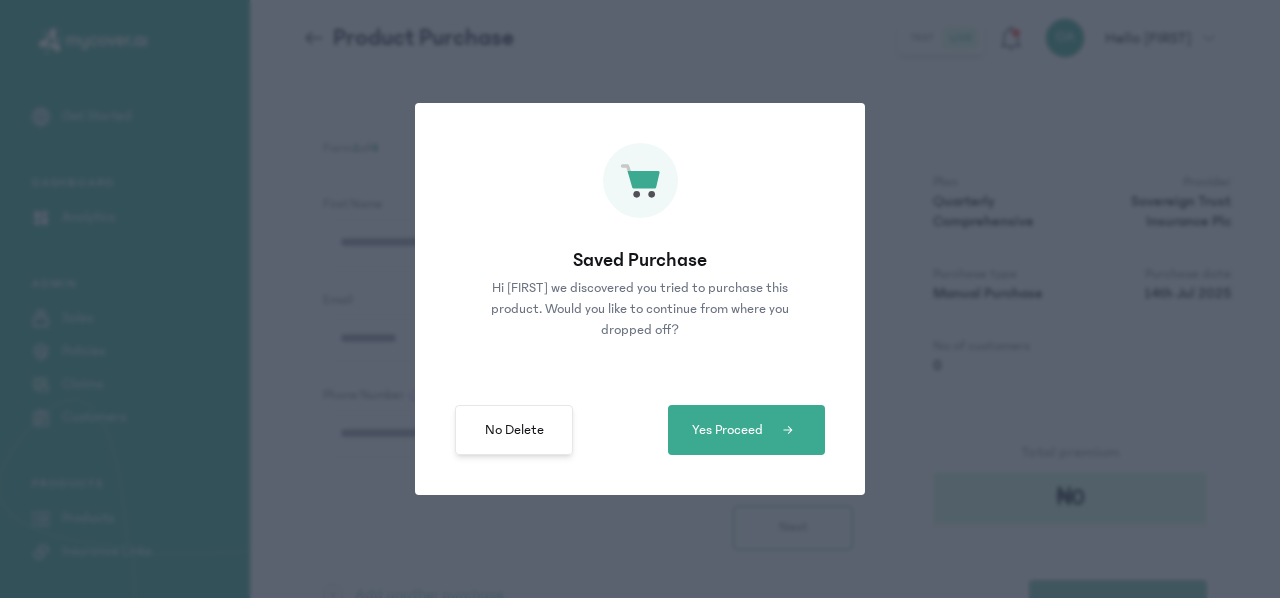 click on "No Delete" at bounding box center [514, 430] 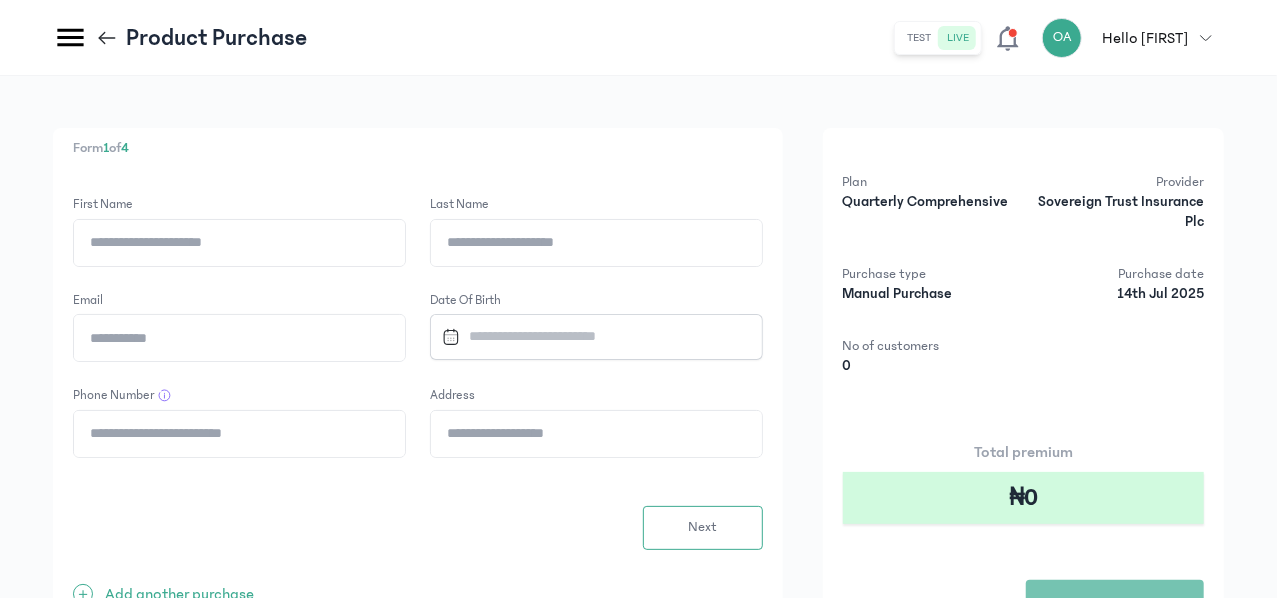 click on "First Name" 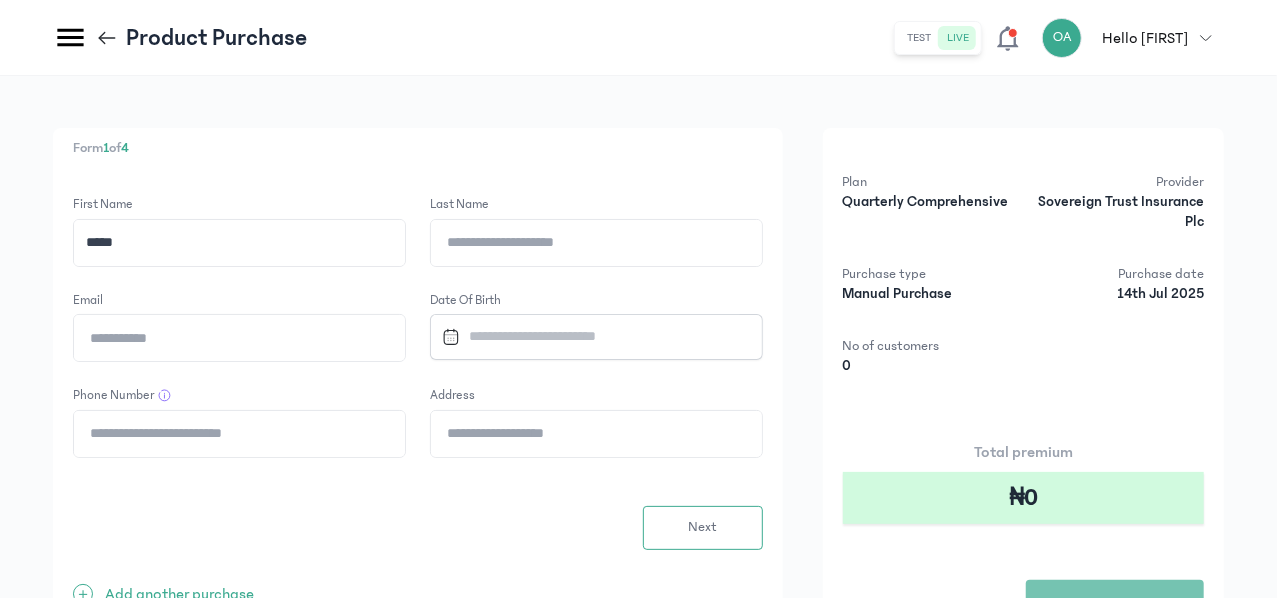 type on "*****" 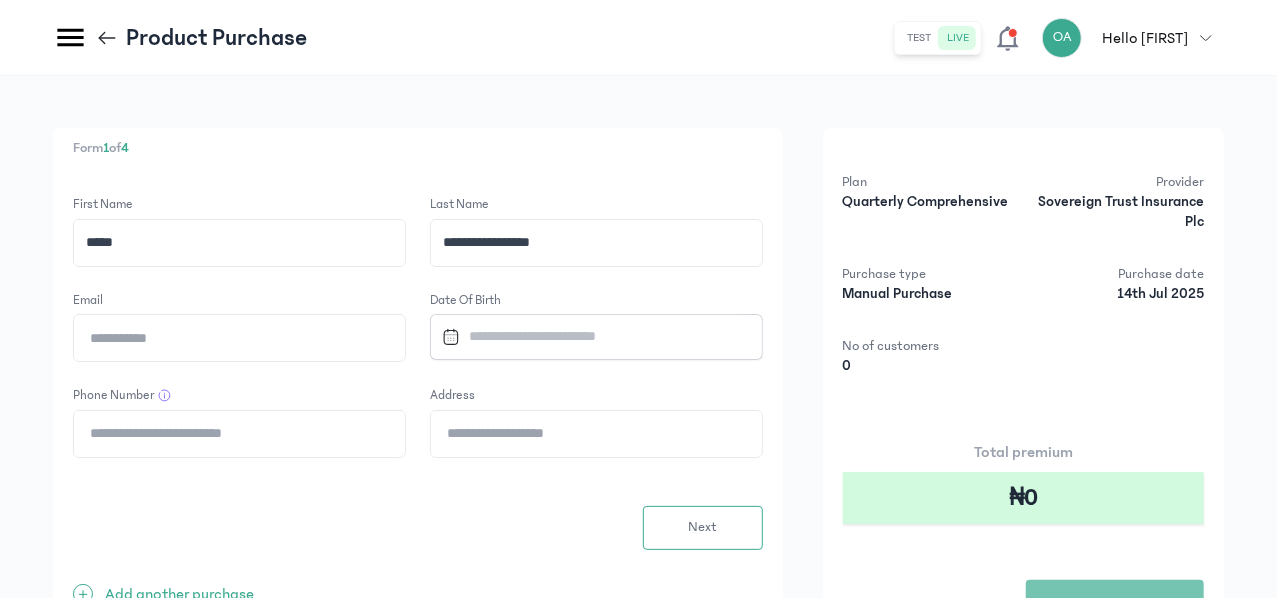 type on "**********" 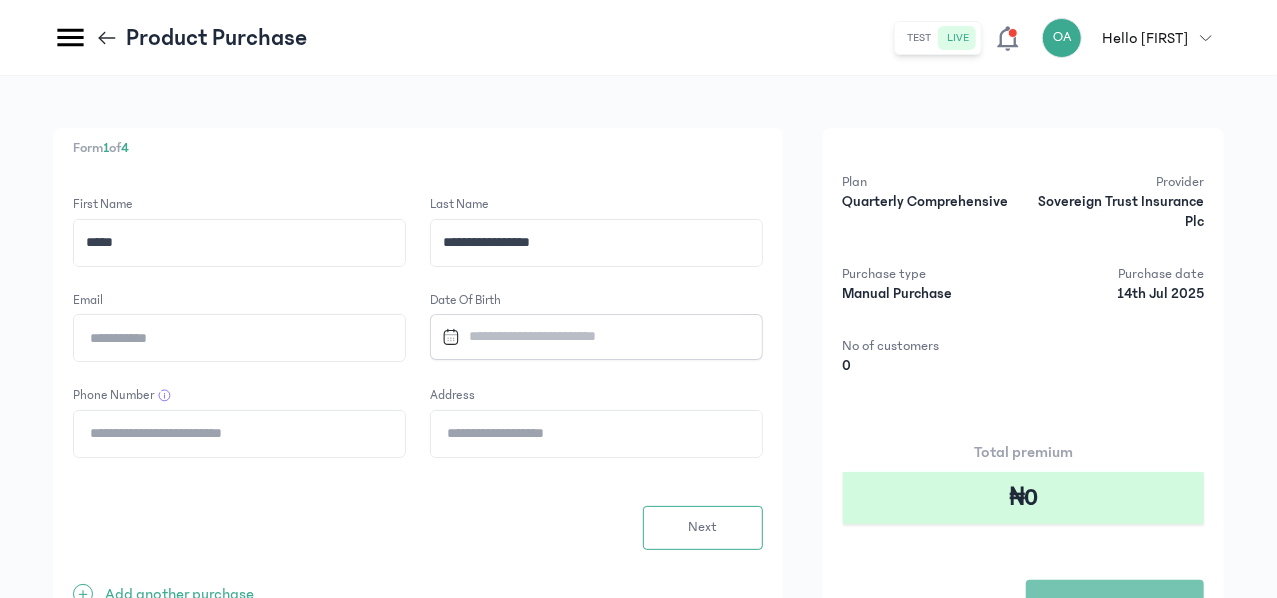 type on "**********" 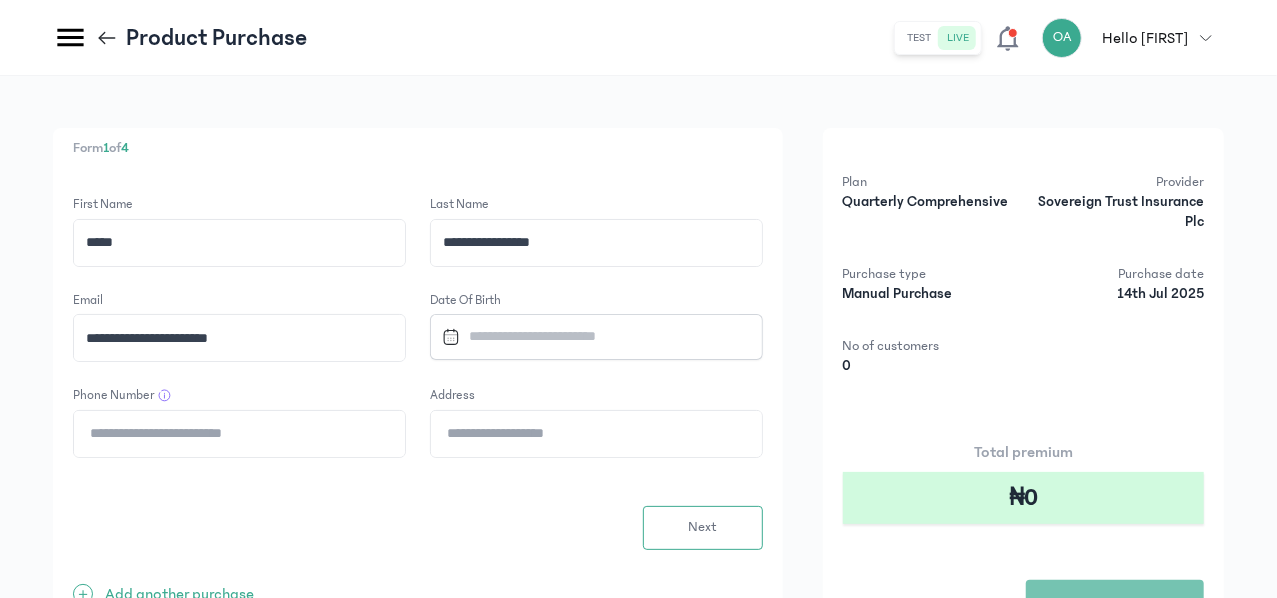 click at bounding box center (587, 336) 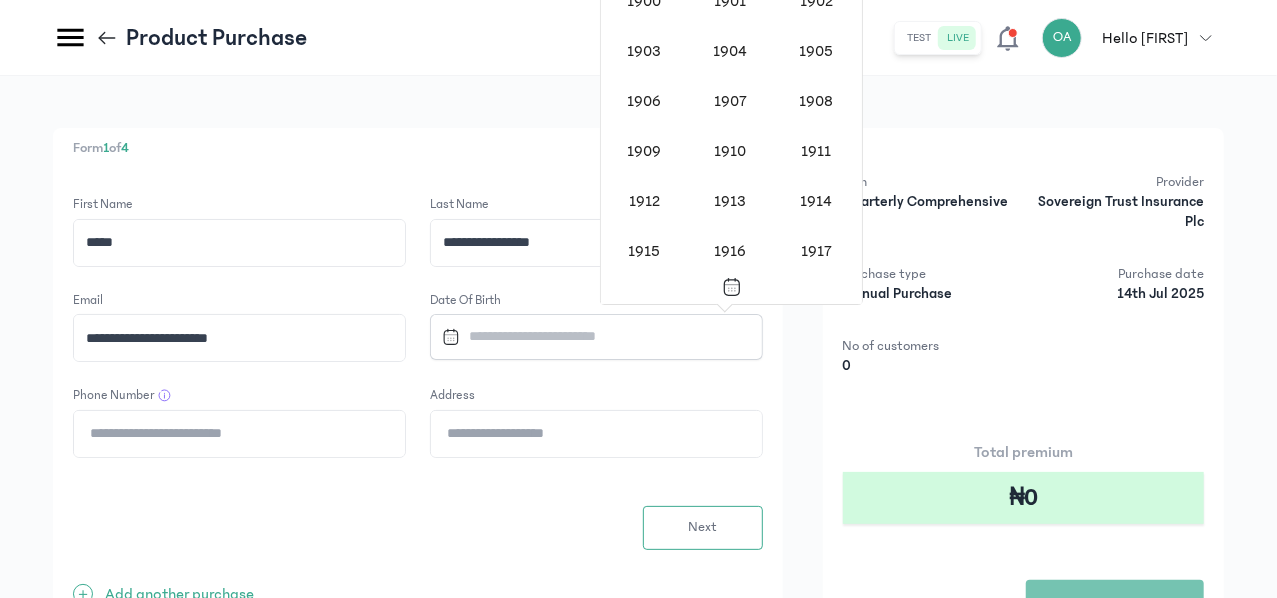 scroll, scrollTop: 1618, scrollLeft: 0, axis: vertical 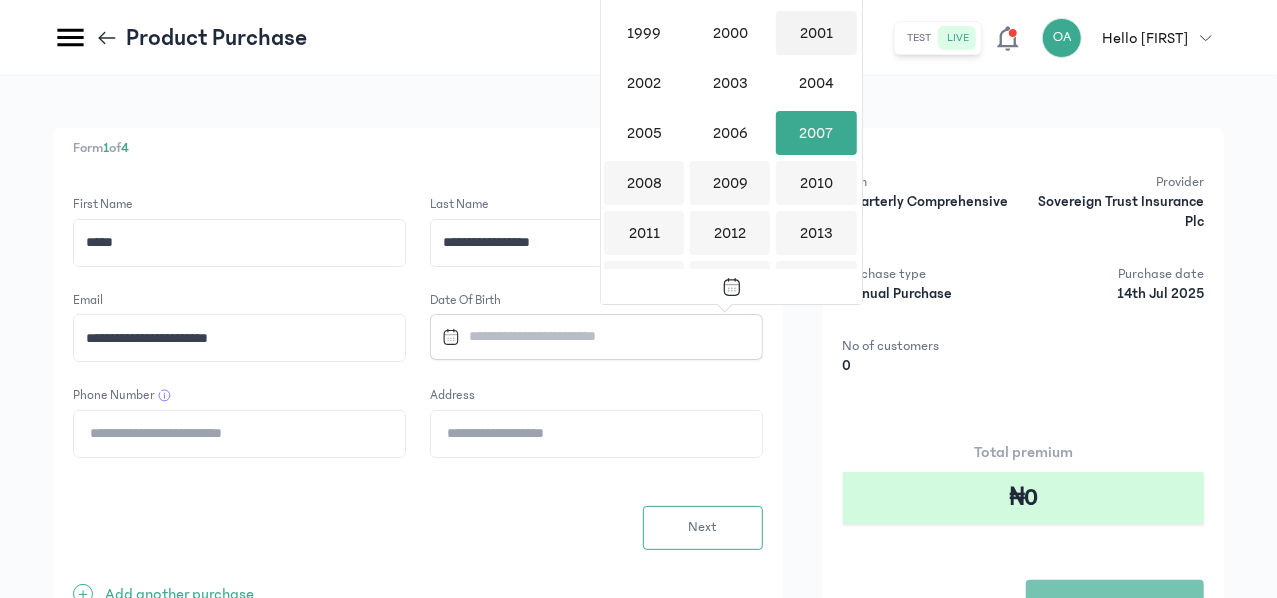 click on "2001" at bounding box center (816, 33) 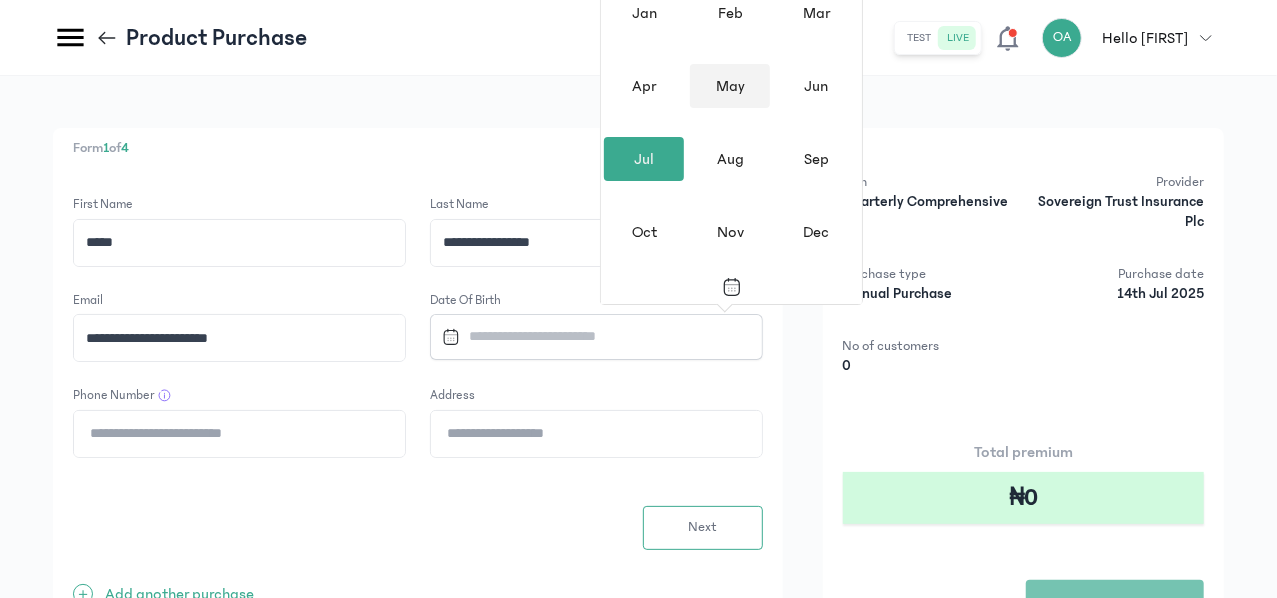 click on "May" at bounding box center [730, 86] 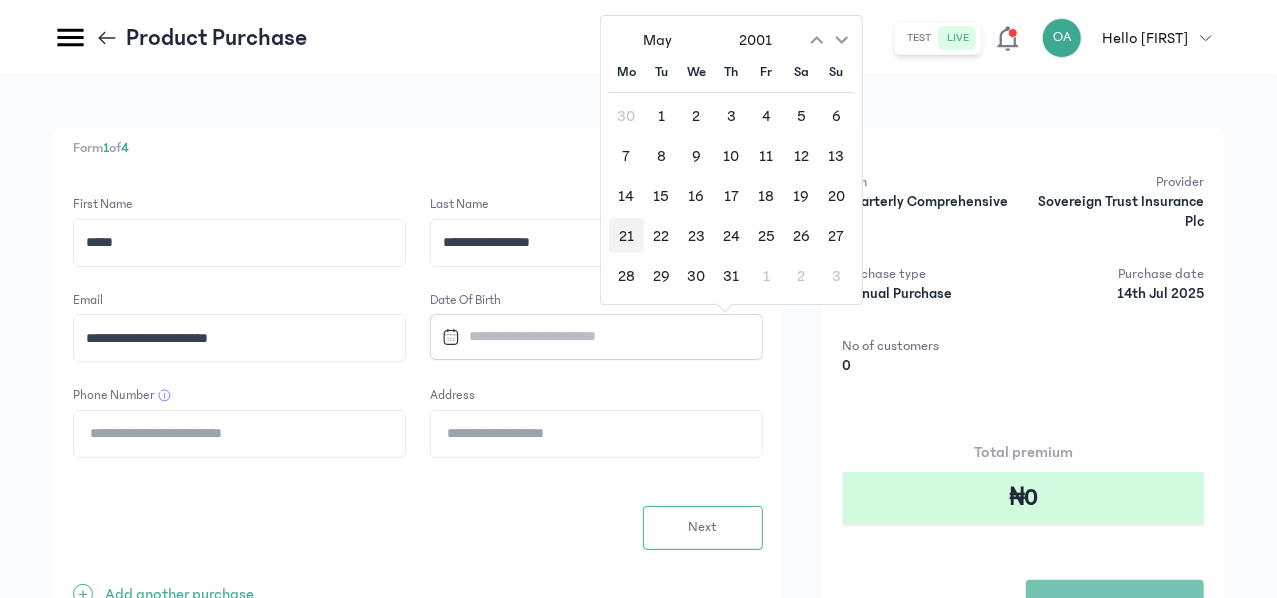 click on "21" at bounding box center [626, 235] 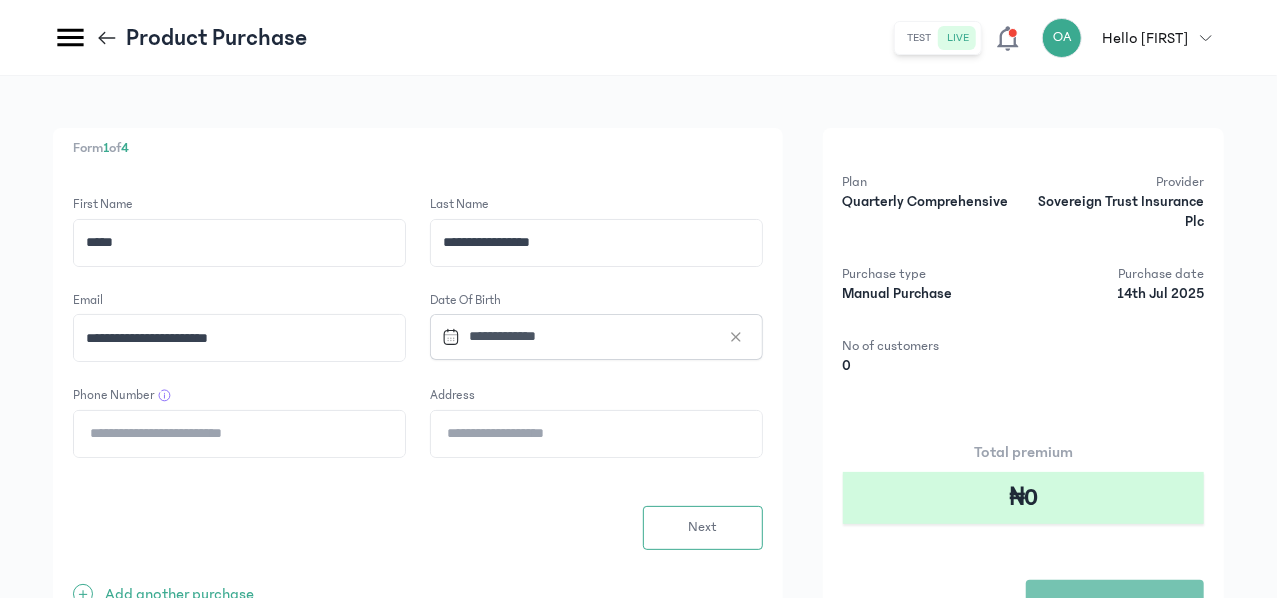 click on "Phone Number" 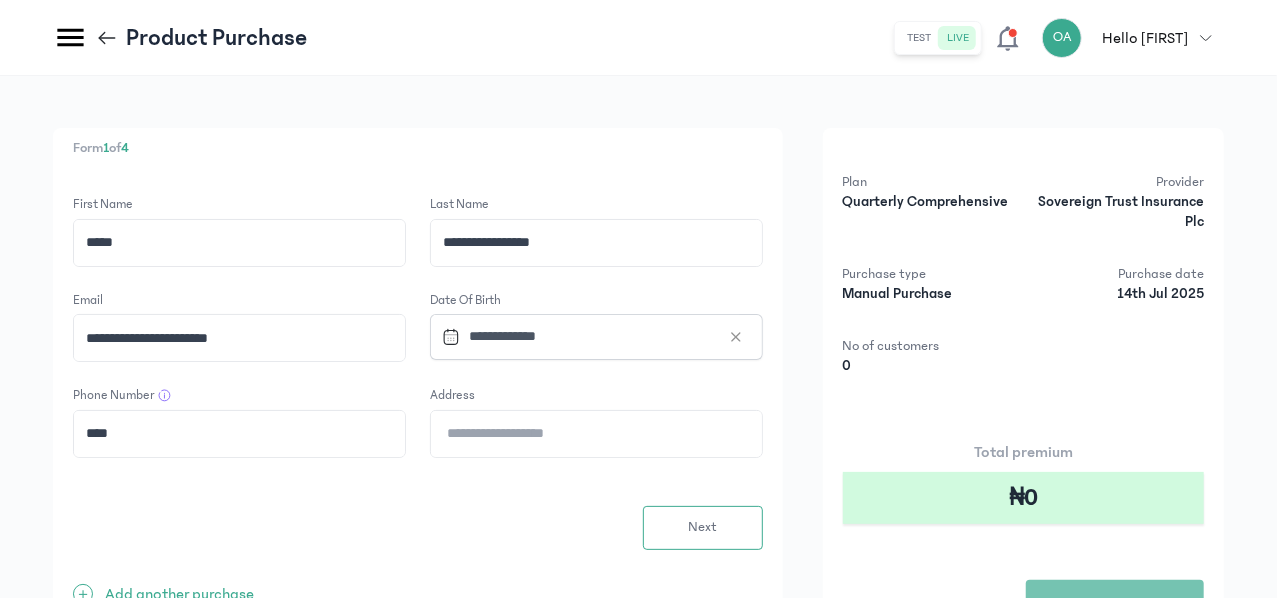 type on "**********" 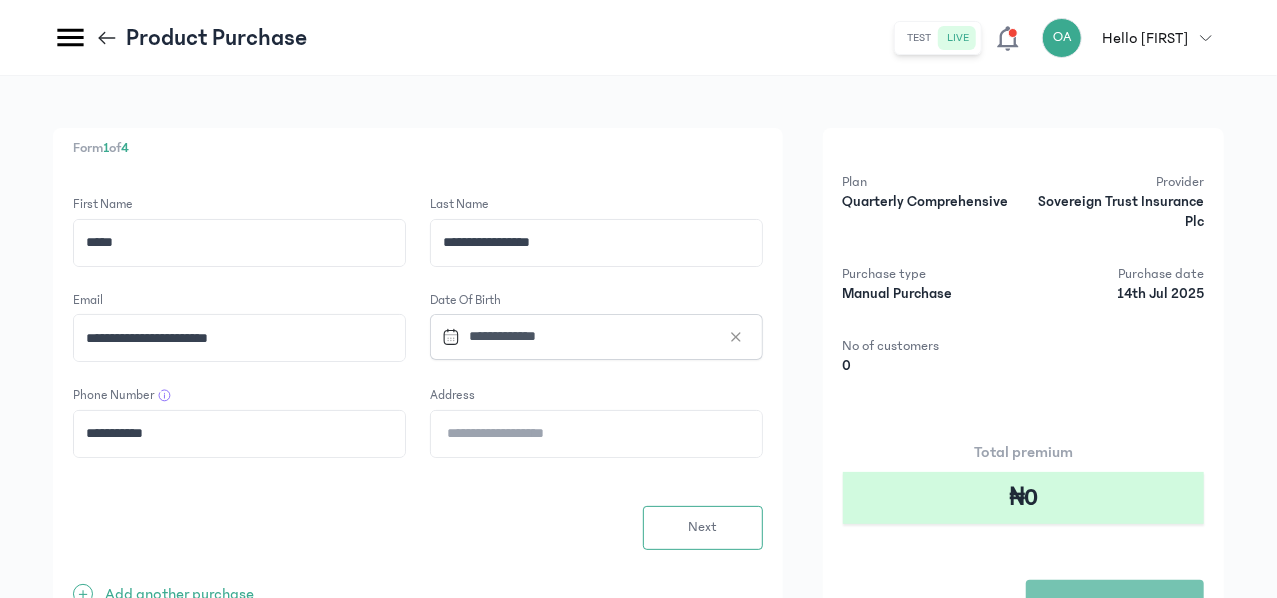 click on "Address" 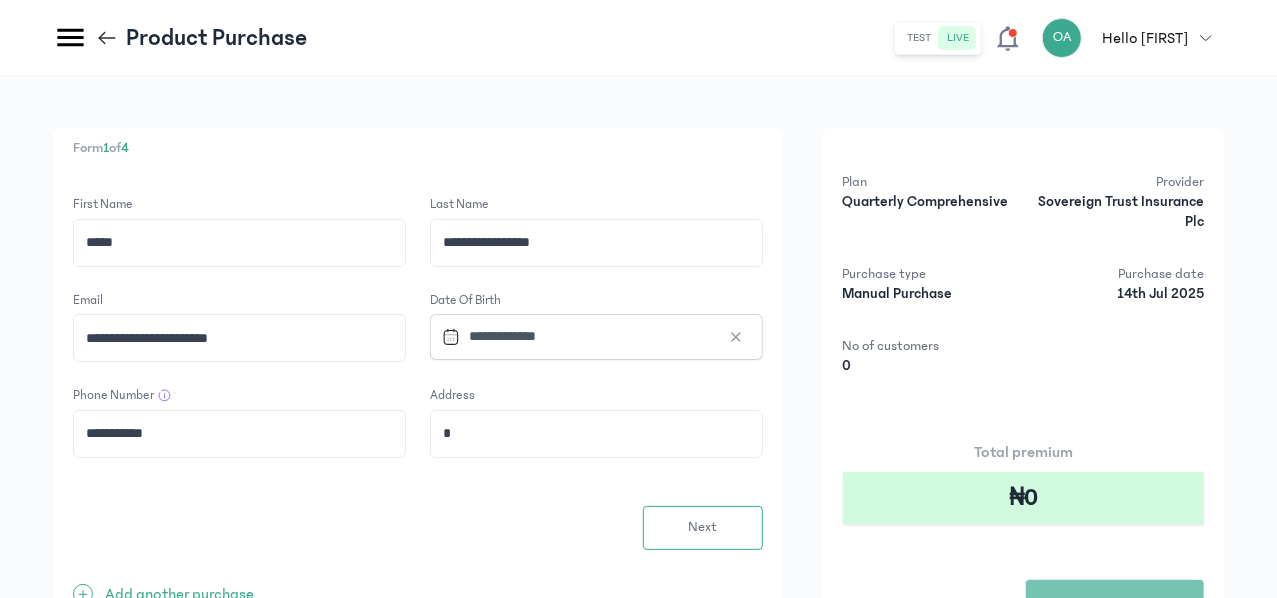 type on "**********" 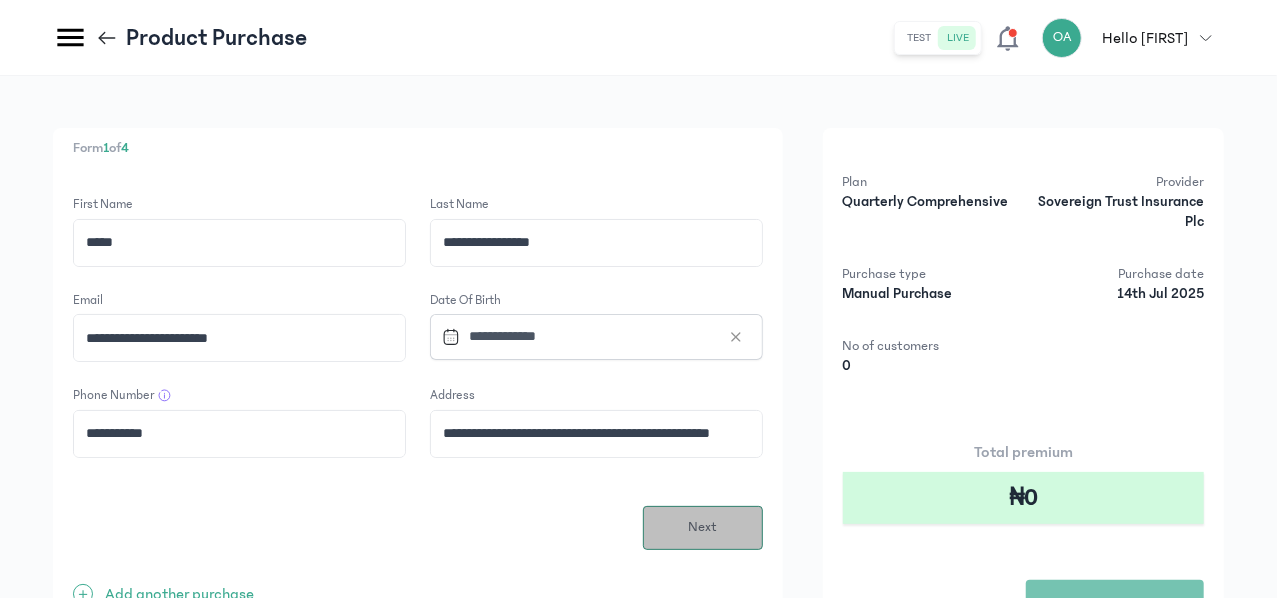 click on "Next" at bounding box center [702, 527] 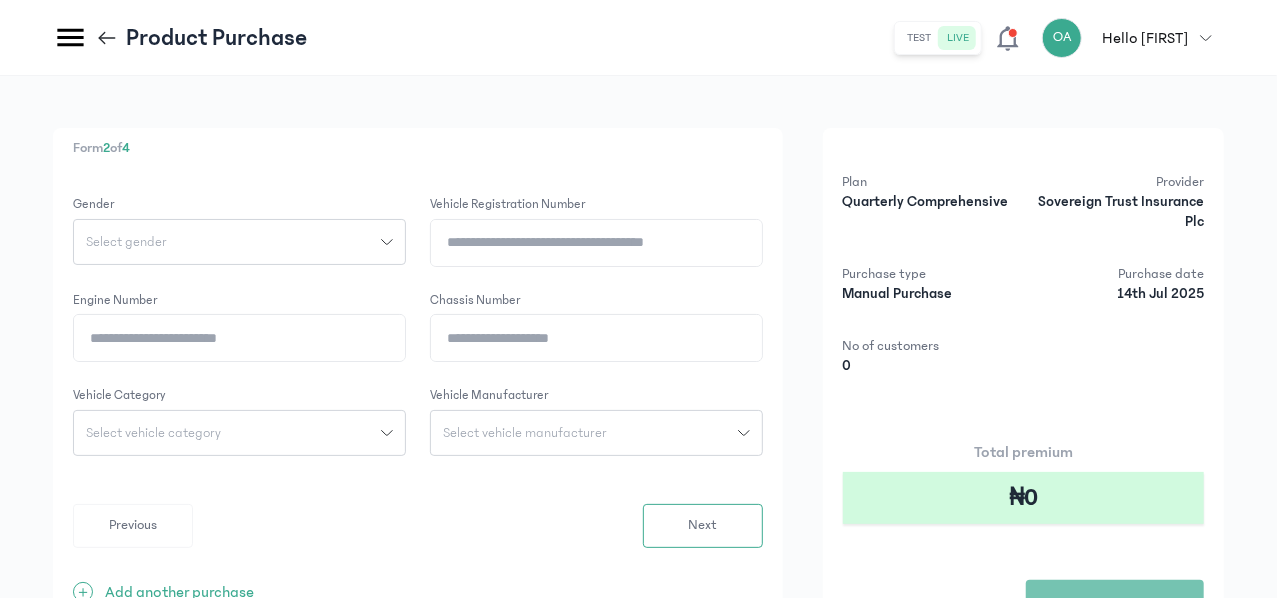 click on "Select gender" 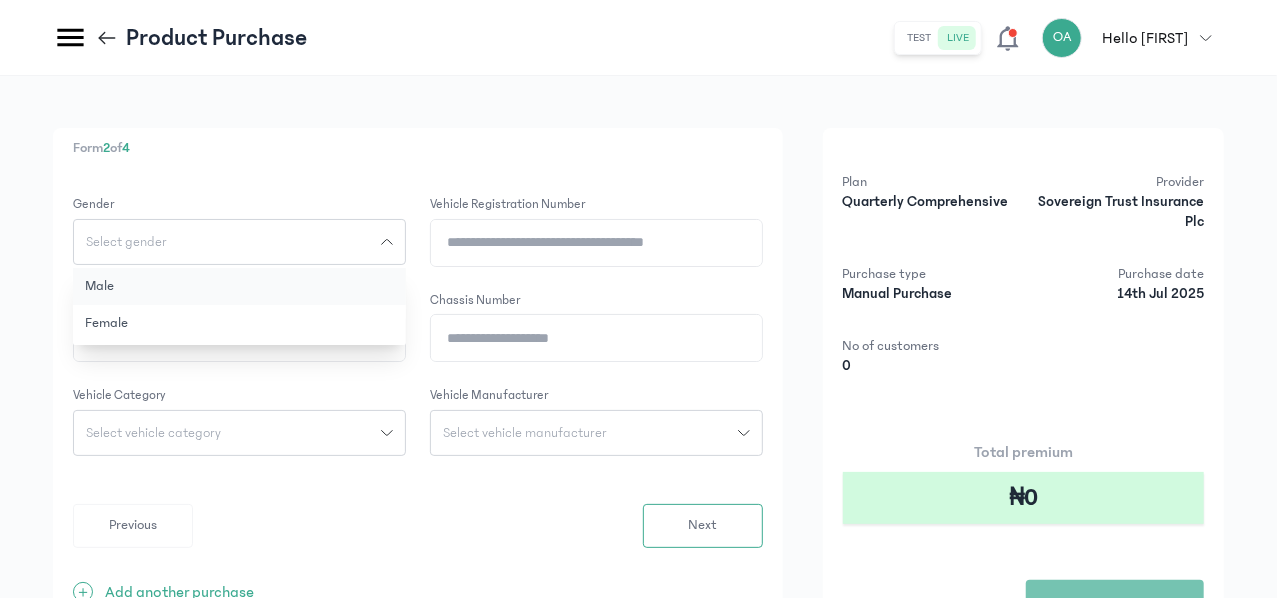 click on "Male" 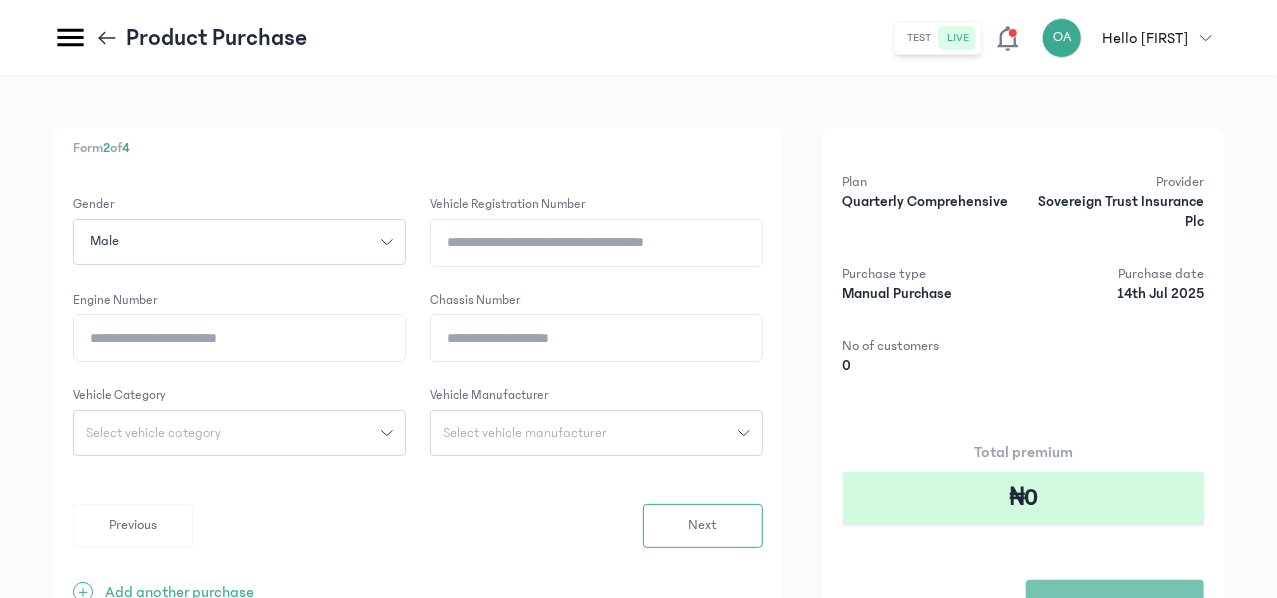 click on "Vehicle registration number" 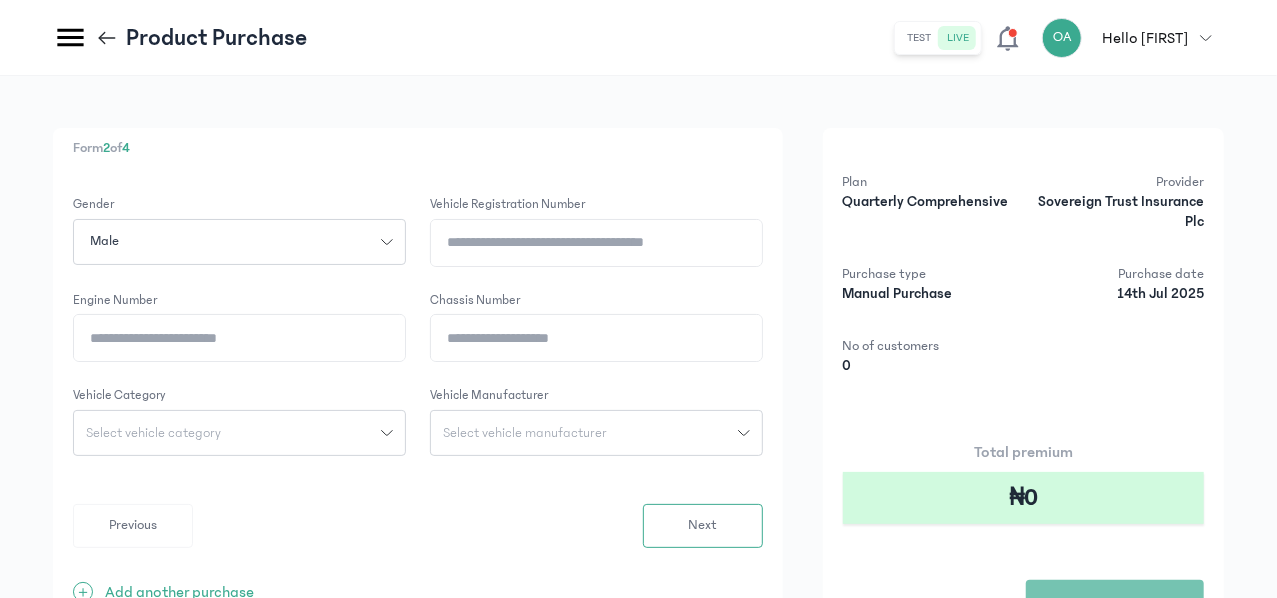 type on "********" 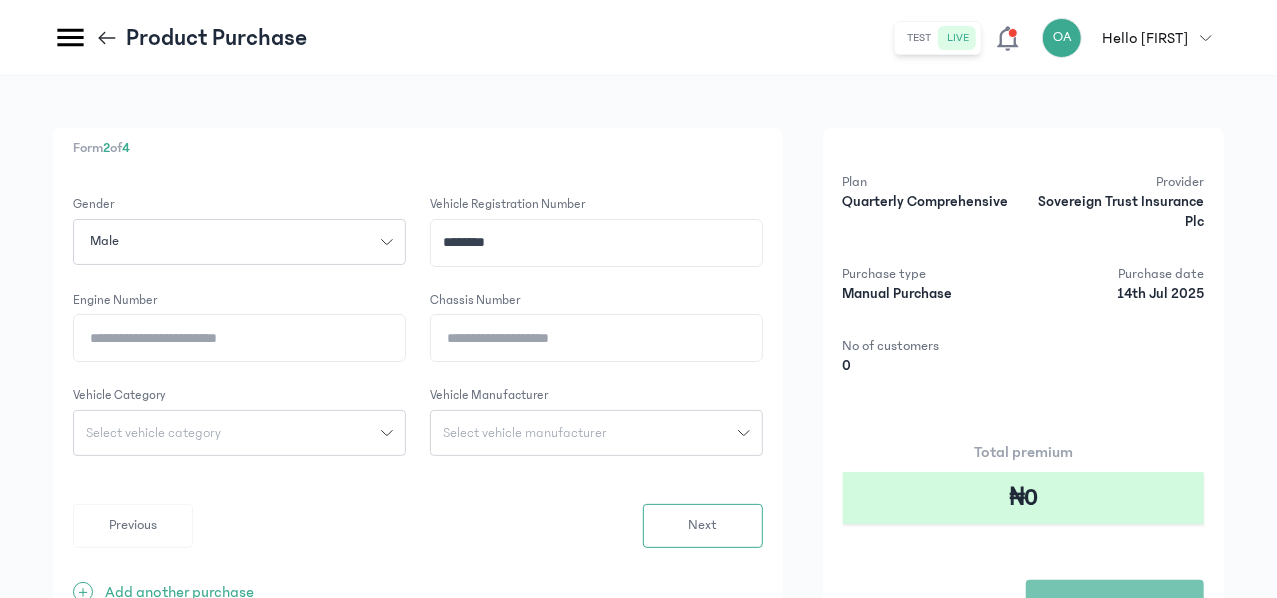 click on "Chassis Number" 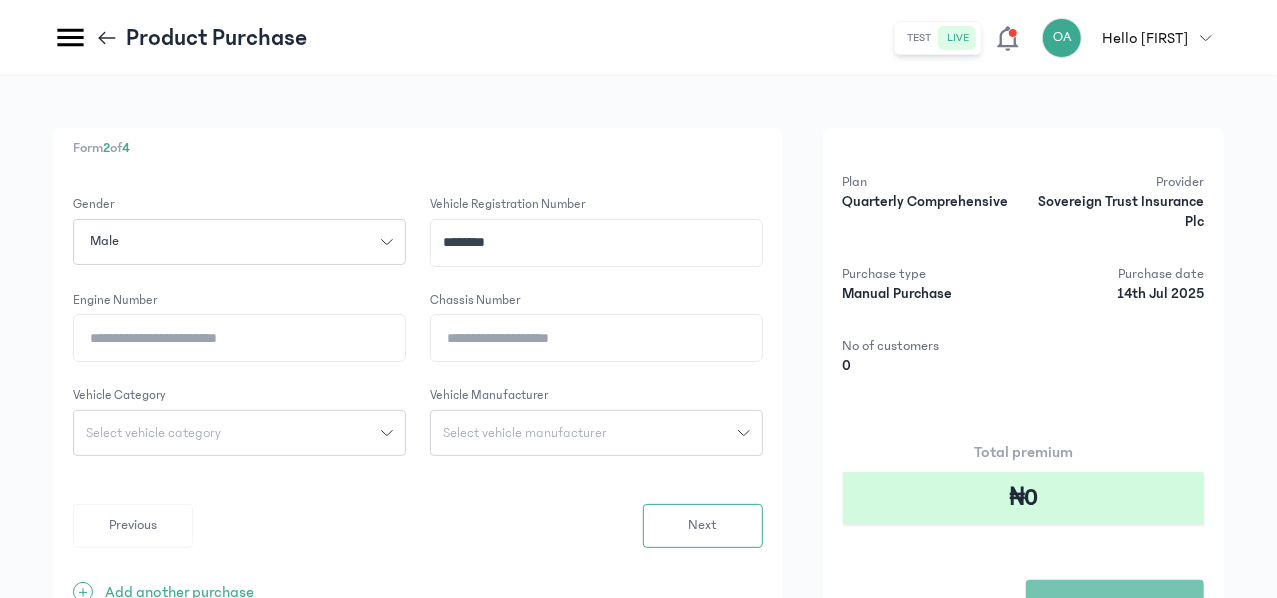 paste on "**********" 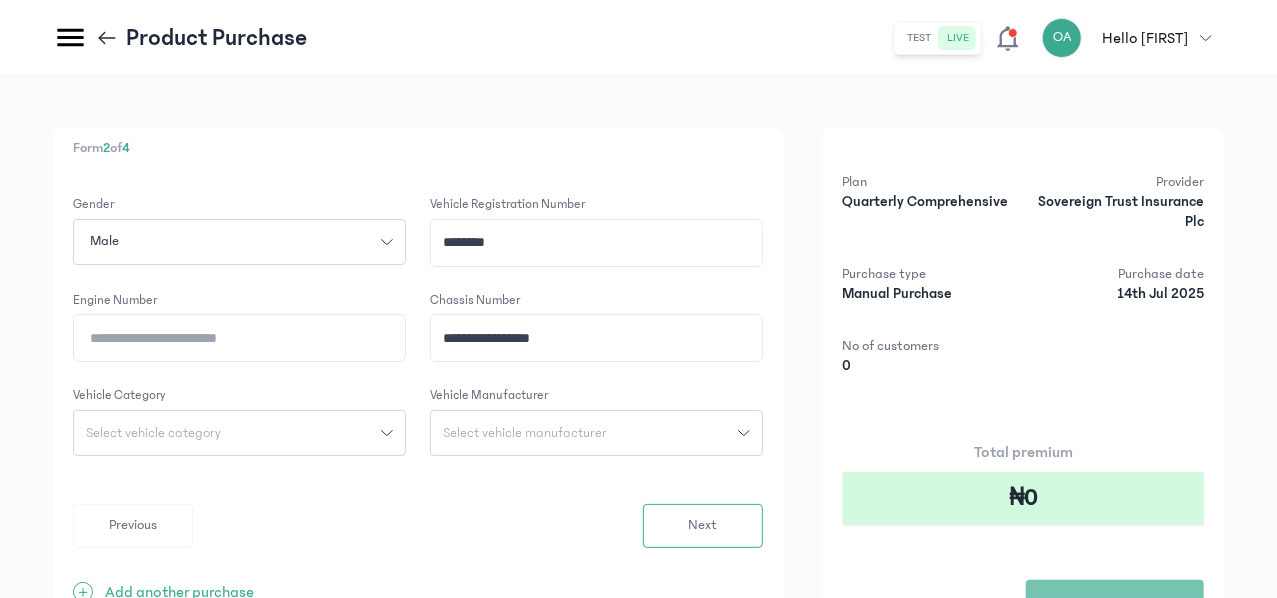 type on "**********" 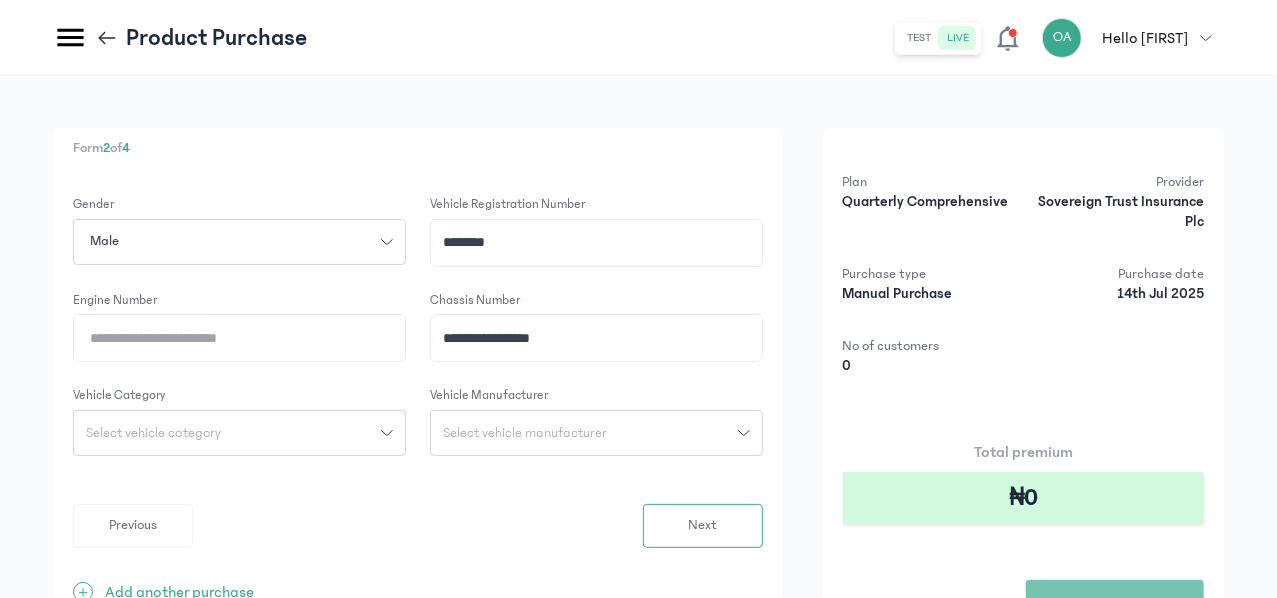 type on "****" 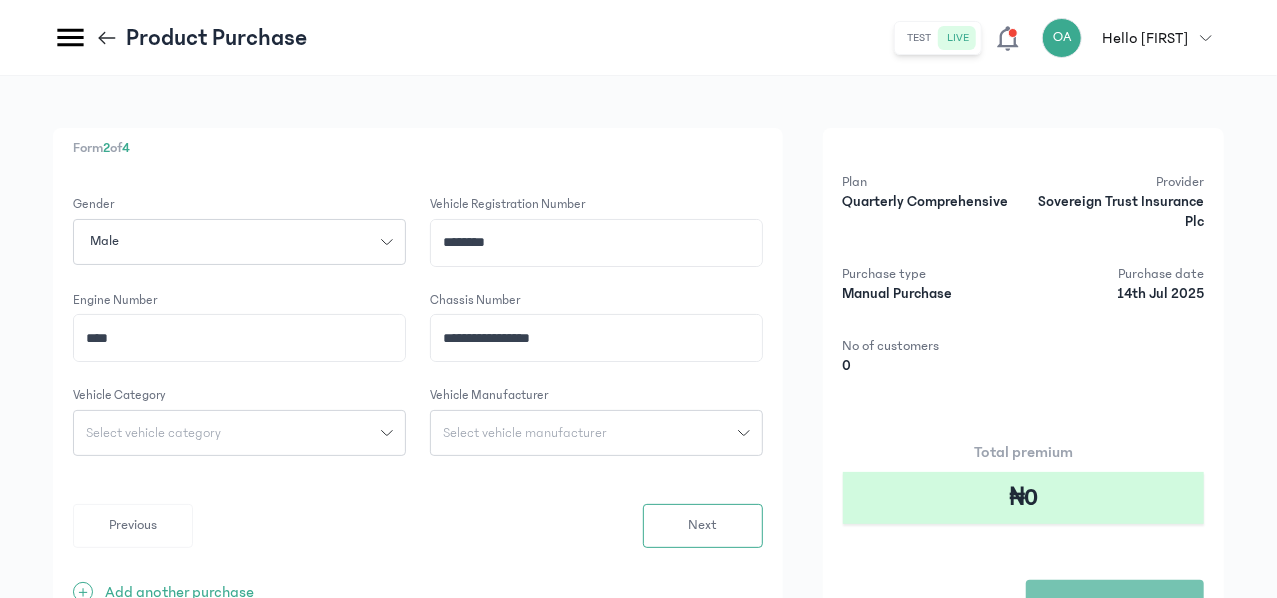 click 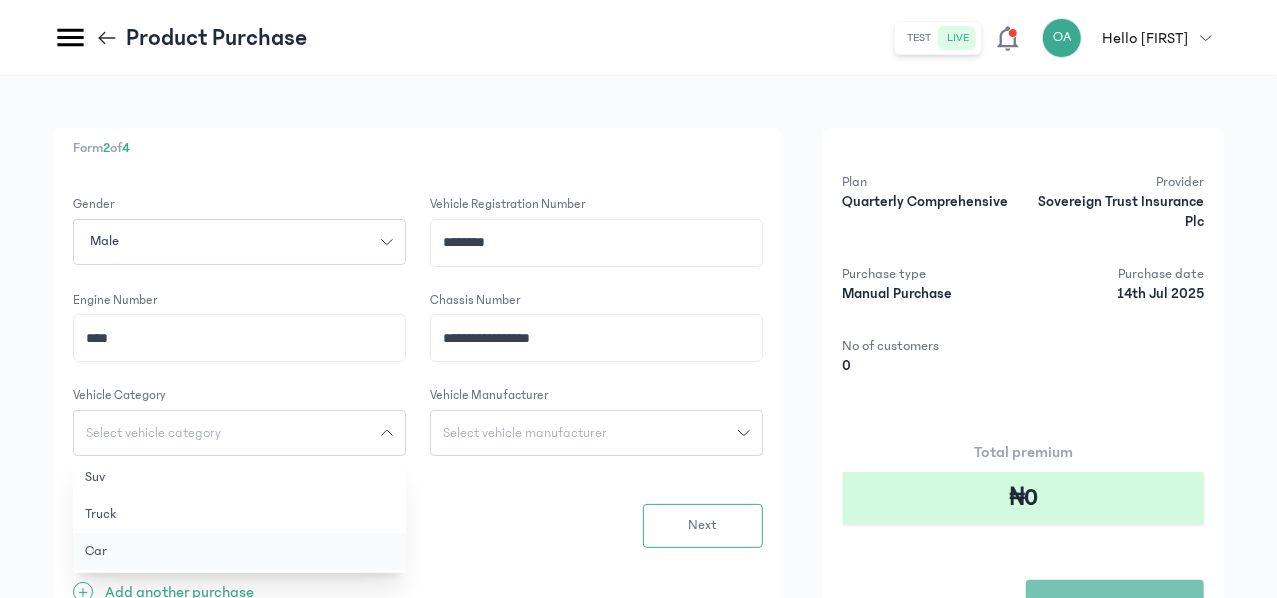 click on "Car" 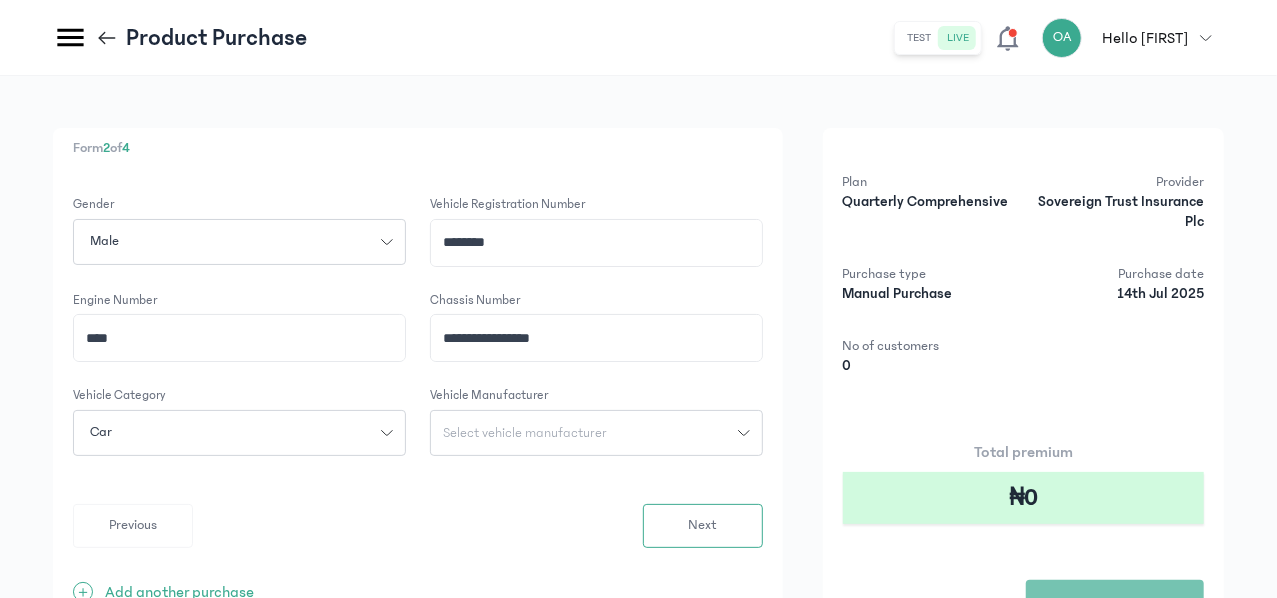click 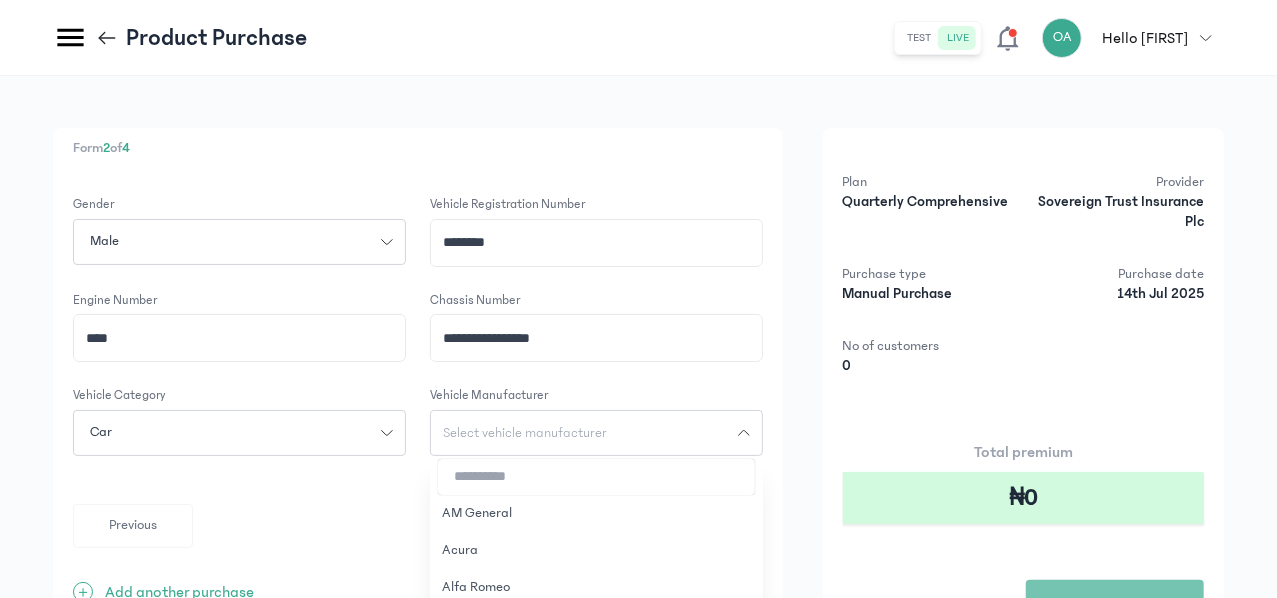 click at bounding box center (596, 477) 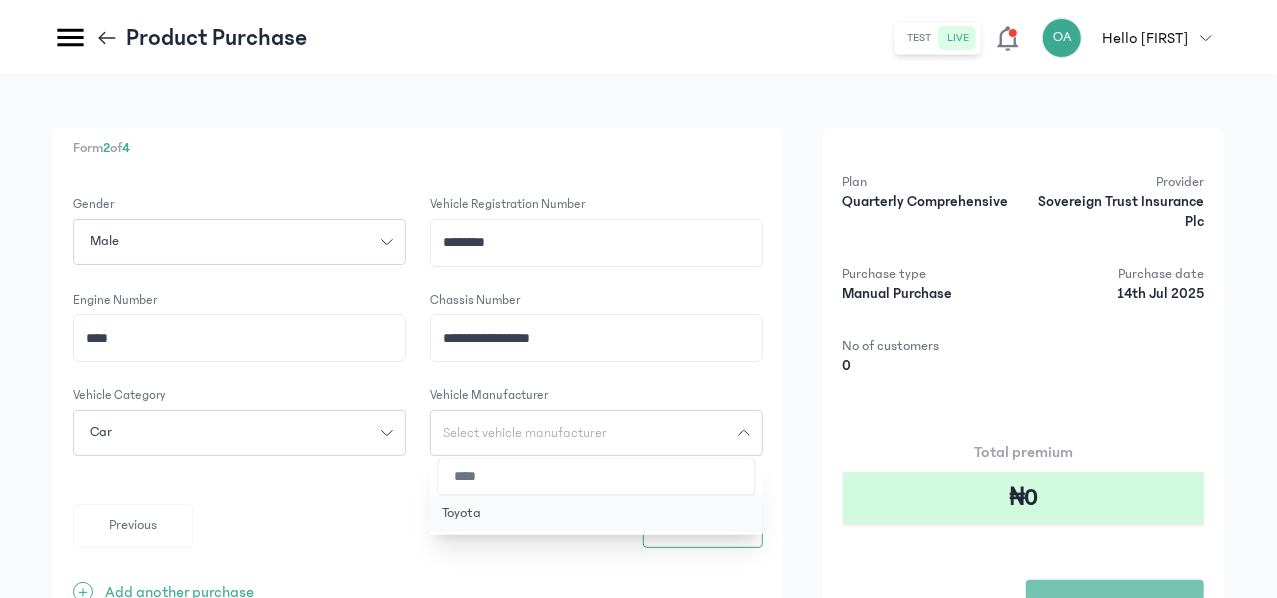 type on "****" 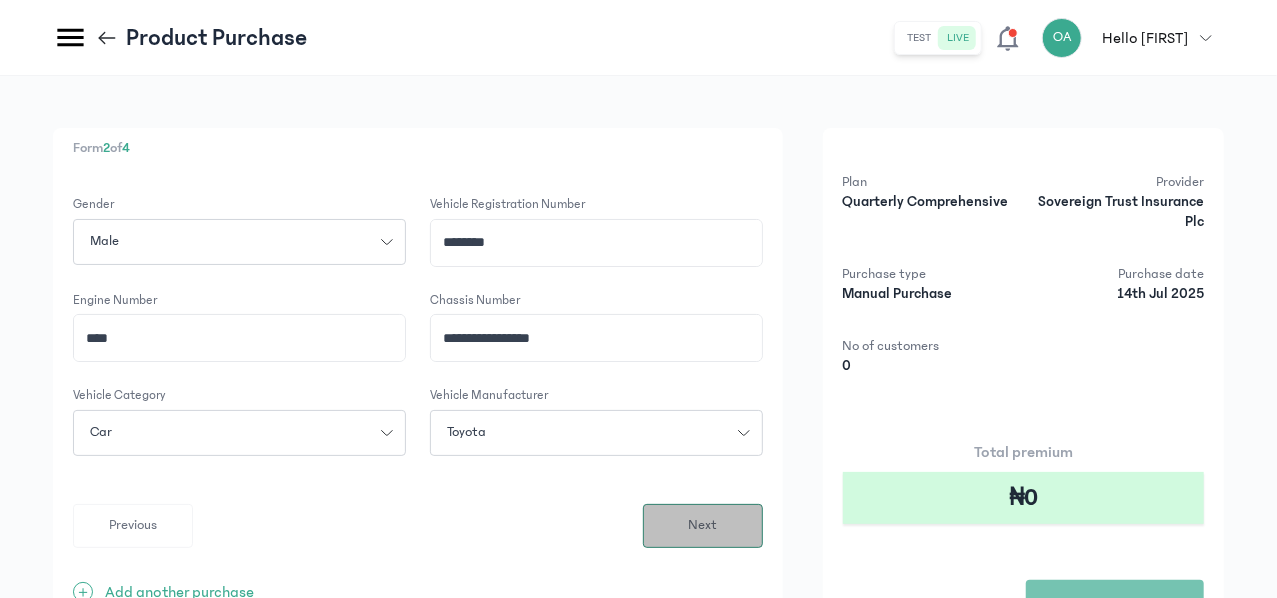 click on "Next" at bounding box center [703, 526] 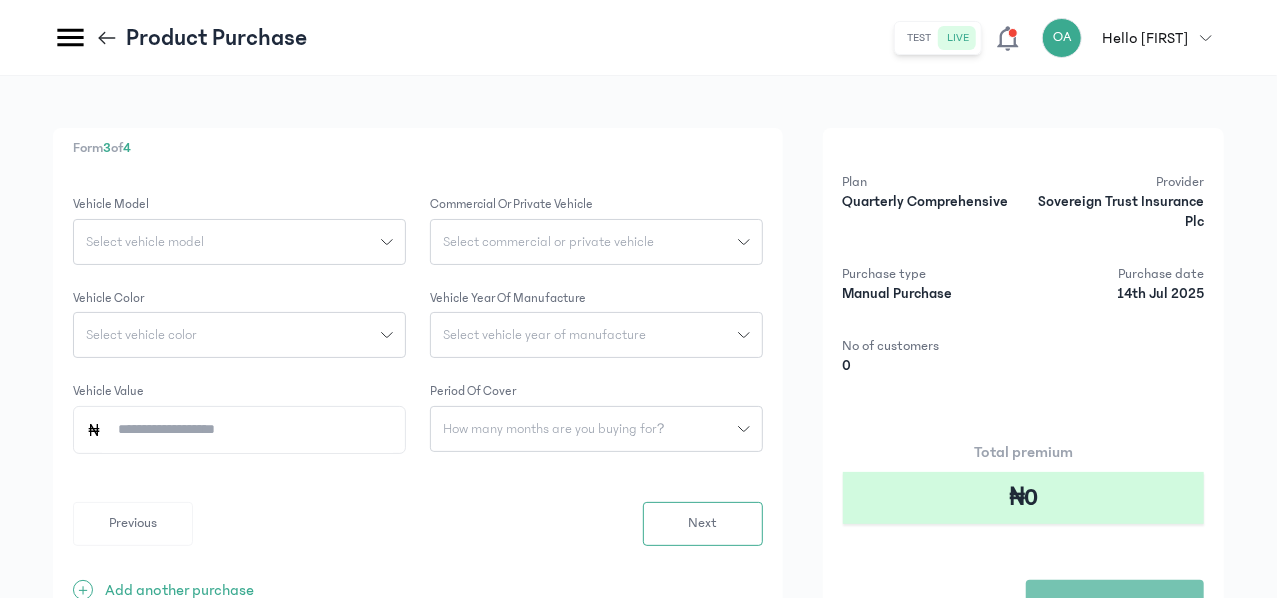 click 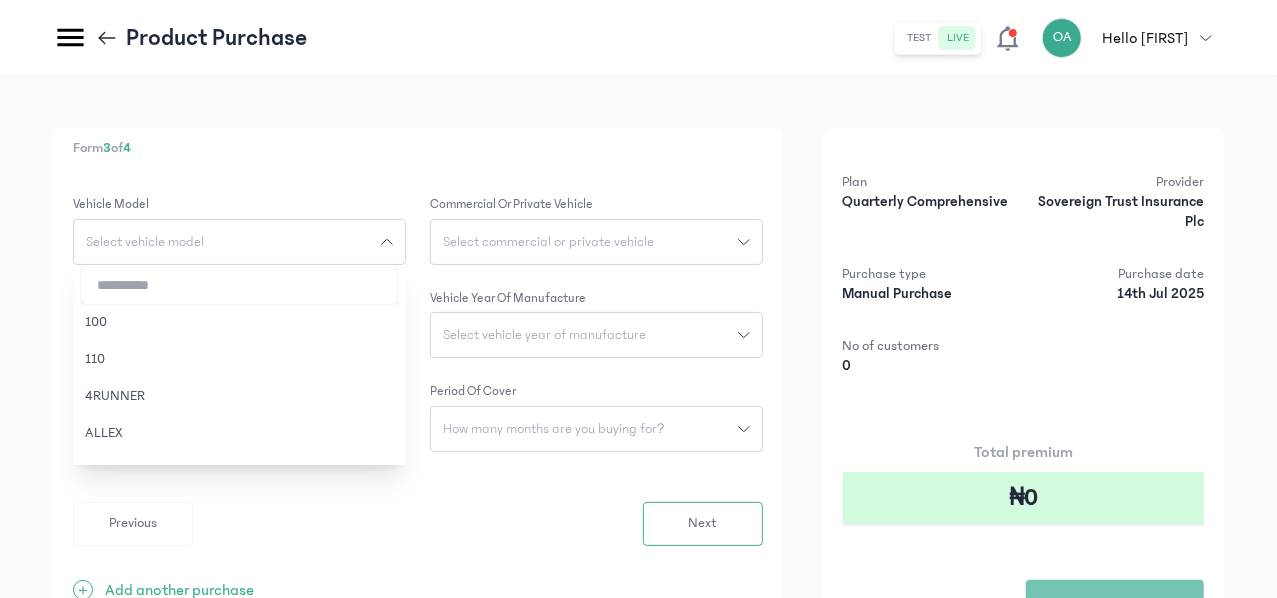 click at bounding box center [239, 286] 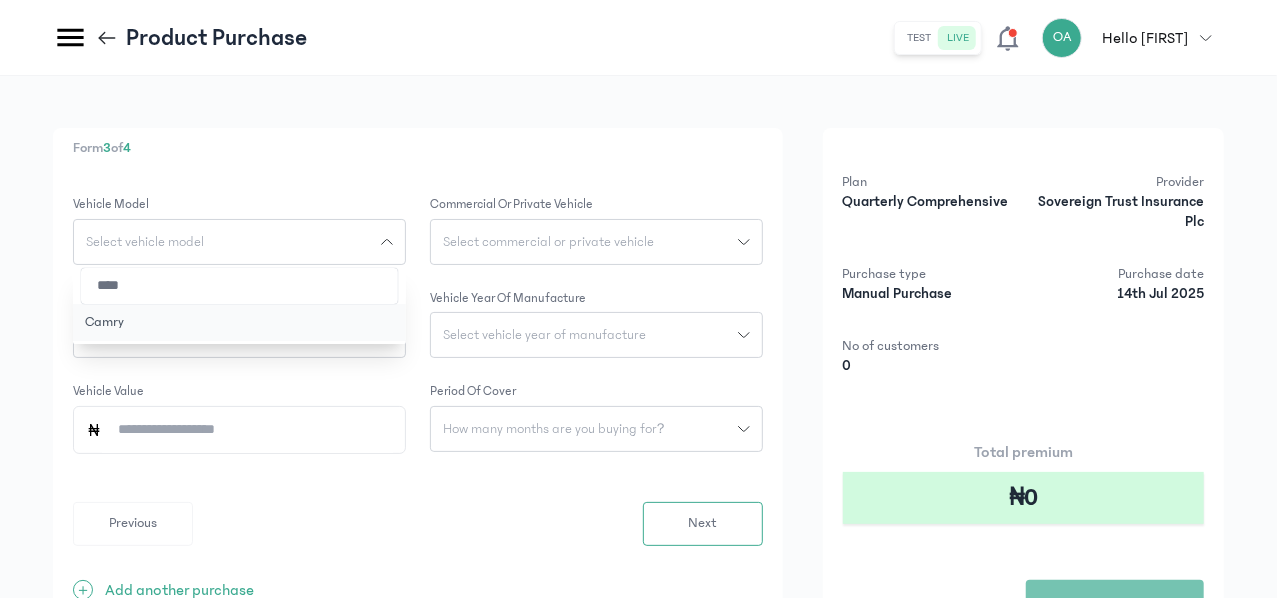 type on "****" 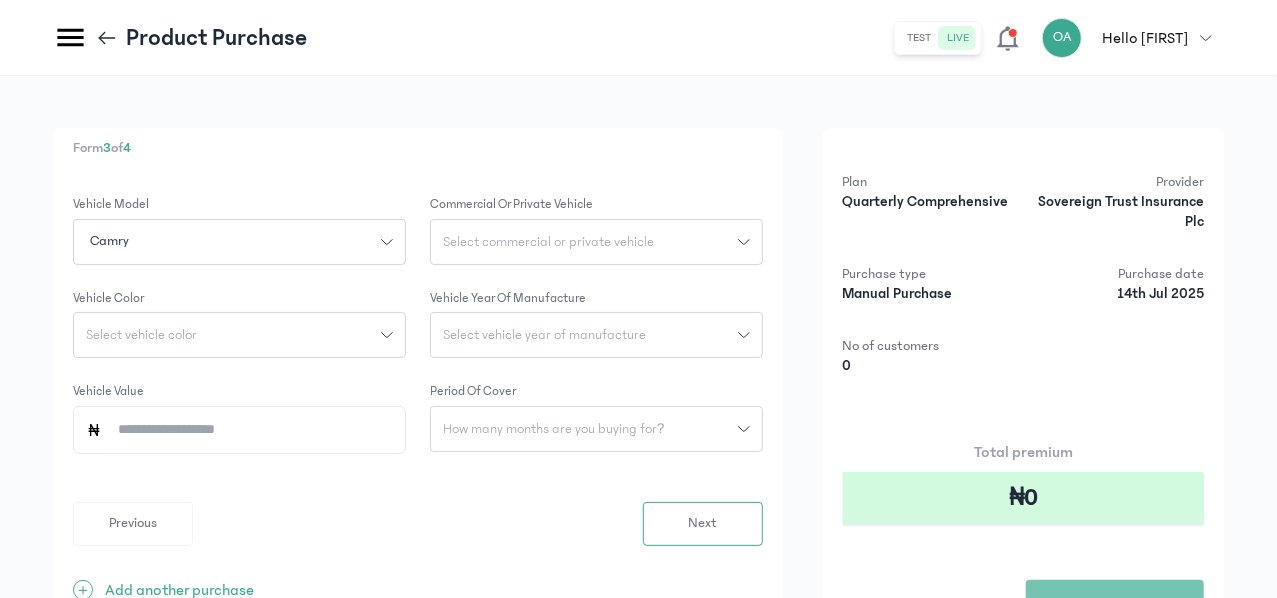 click on "Select commercial or private vehicle" at bounding box center [548, 242] 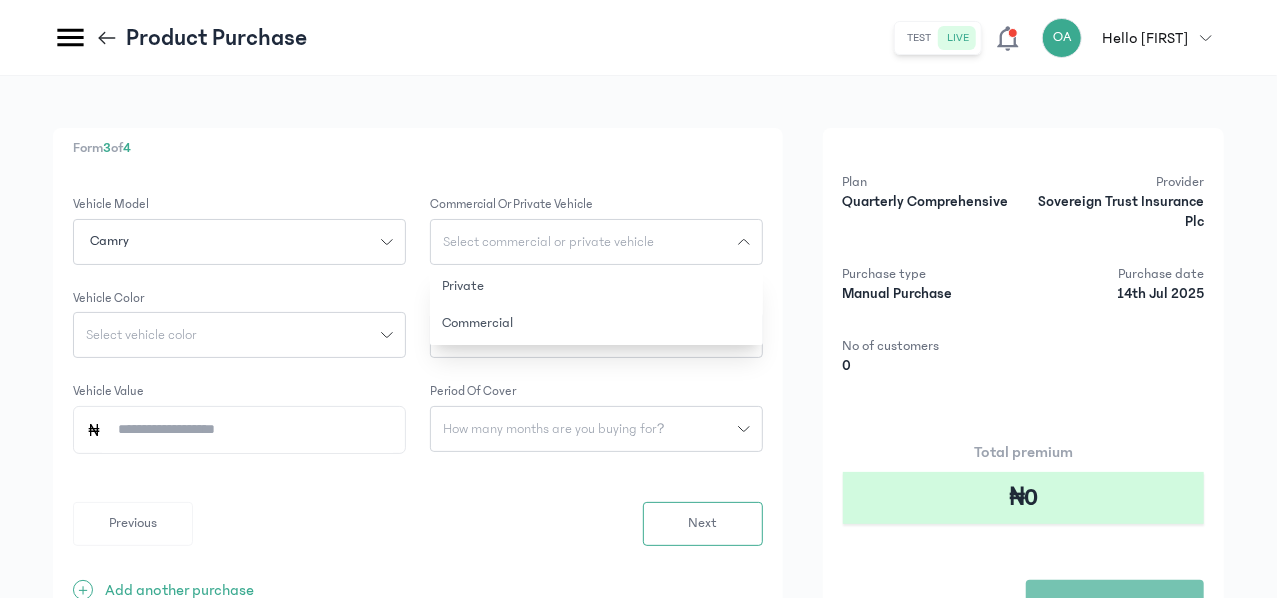 click on "Select commercial or private vehicle" at bounding box center (548, 242) 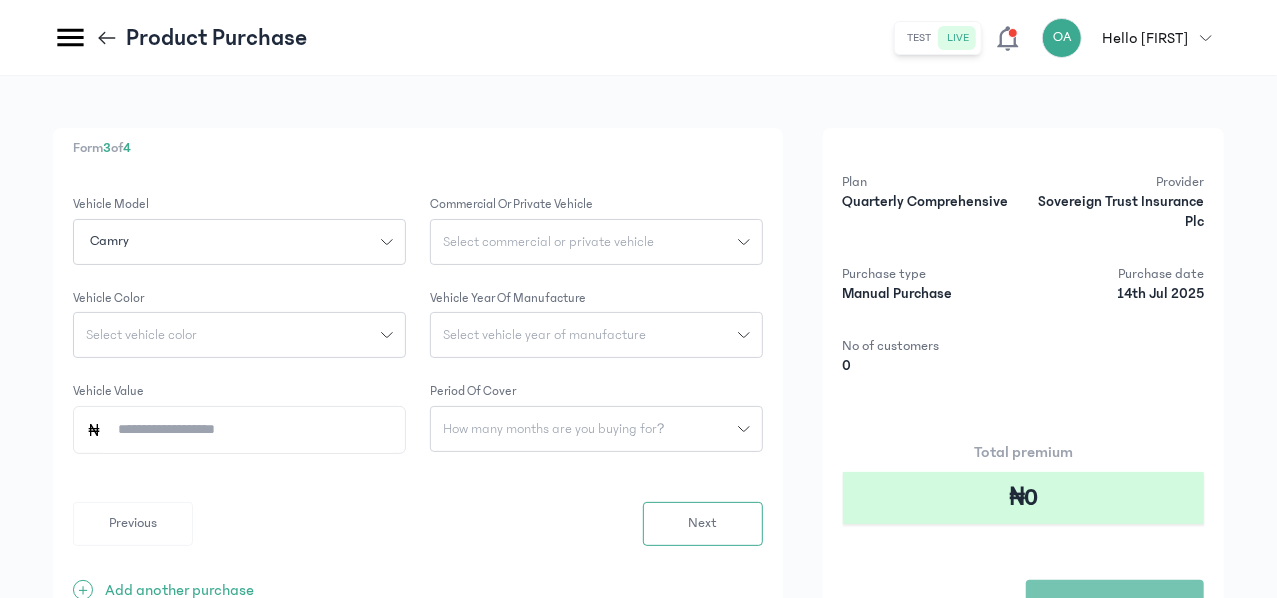 drag, startPoint x: 809, startPoint y: 235, endPoint x: 748, endPoint y: 223, distance: 62.169125 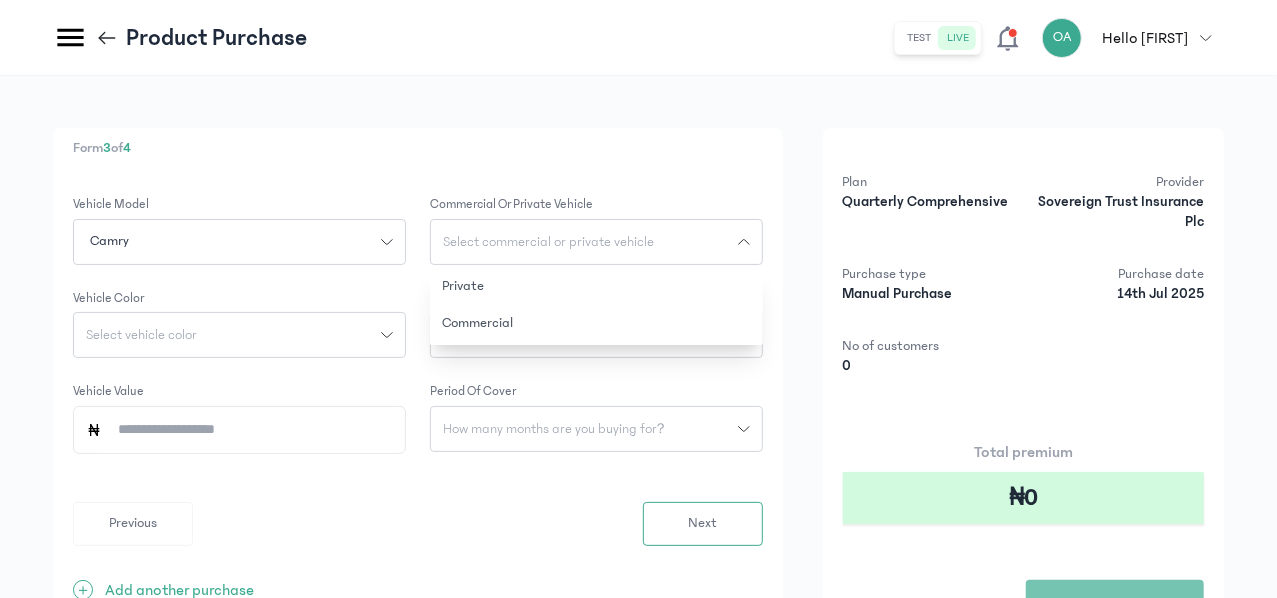click on "Select commercial or private vehicle" 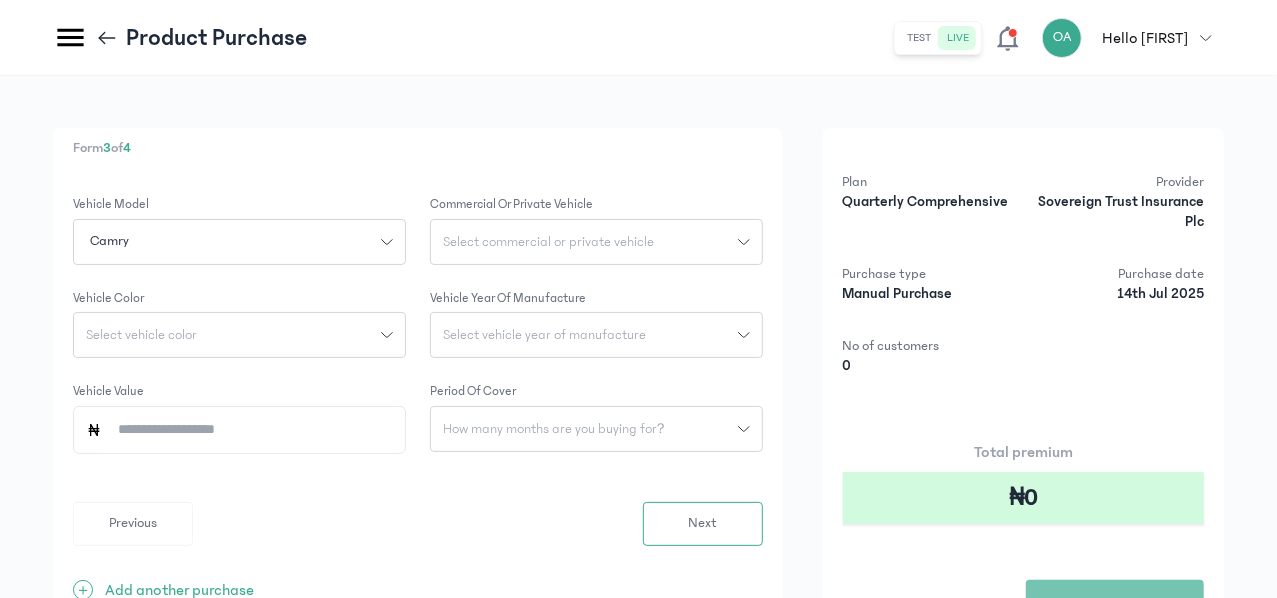 click on "Select commercial or private vehicle" at bounding box center [548, 242] 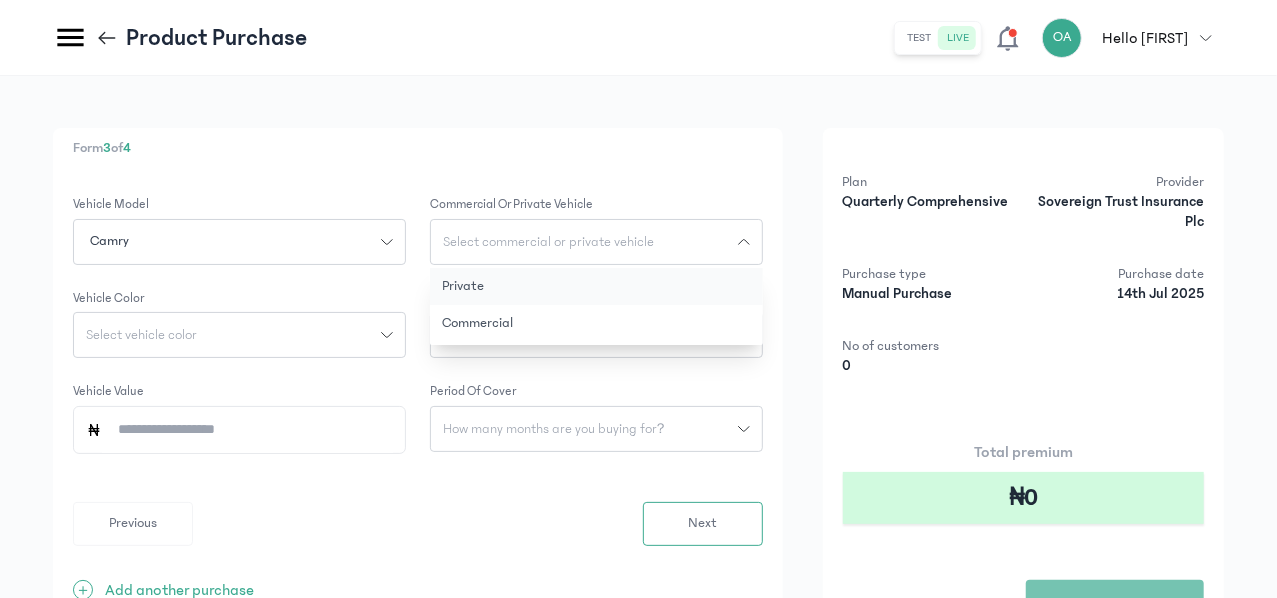 click on "Private" 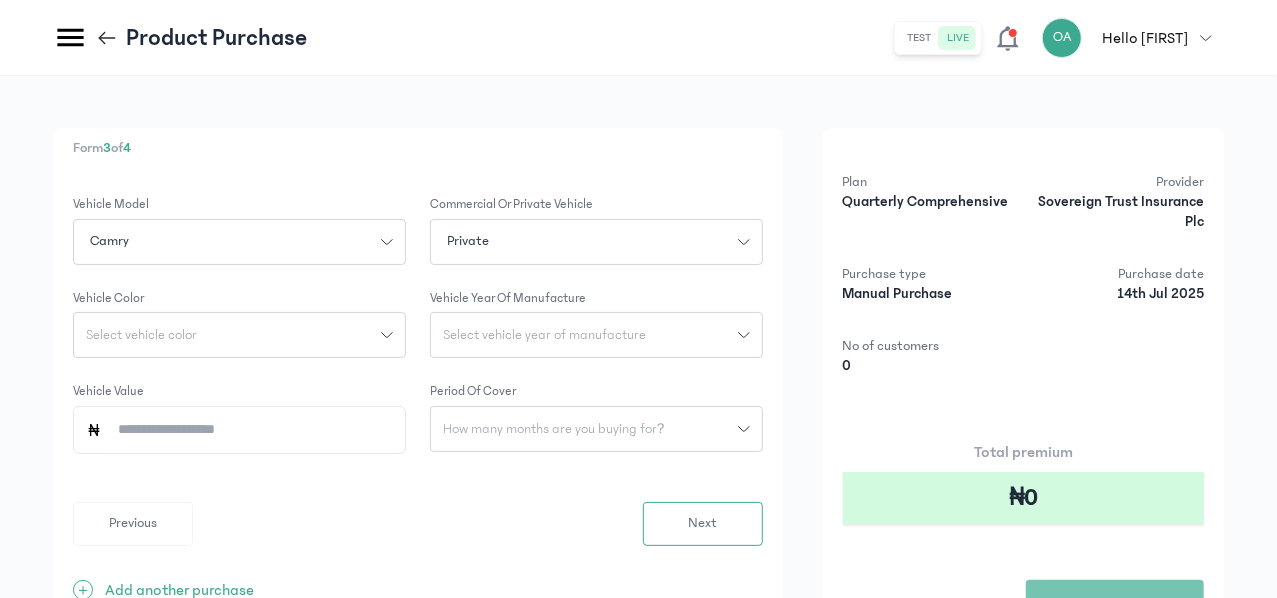 click on "Select vehicle year of manufacture" at bounding box center [544, 335] 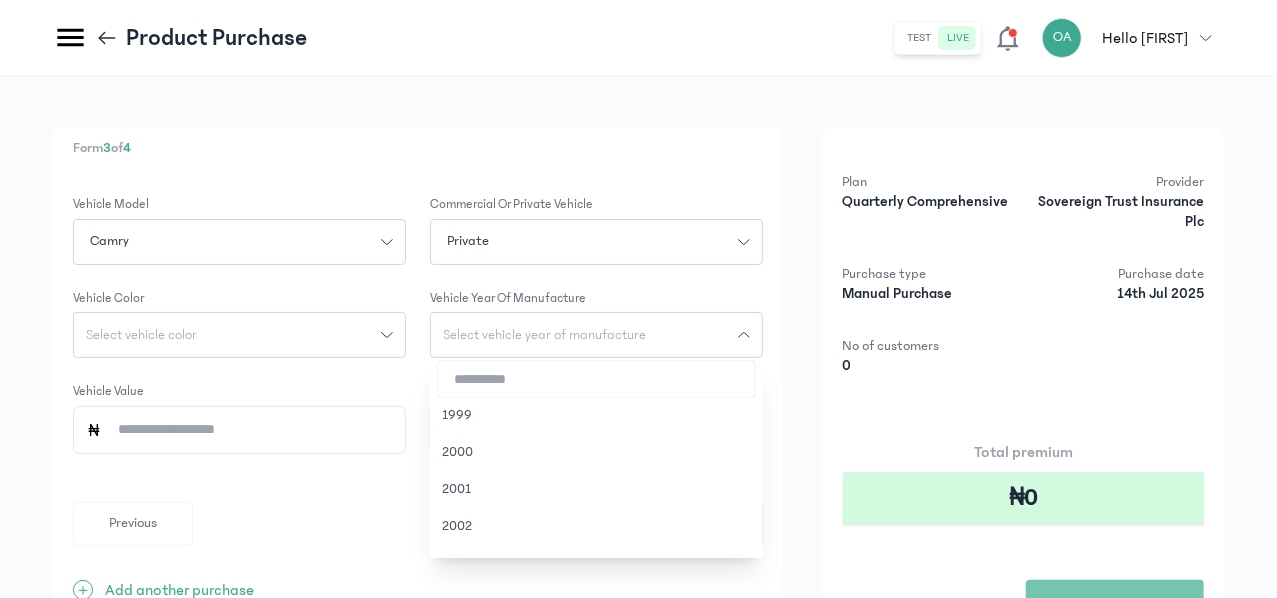 click at bounding box center (596, 379) 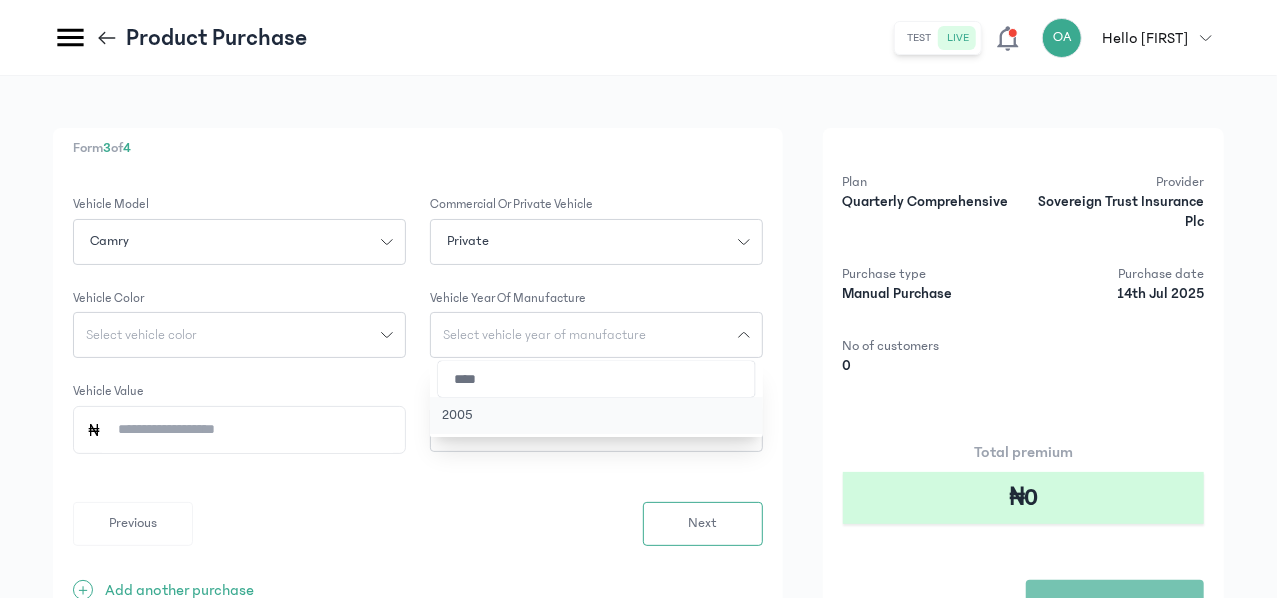 type on "****" 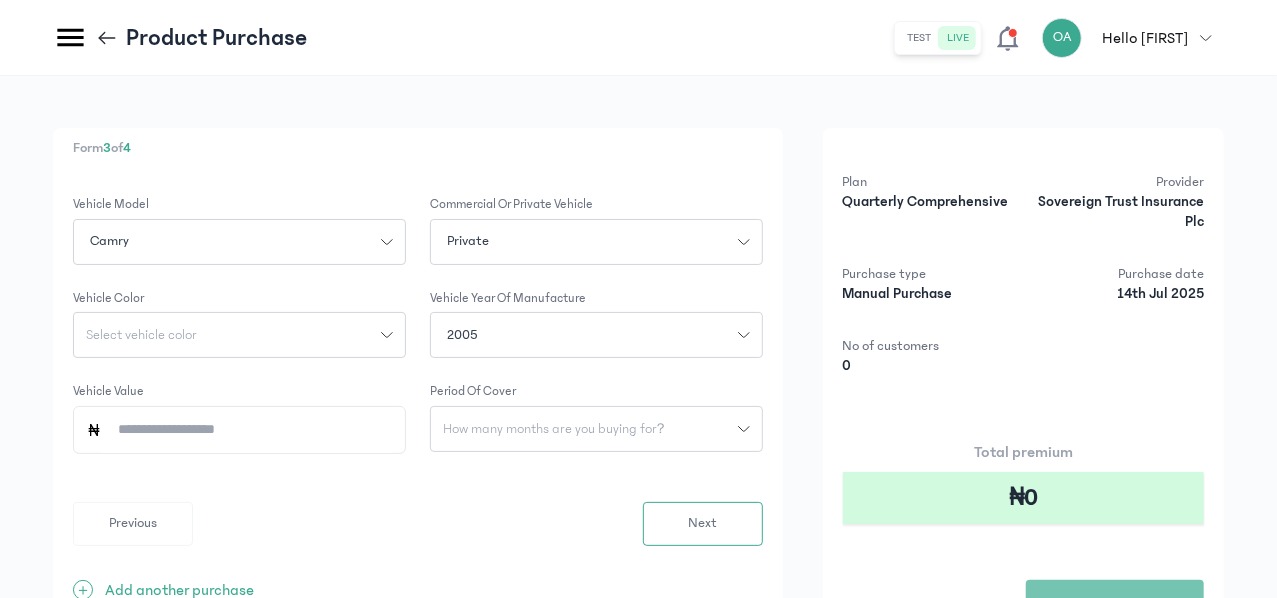 click on "Select vehicle color" at bounding box center [227, 335] 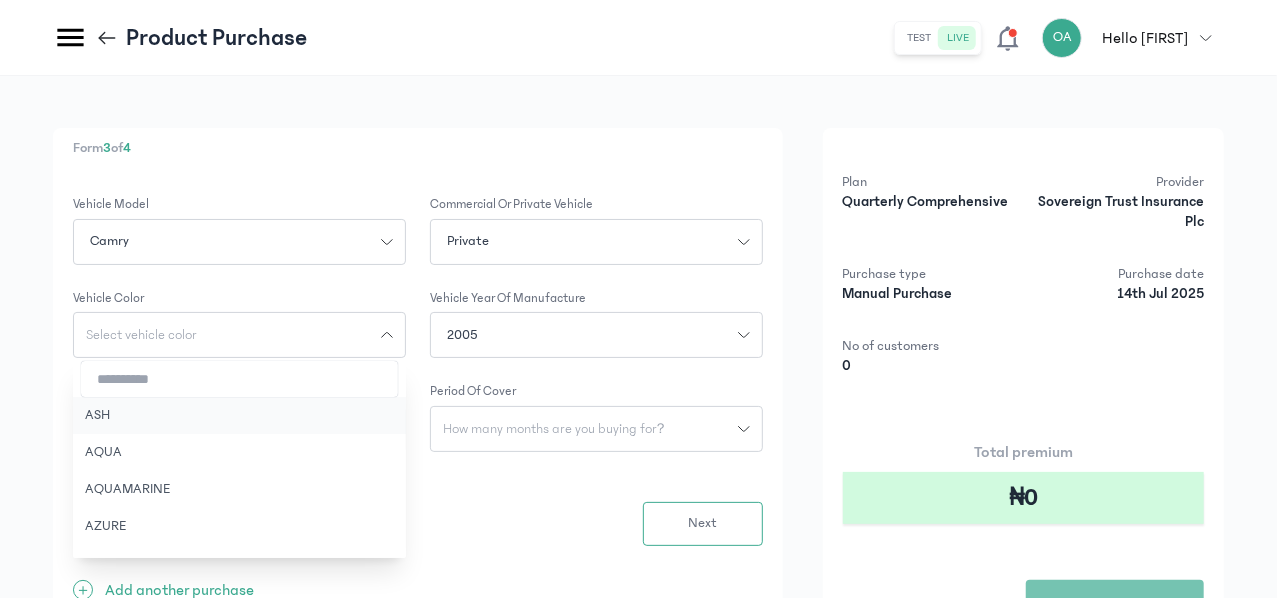 click on "ASH" 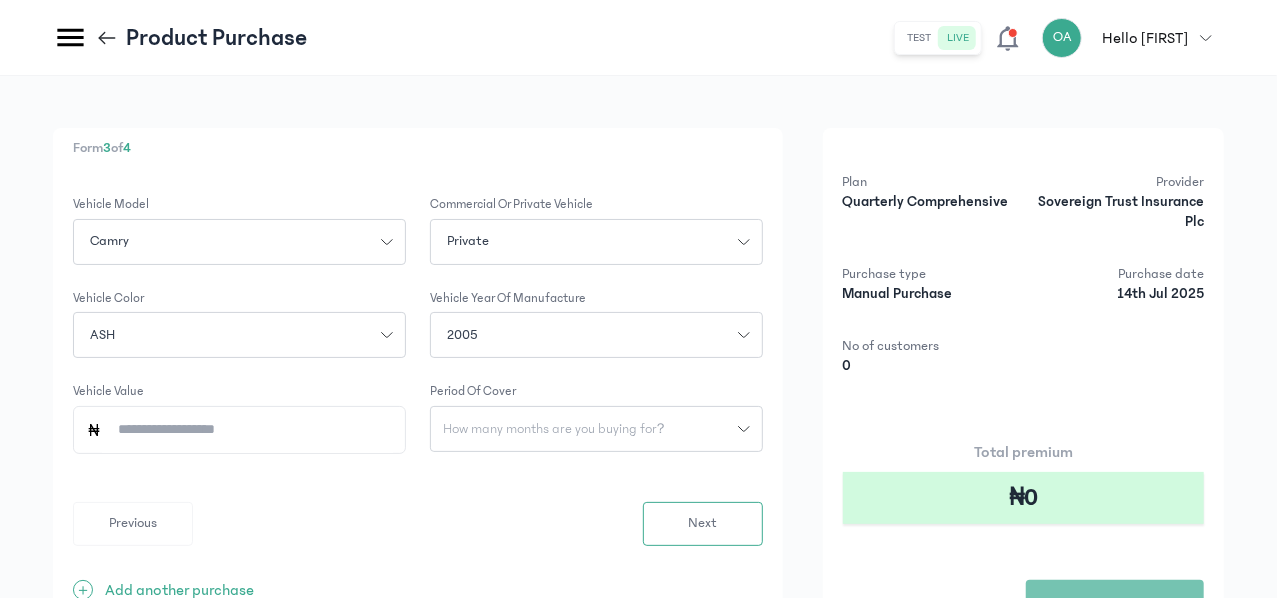 click on "Vehicle Value" 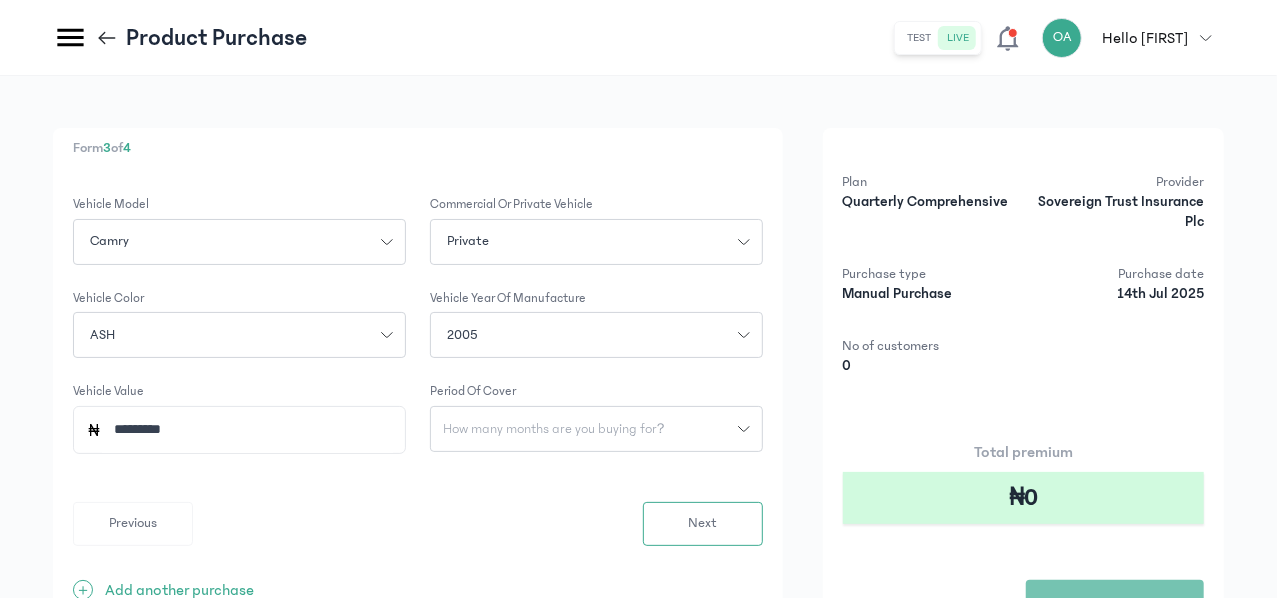 type on "*********" 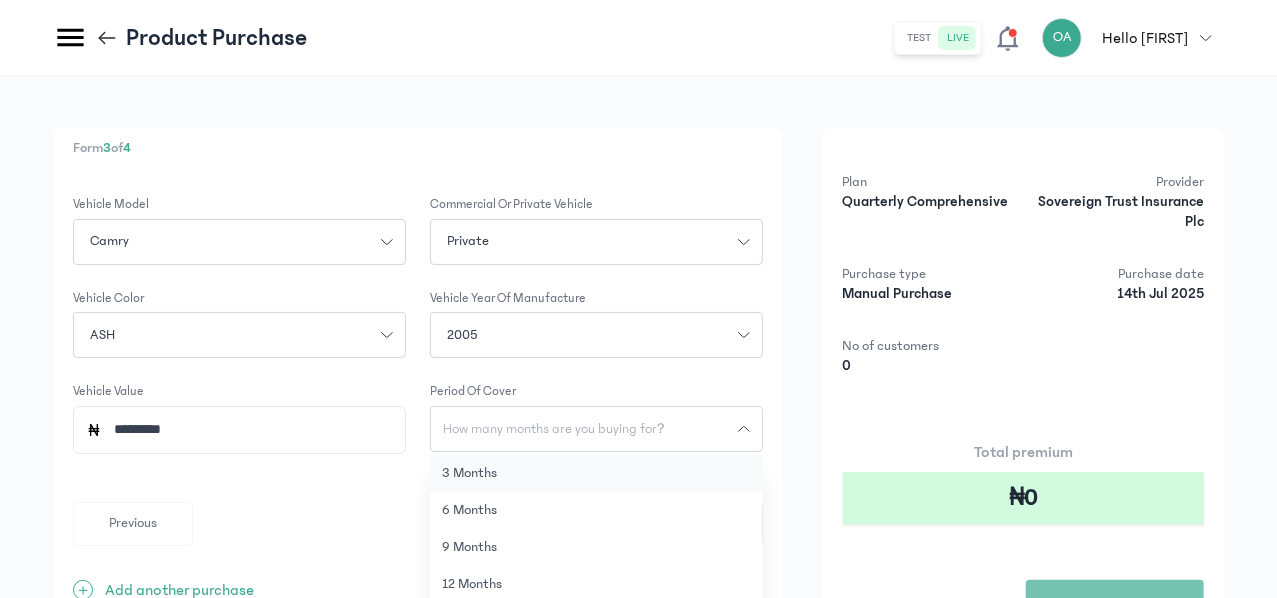 click on "3 months" 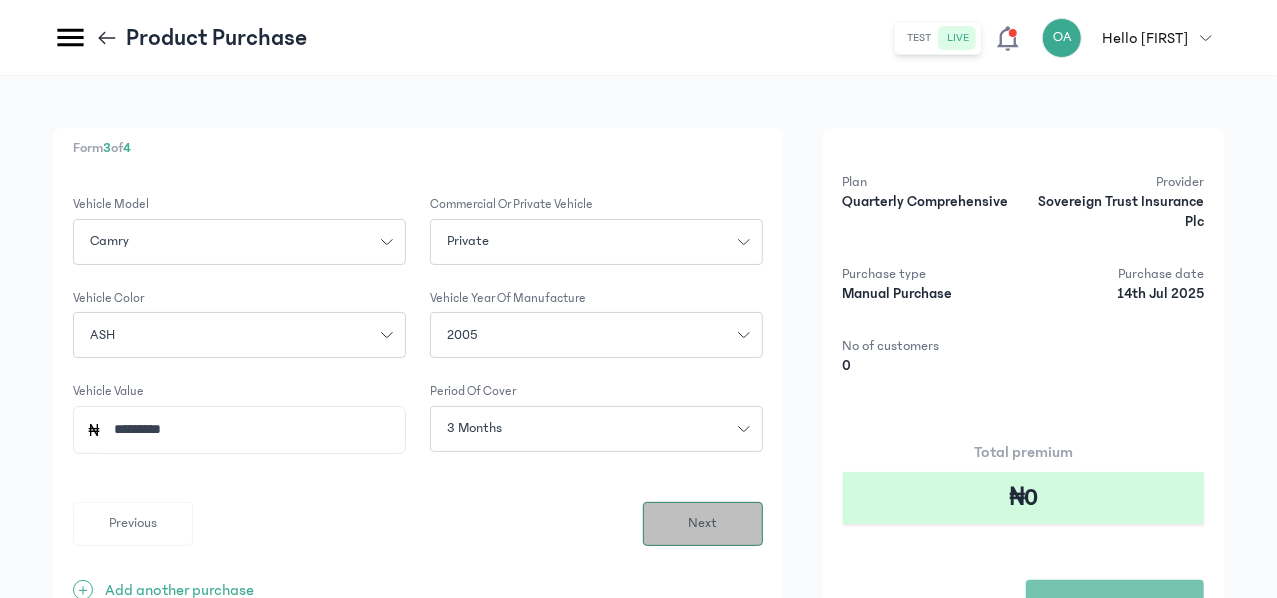 click on "Next" at bounding box center [703, 524] 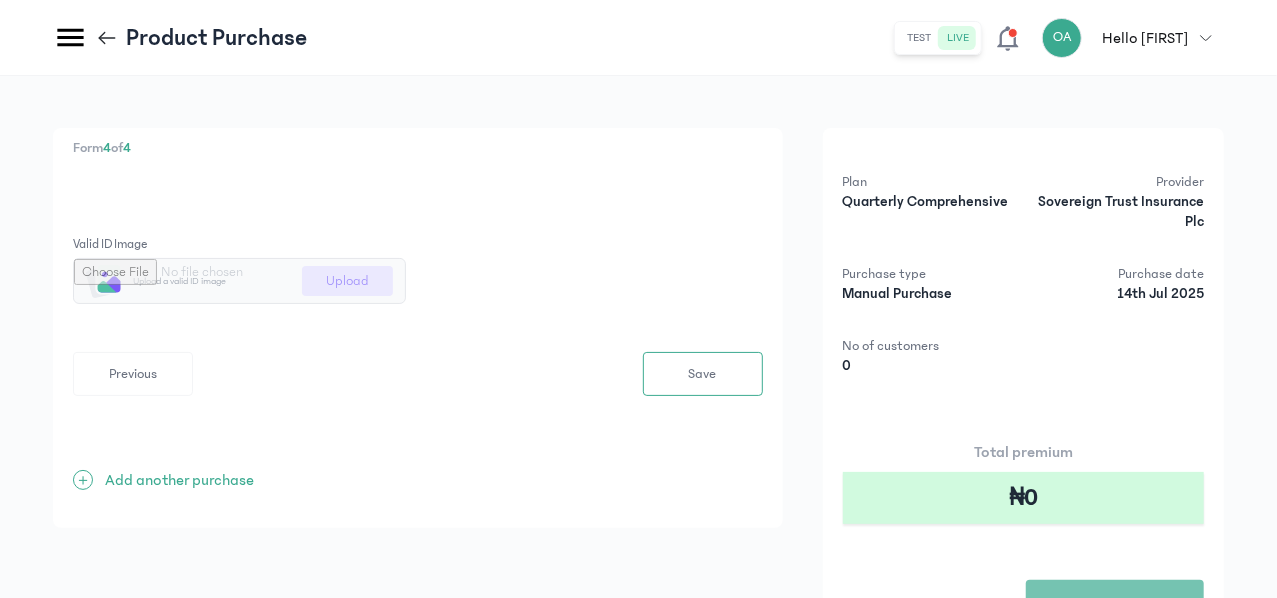 click at bounding box center [239, 281] 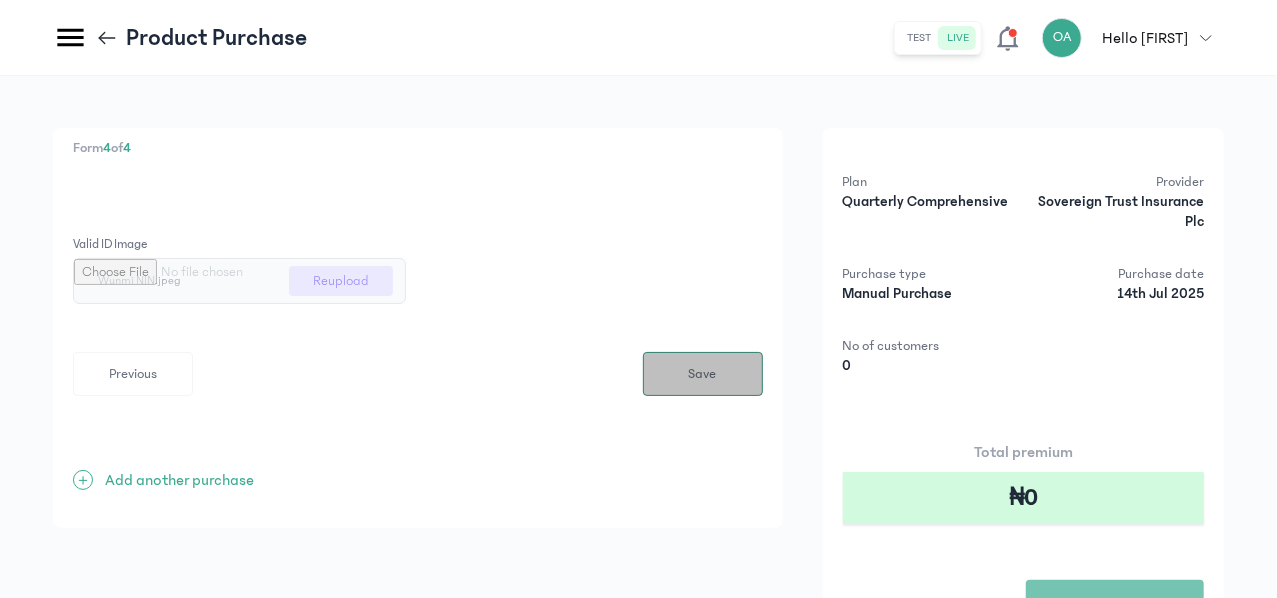 click on "Save" at bounding box center (703, 374) 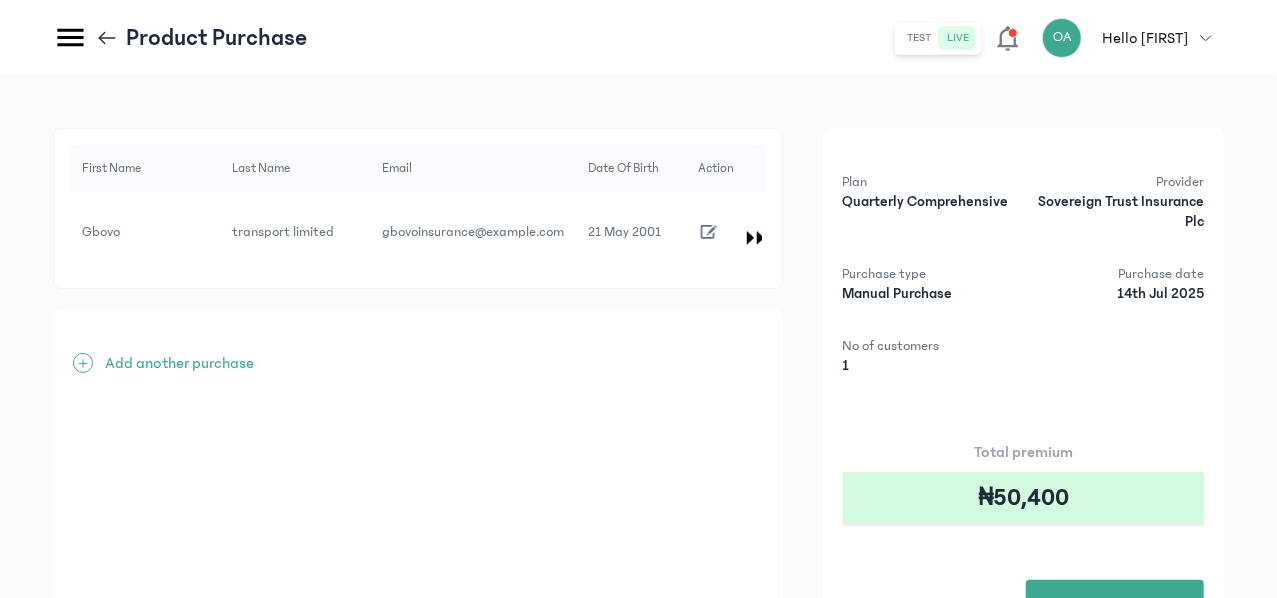 click on "First Name Last Name Email Date of Birth Phone Number Address Gender Vehicle registration number Engine Number Chassis Number Vehicle Category Vehicle Manufacturer Vehicle Model Commercial or private vehicle Vehicle Color Vehicle Year of Manufacture Vehicle Value Period of cover Valid ID image Action Gbovo transport limited gbovoinsurance@example.com [DATE] [PHONE] [NUMBER], [STREET] [BUS_STOP], [CITY] [STATE] Male GGE916HX None 4T1BE32KX5U984733 Car Toyota Camry Private ASH 2005 ₦4,000,000 3
+  Add another purchase Plan Quarterly Comprehensive Provider Sovereign Trust Insurance Plc Purchase type Manual Purchase Purchase date [DATE] No of customers 1 Total premium ₦50,400  Purchase" 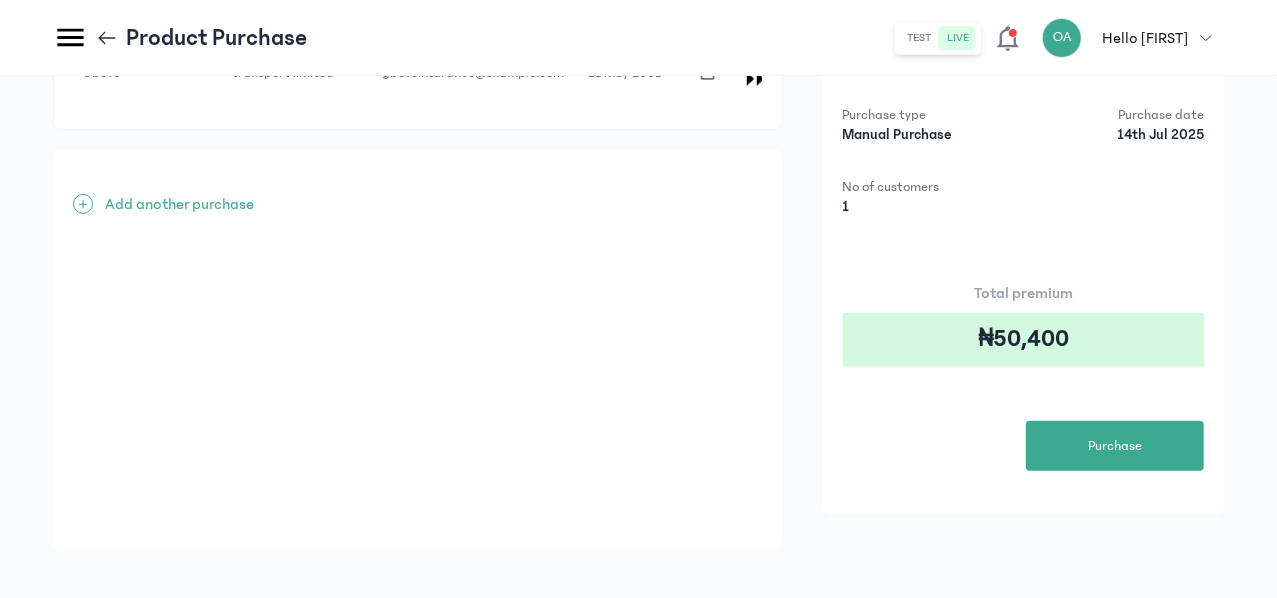 scroll, scrollTop: 160, scrollLeft: 0, axis: vertical 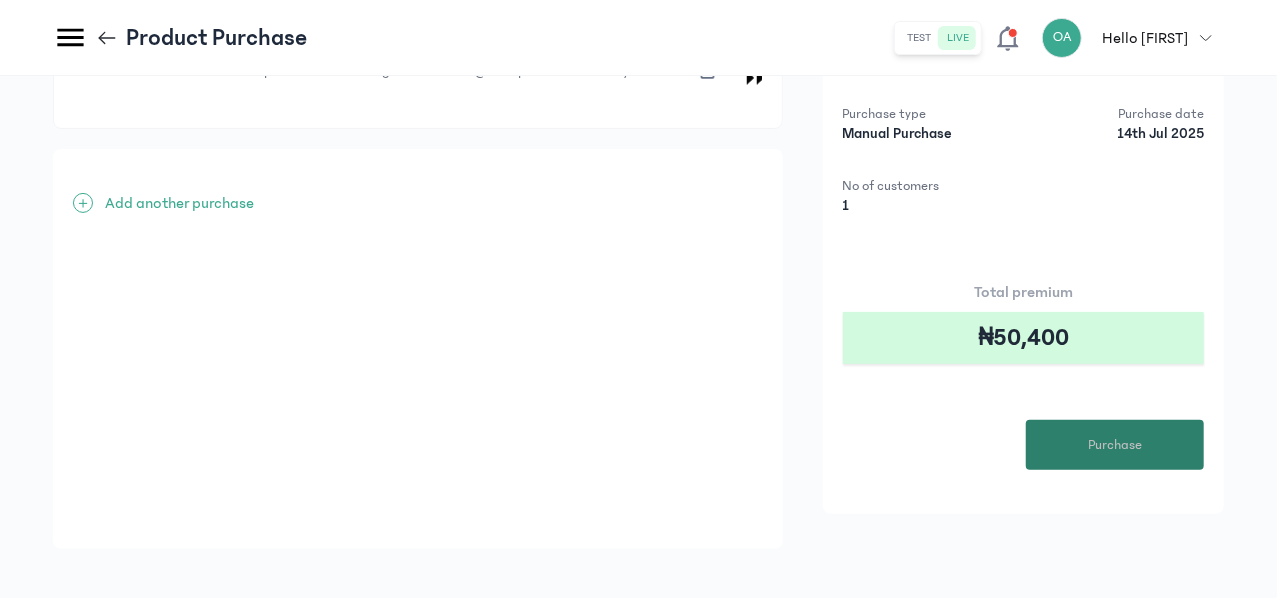 click on "Purchase" at bounding box center [1115, 445] 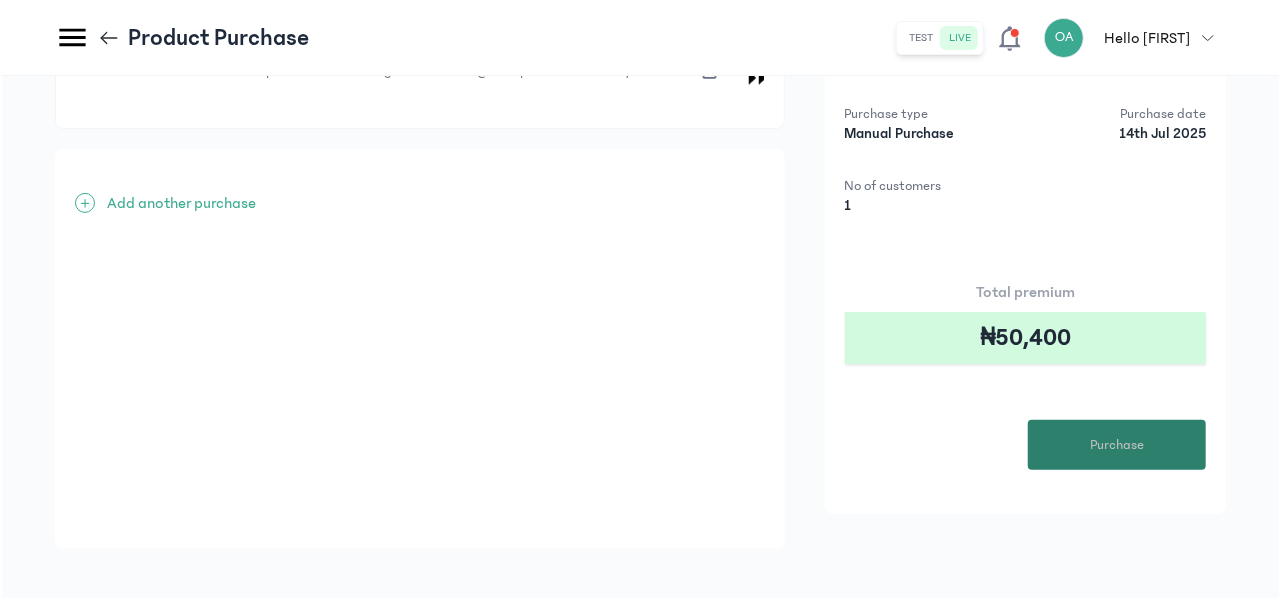 scroll, scrollTop: 0, scrollLeft: 0, axis: both 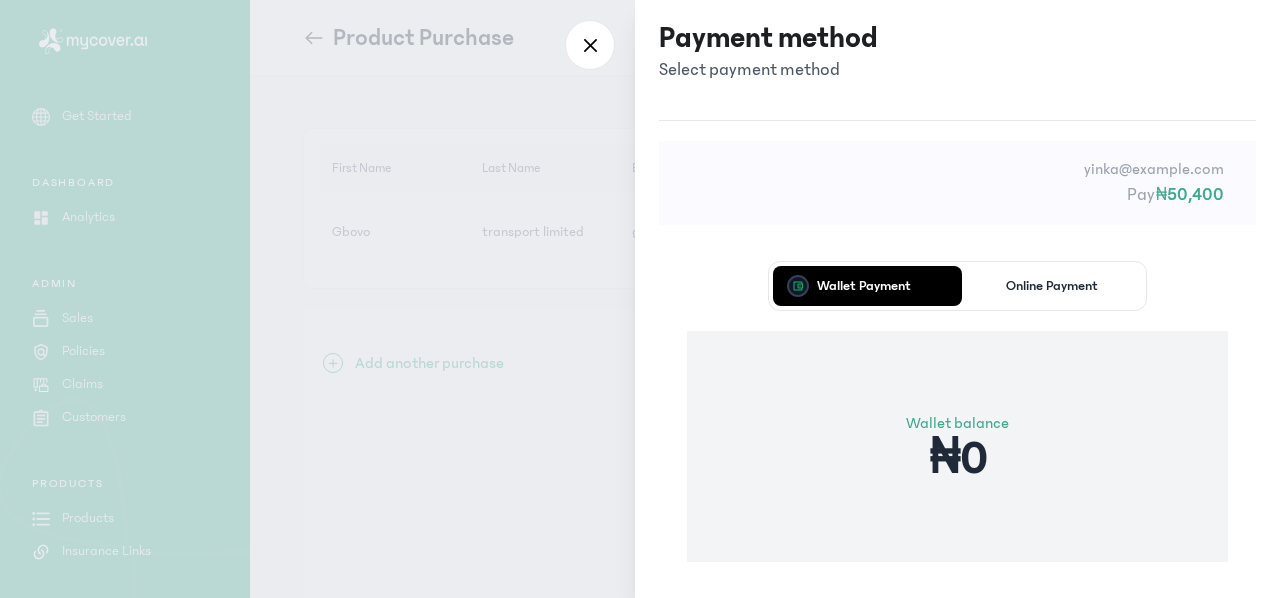 click on "Wallet Payment
Online Payment Wallet balance ₦0  Proceed" at bounding box center [957, 464] 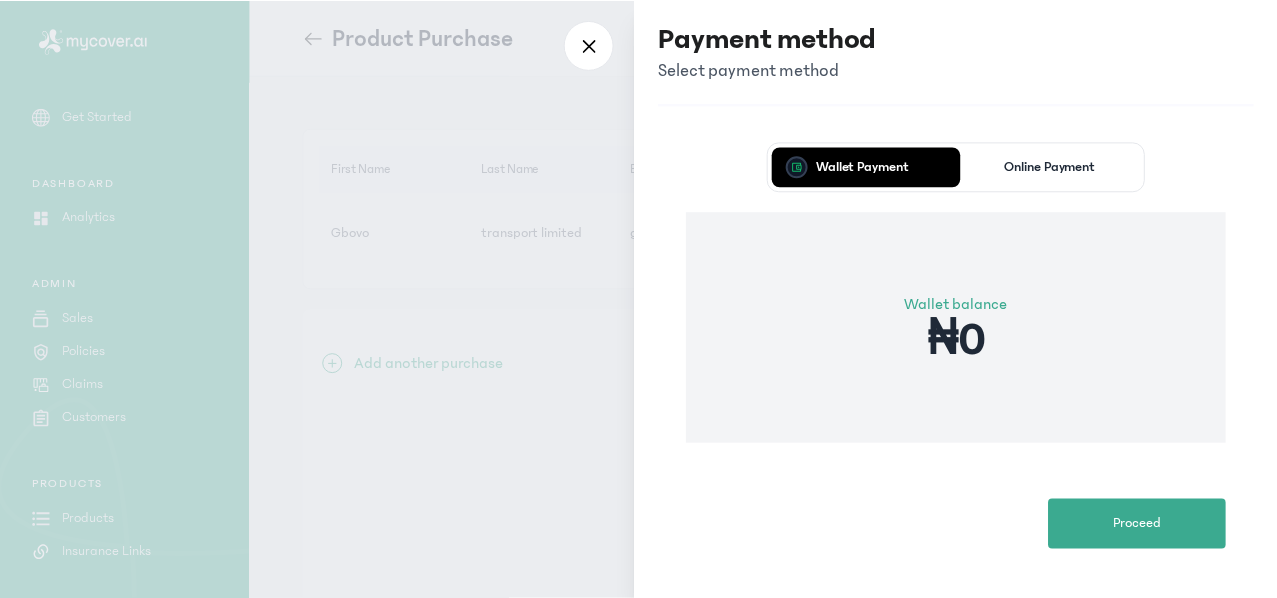 scroll, scrollTop: 121, scrollLeft: 0, axis: vertical 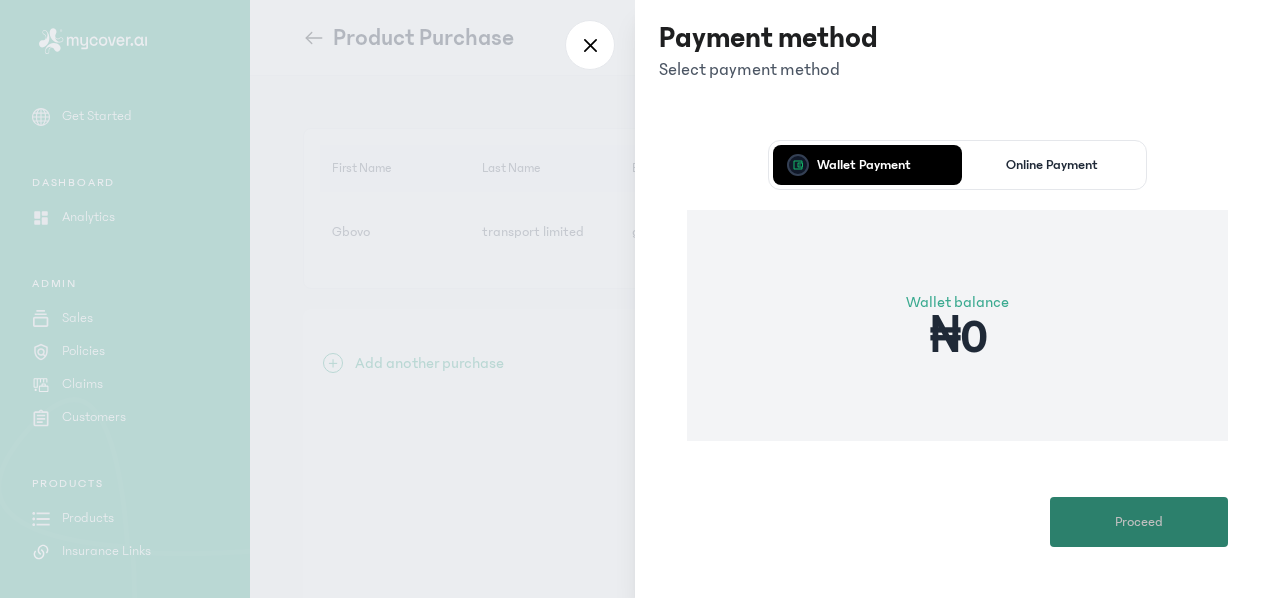 click on "Proceed" at bounding box center (1139, 522) 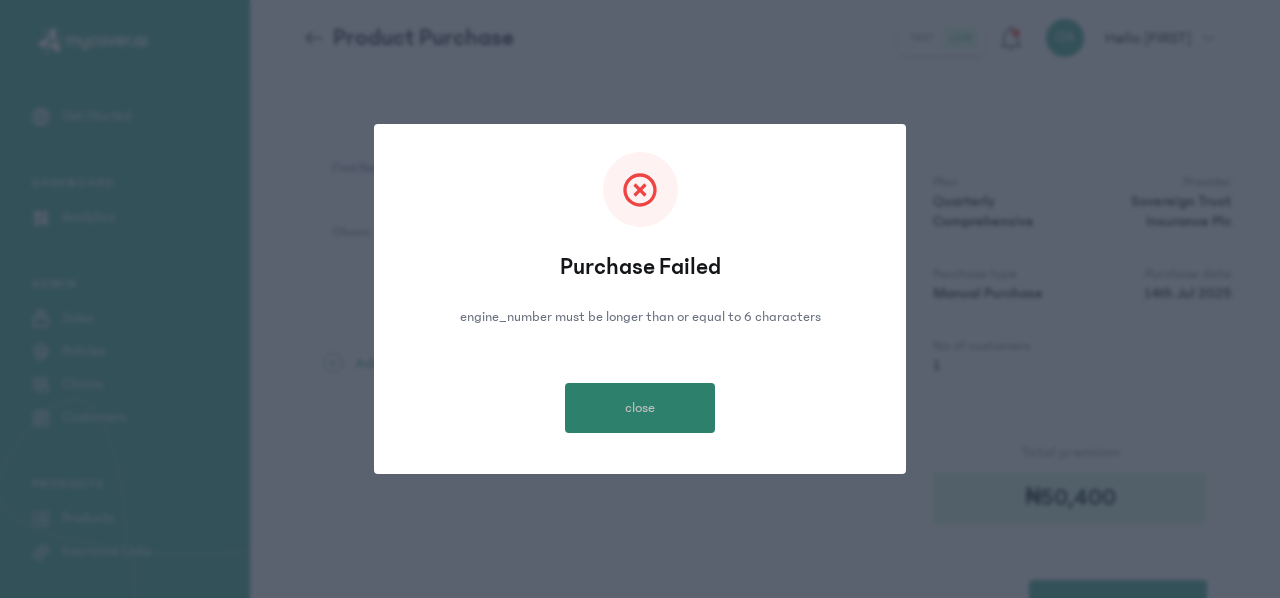 click on "close" at bounding box center (640, 408) 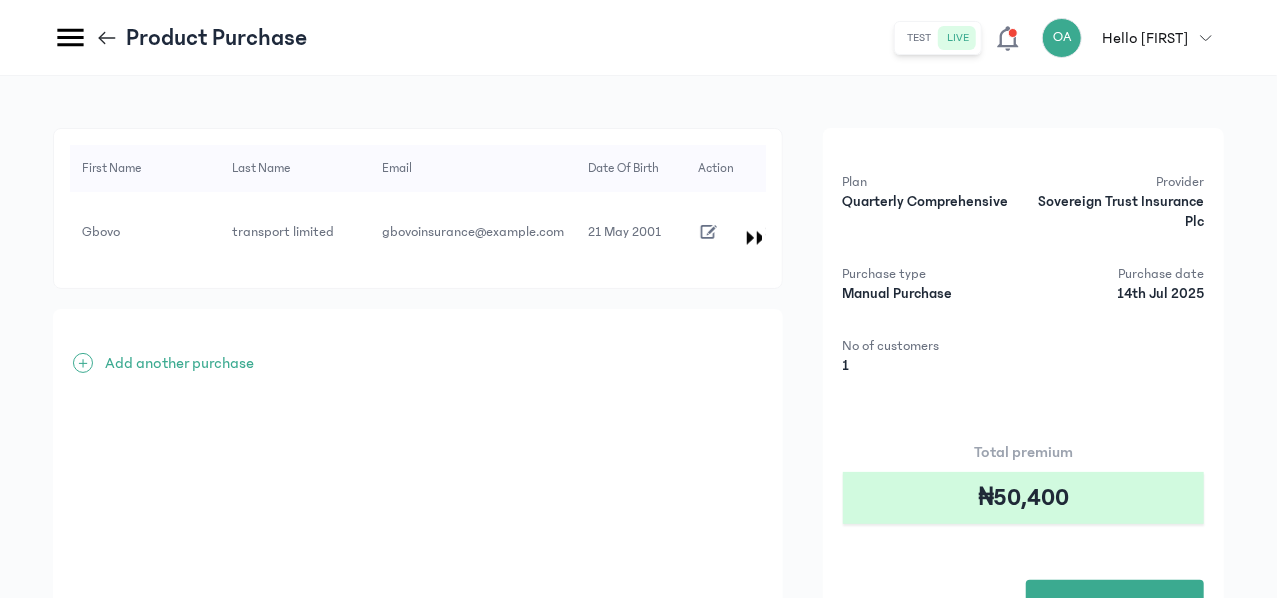 click 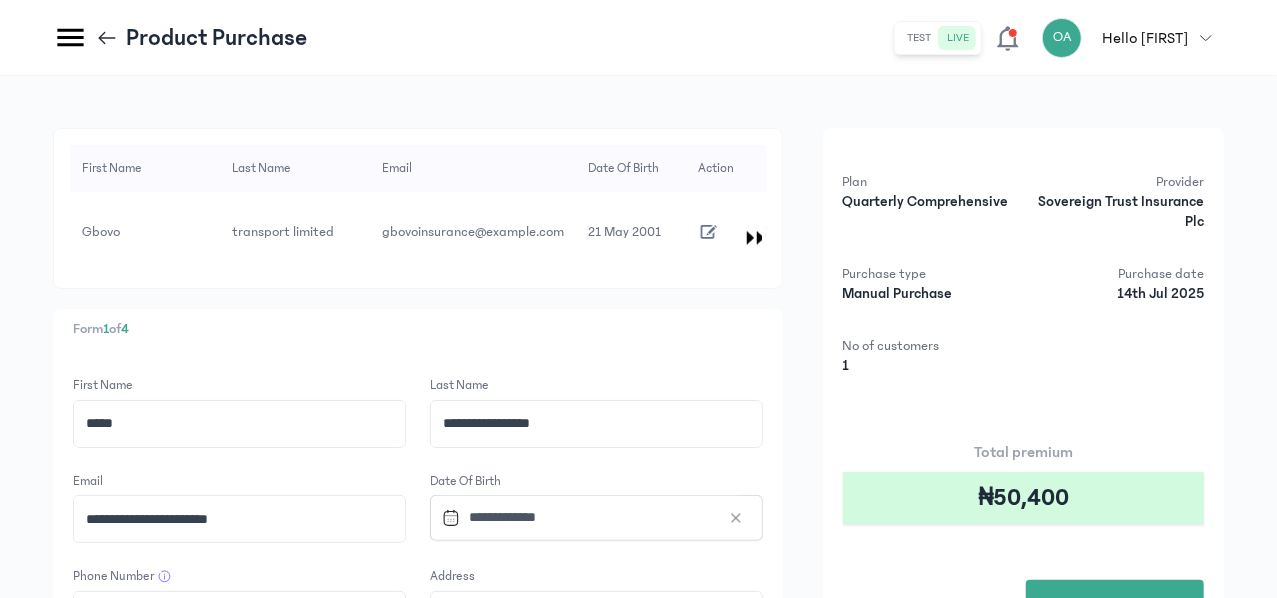 scroll, scrollTop: 288, scrollLeft: 0, axis: vertical 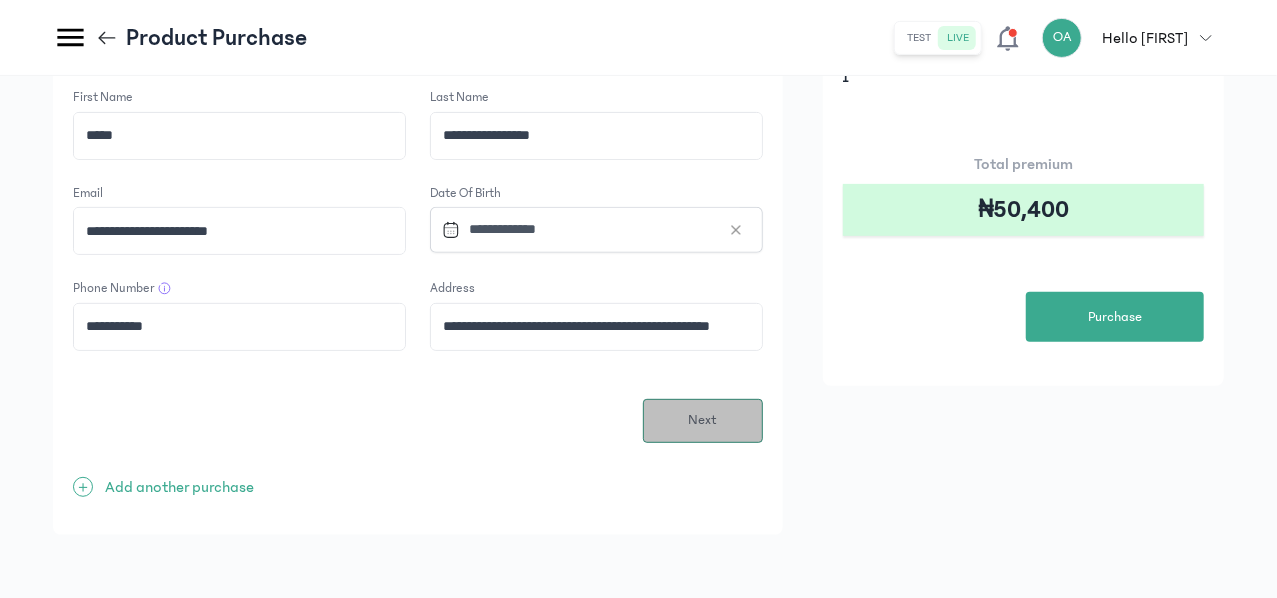 click on "Next" at bounding box center (703, 421) 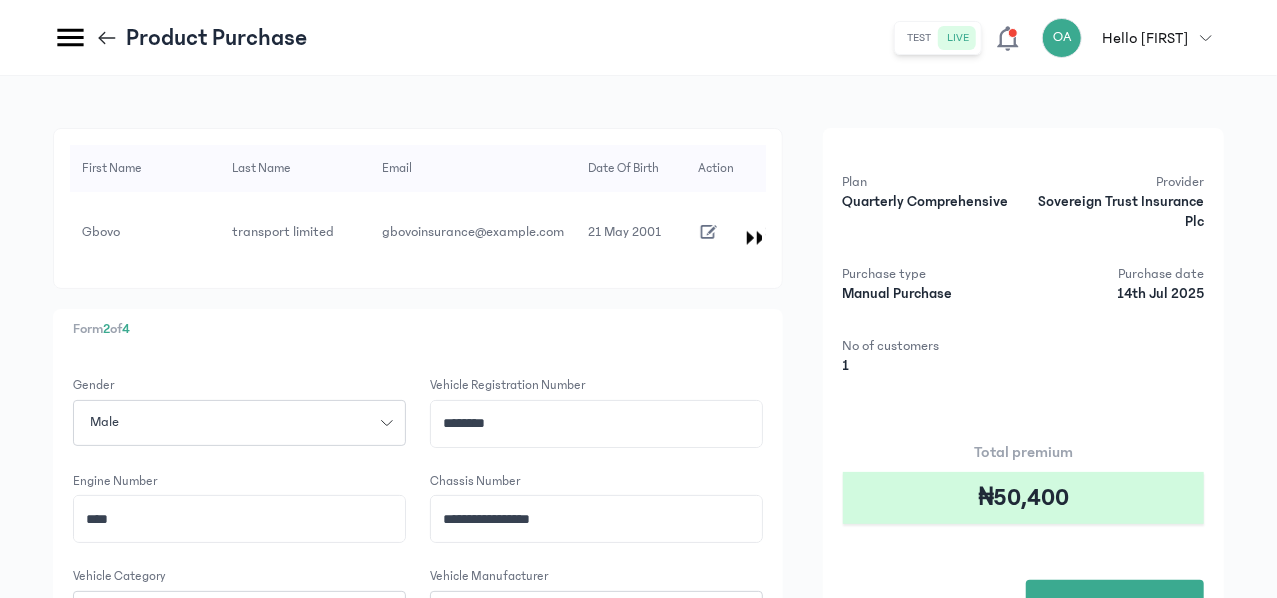 click on "****" 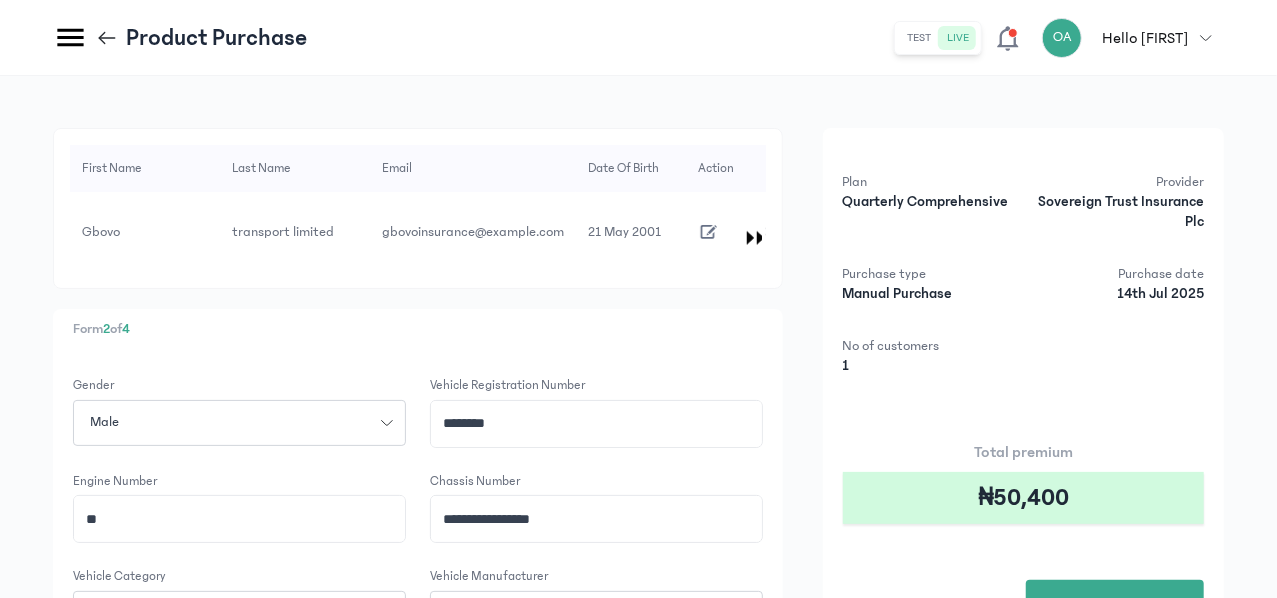 type on "*" 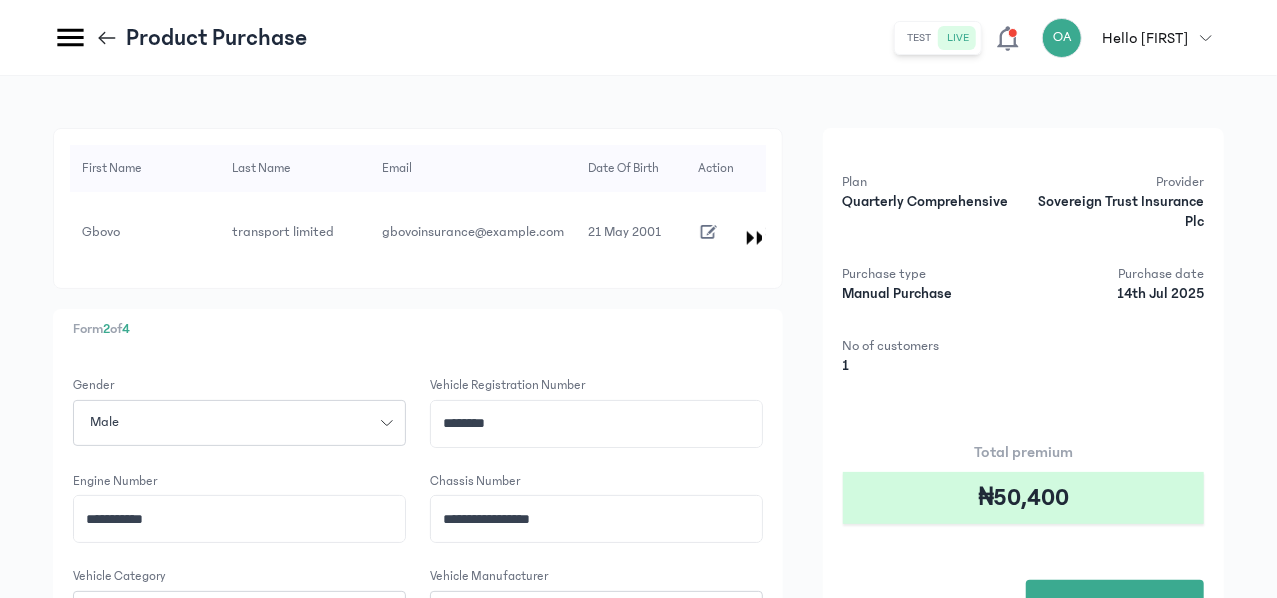 click on "**********" 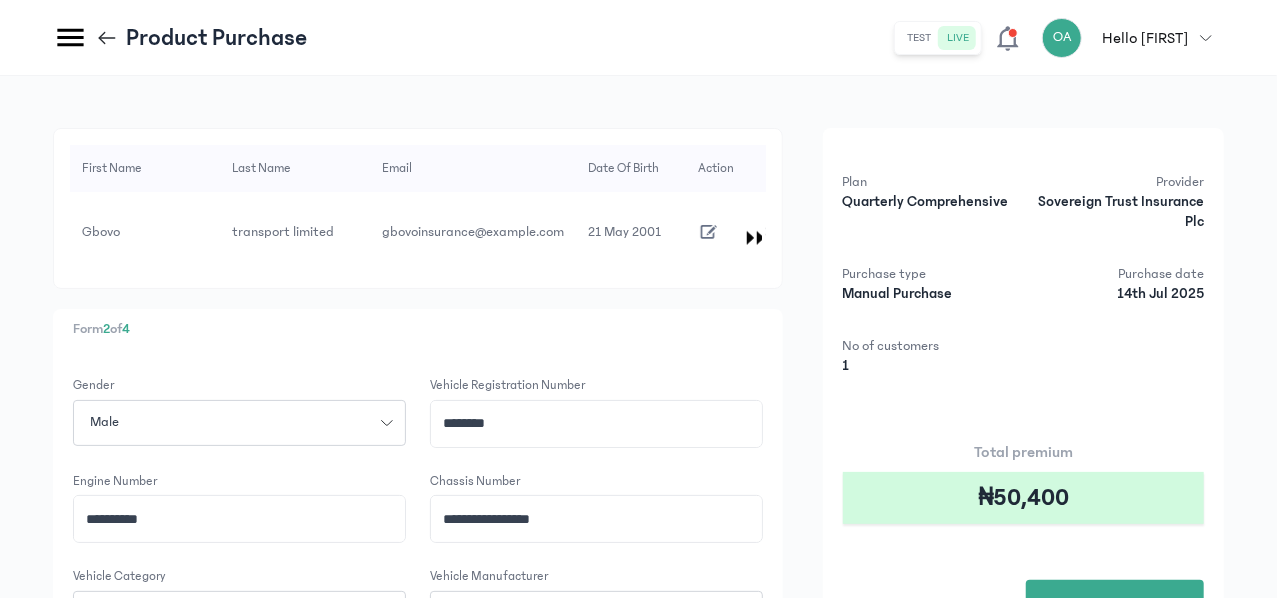 type on "**********" 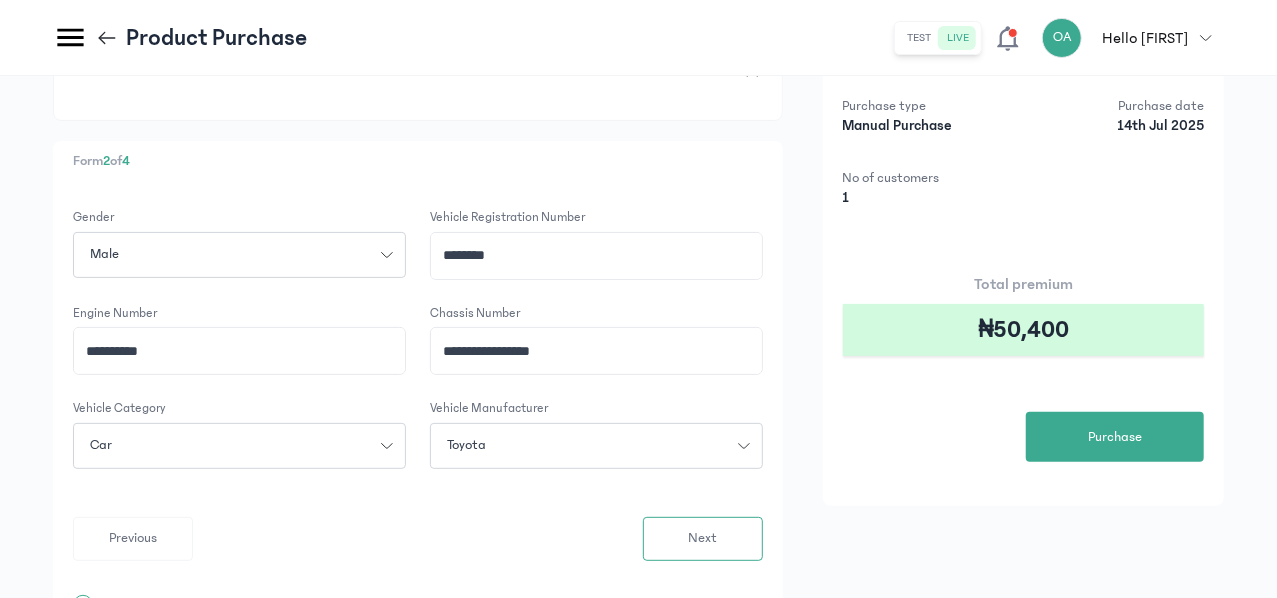 scroll, scrollTop: 200, scrollLeft: 0, axis: vertical 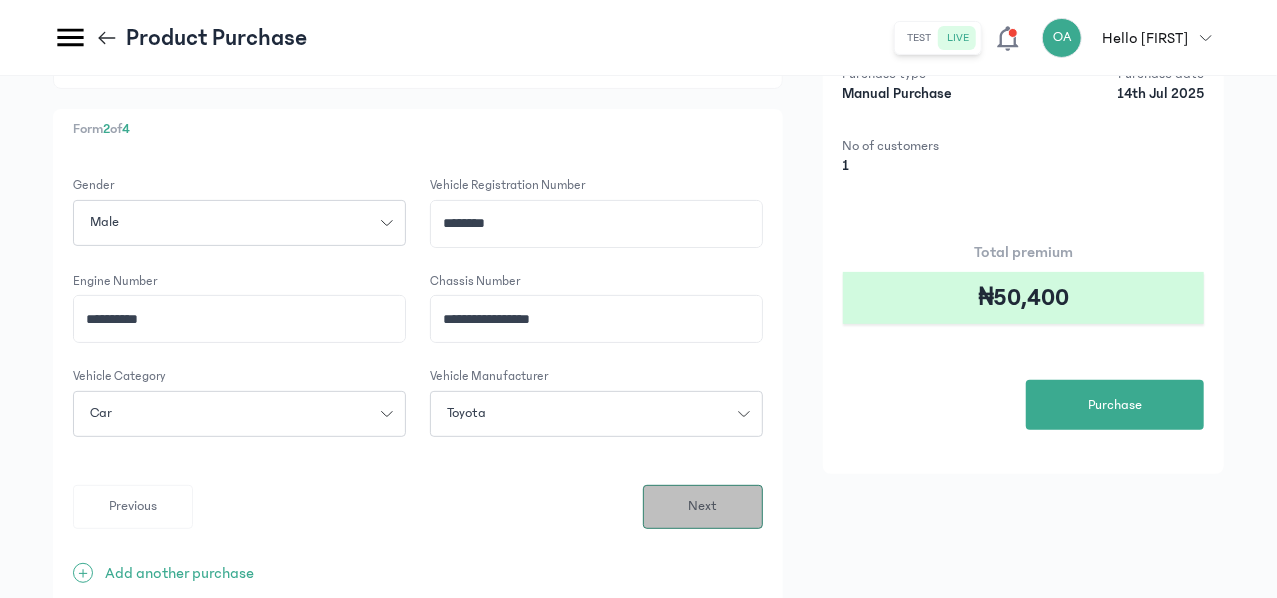 click on "Next" at bounding box center (702, 506) 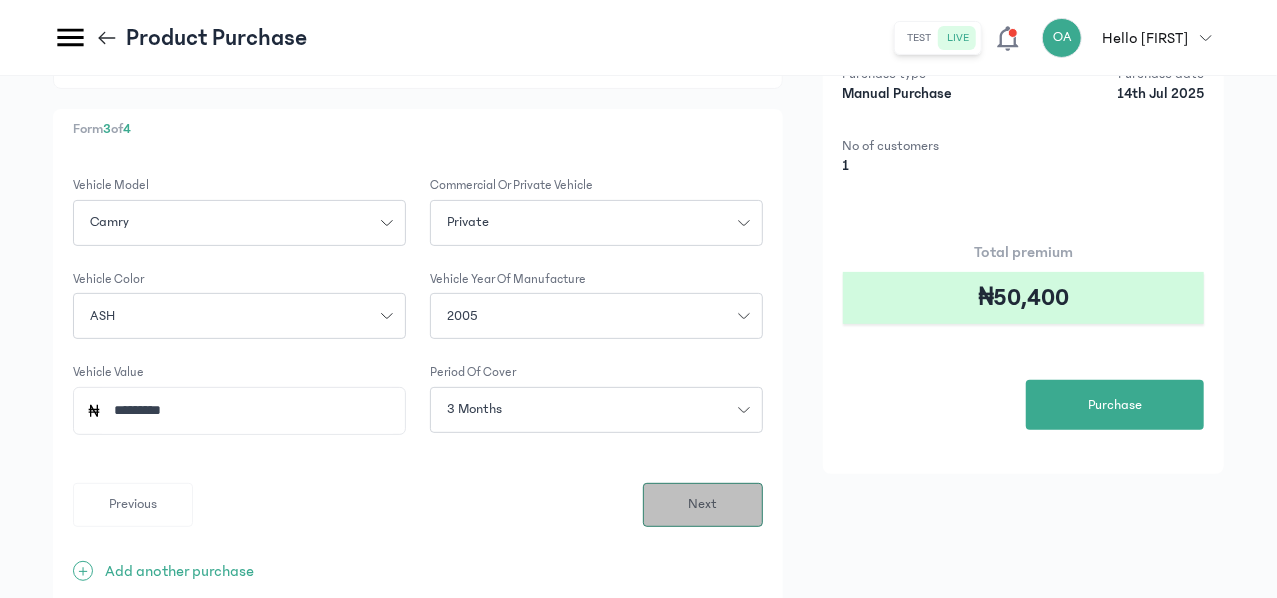 scroll, scrollTop: 0, scrollLeft: 0, axis: both 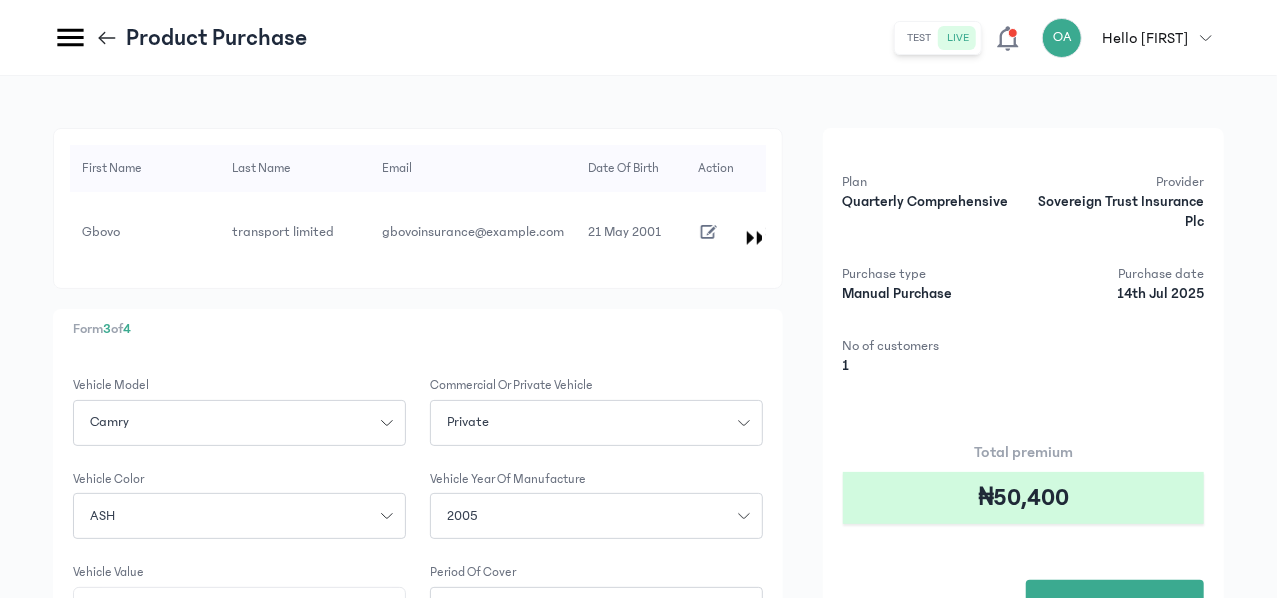 click on "First Name Last Name Email Date of Birth Phone Number Address Gender Vehicle registration number Engine Number Chassis Number Vehicle Category Vehicle Manufacturer Vehicle Model Commercial or private vehicle Vehicle Color Vehicle Year of Manufacture Vehicle Value Period of cover Valid ID image Action Gbovo transport limited gbovoinsurance@example.com [DATE] [PHONE] [NUMBER], [STREET] [BUS_STOP], [CITY] [STATE] Male GGE916HX None 4T1BE32KX5U984733 Car Toyota Camry Private ASH 2005 ₦4,000,000 3
Form  3  of  4 Vehicle Model  Camry
Commercial or private vehicle  Private
Vehicle Color  ASH
Vehicle Year of Manufacture  2005
Vehicle Value ********* Period of cover  3 months
Previous  Next  +  Add another purchase Plan Quarterly Comprehensive Provider Sovereign Trust Insurance Plc Purchase type Manual Purchase Purchase date [DATE] No of customers 1 Total premium ₦50,400  Purchase" 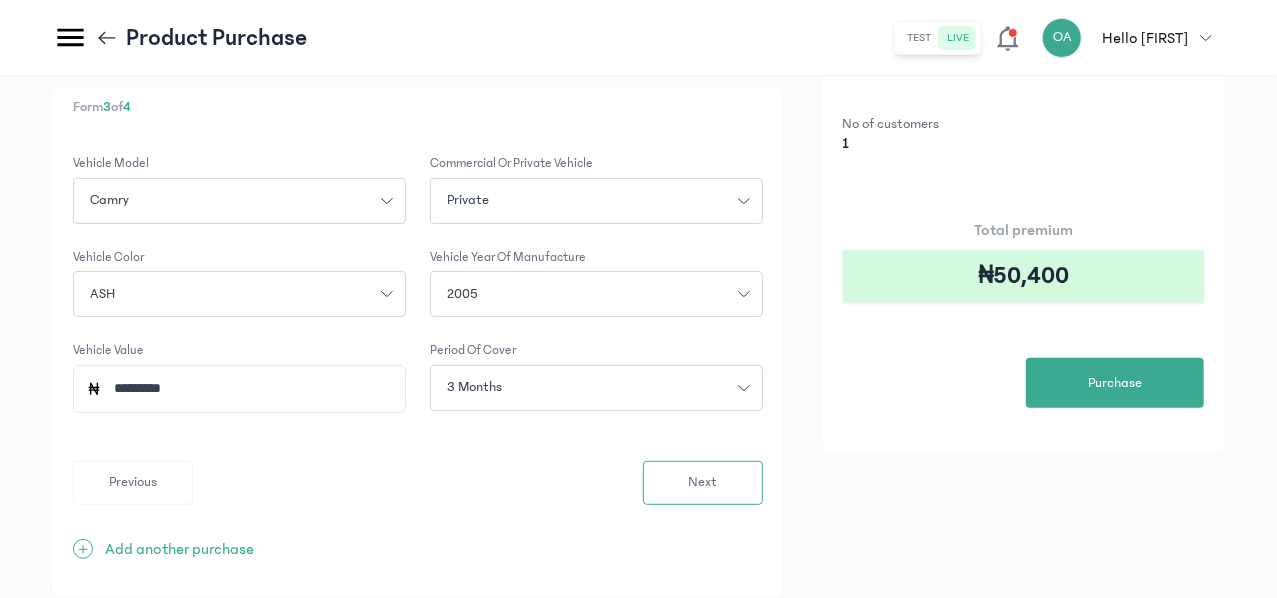 scroll, scrollTop: 286, scrollLeft: 0, axis: vertical 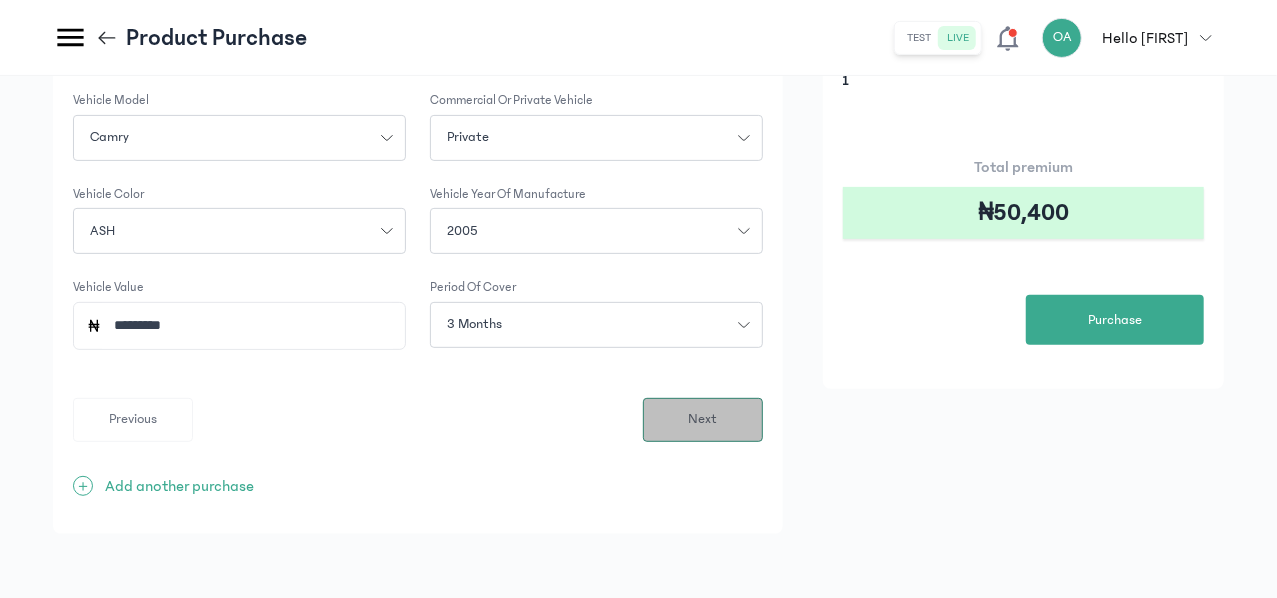 click on "Next" at bounding box center [703, 420] 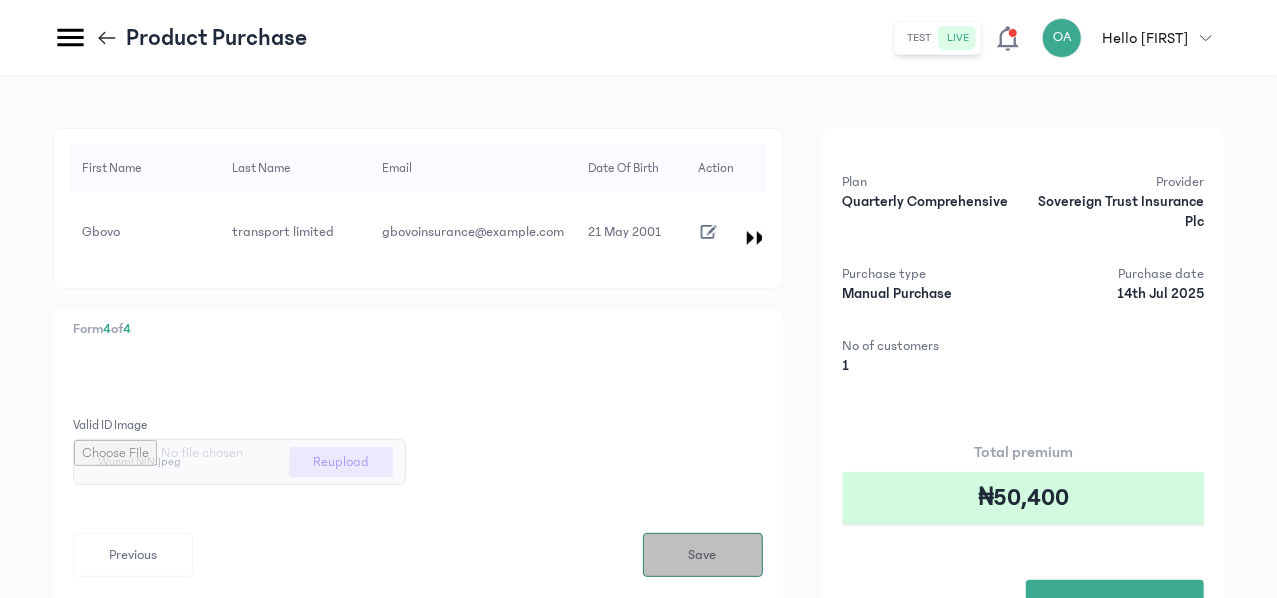 click on "Save" at bounding box center (703, 555) 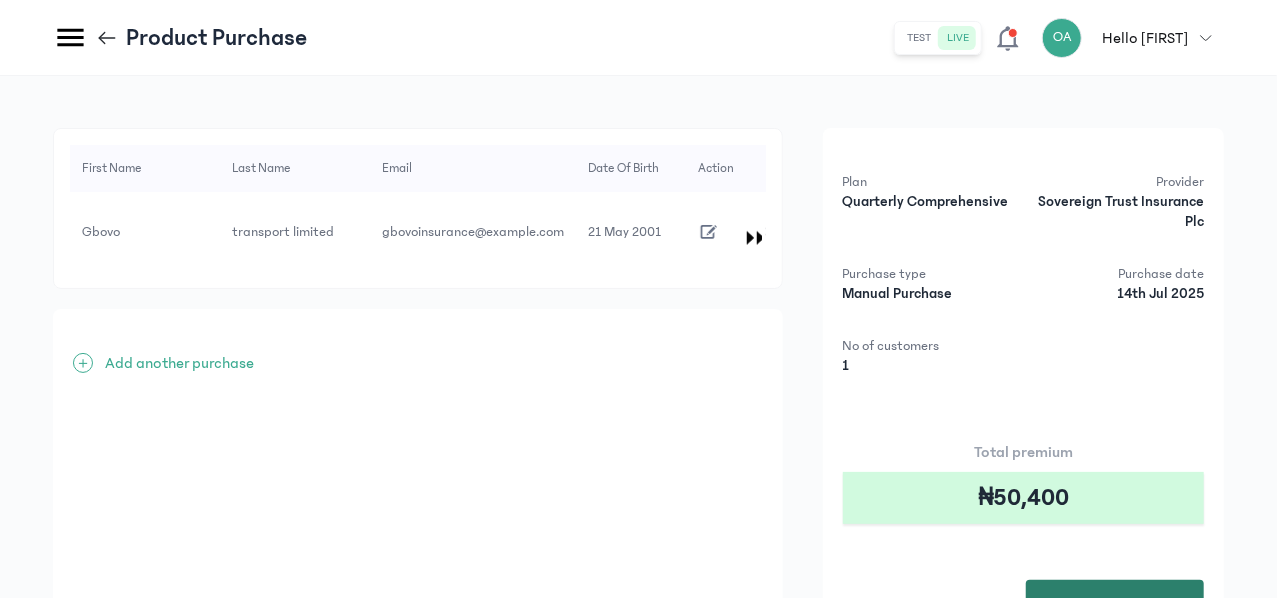 click on "Total premium ₦50,400  Purchase" at bounding box center [1023, 535] 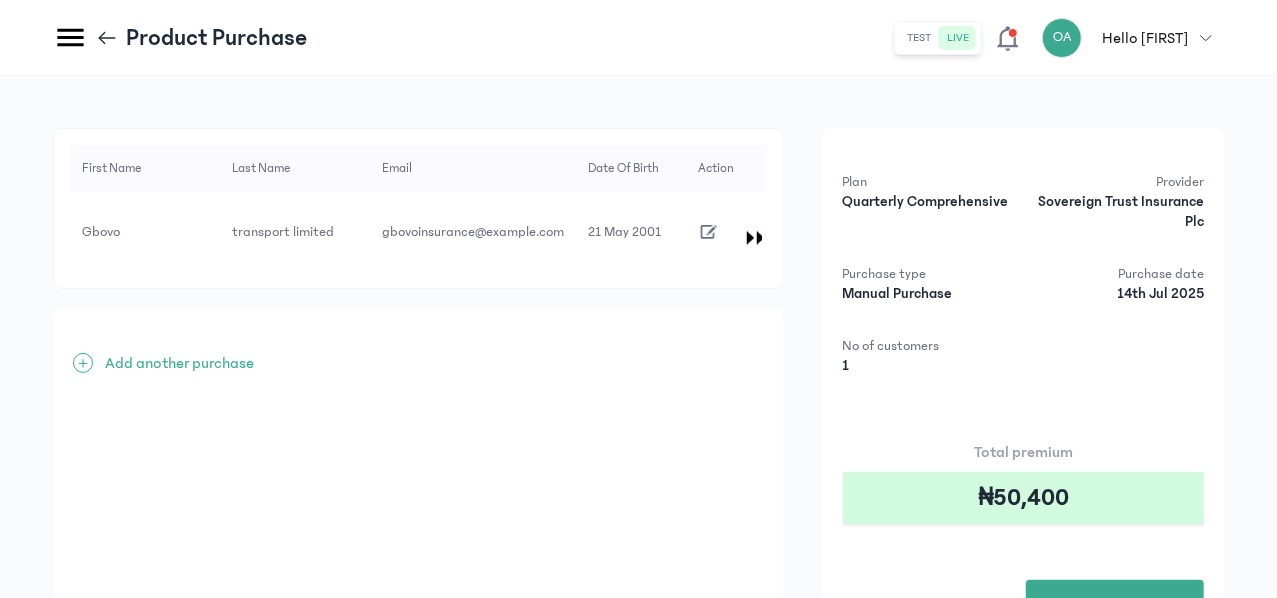 scroll, scrollTop: 177, scrollLeft: 0, axis: vertical 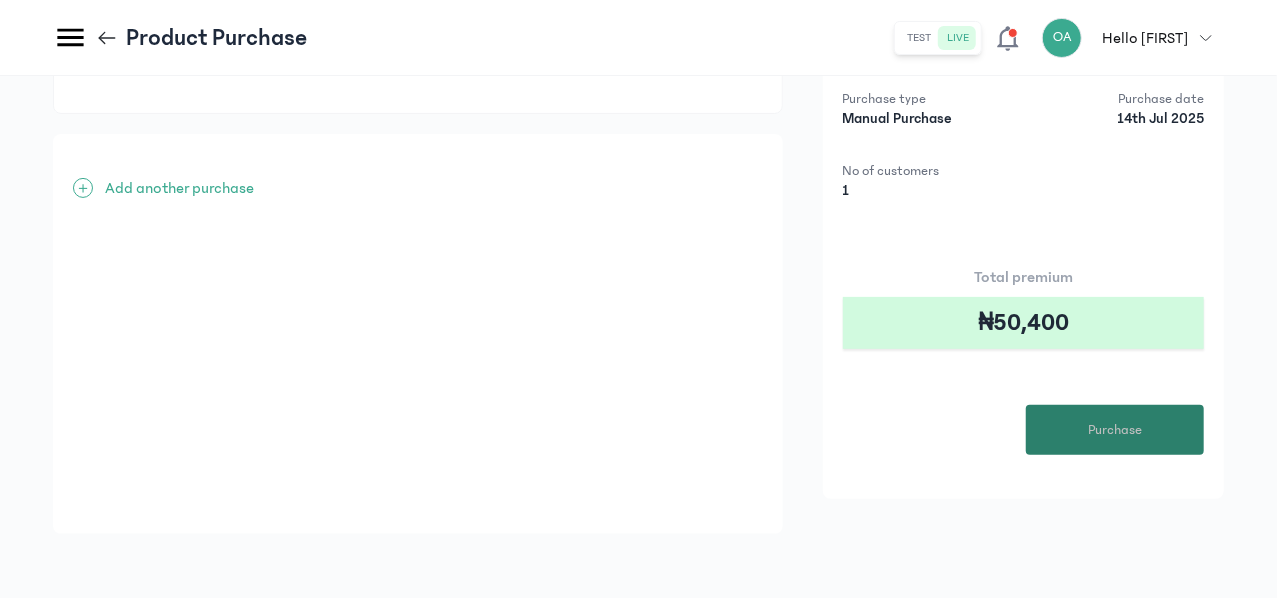 click on "Purchase" at bounding box center [1115, 430] 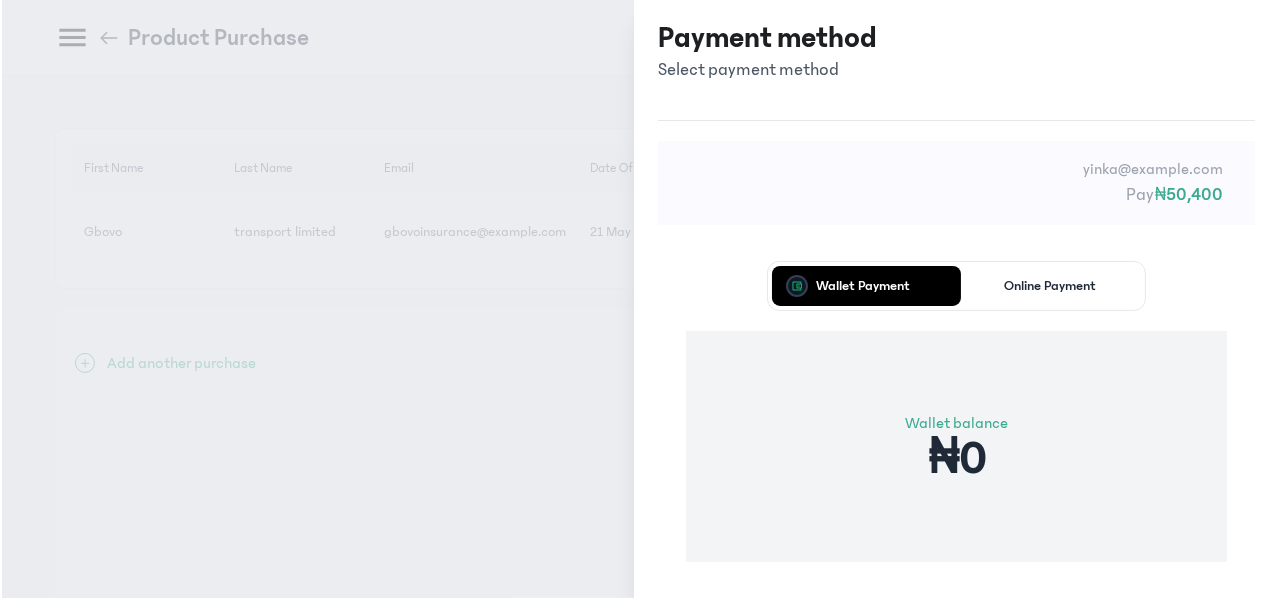 scroll, scrollTop: 0, scrollLeft: 0, axis: both 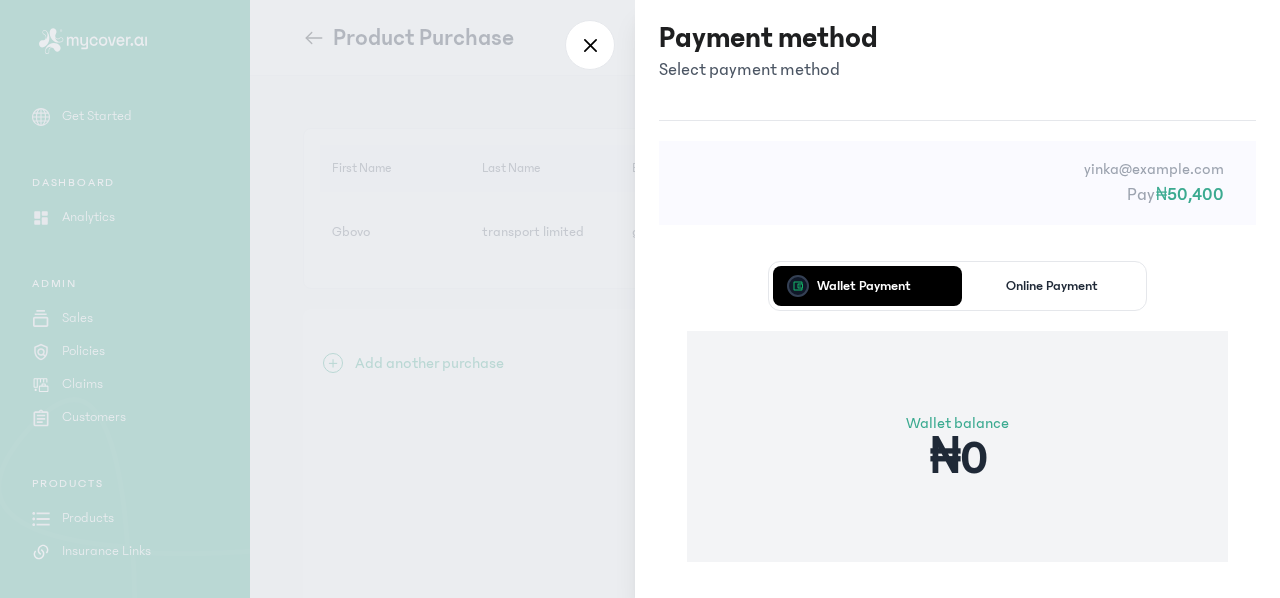 click on "Wallet Payment
Online Payment Wallet balance ₦0  Proceed" at bounding box center (957, 464) 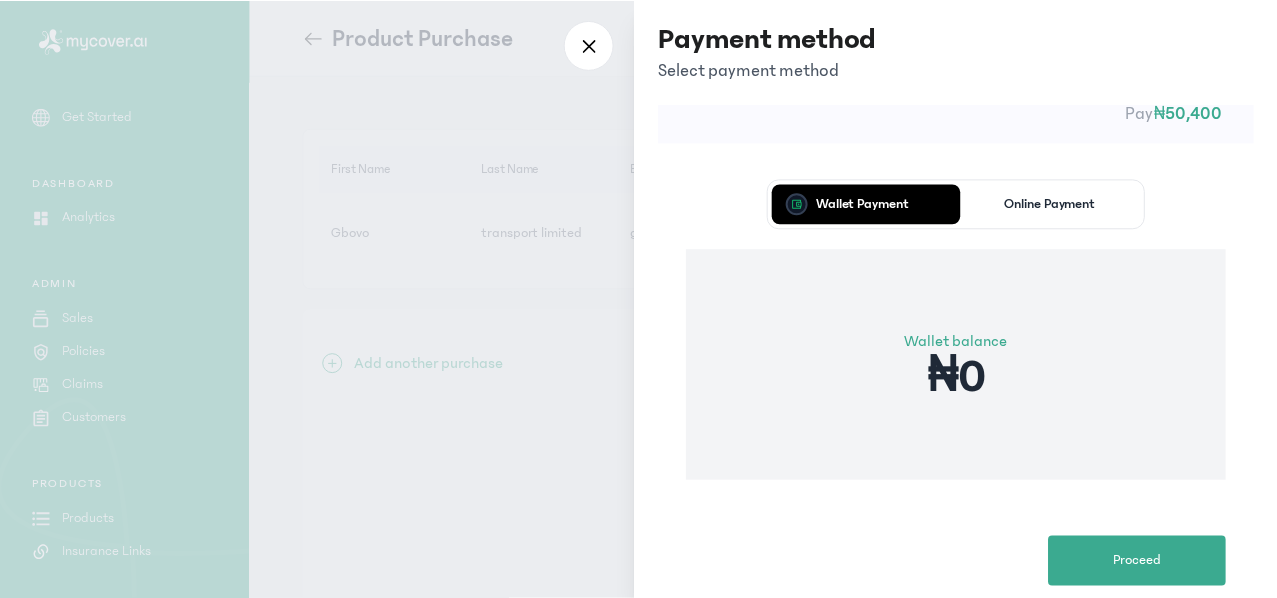scroll, scrollTop: 121, scrollLeft: 0, axis: vertical 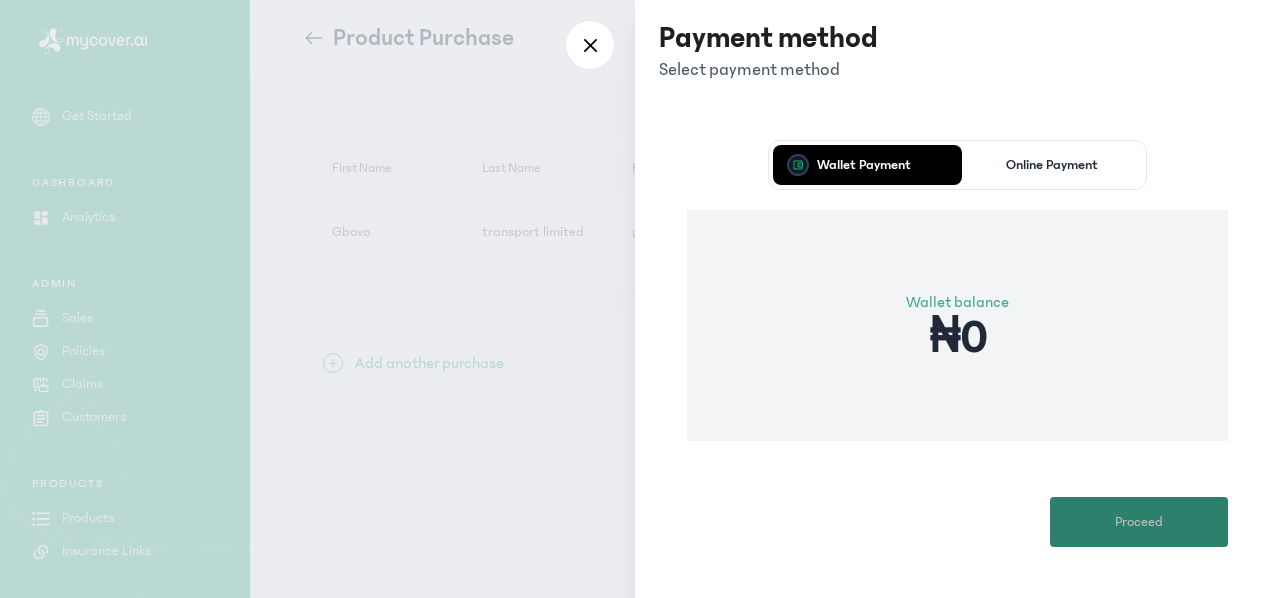 click on "Proceed" at bounding box center (1139, 522) 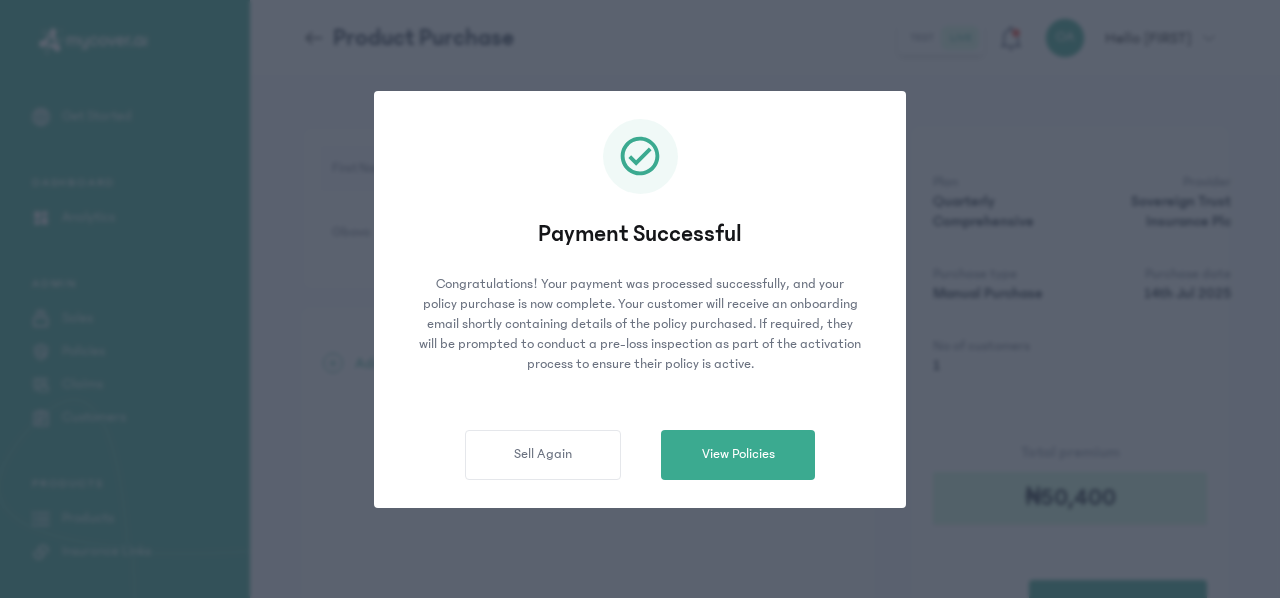 click on "Payment Successful Congratulations! Your payment was processed successfully, and your policy purchase is now complete.
Your customer will receive an onboarding email shortly containing details of the policy purchased. If required, they will be prompted to conduct a pre-loss inspection as part of the activation process to ensure their policy is active.  Sell Again   View Policies" 